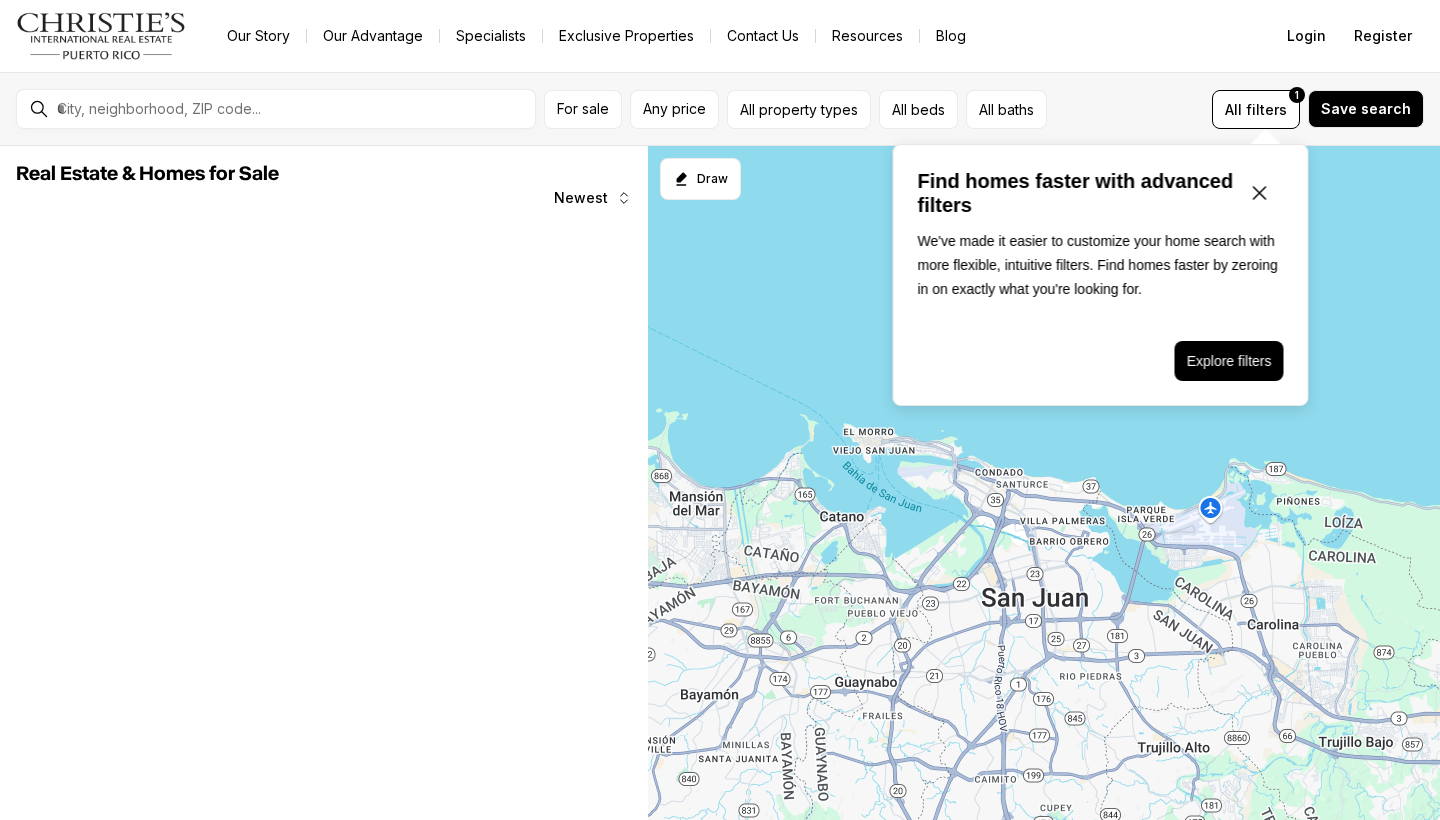 scroll, scrollTop: 0, scrollLeft: 0, axis: both 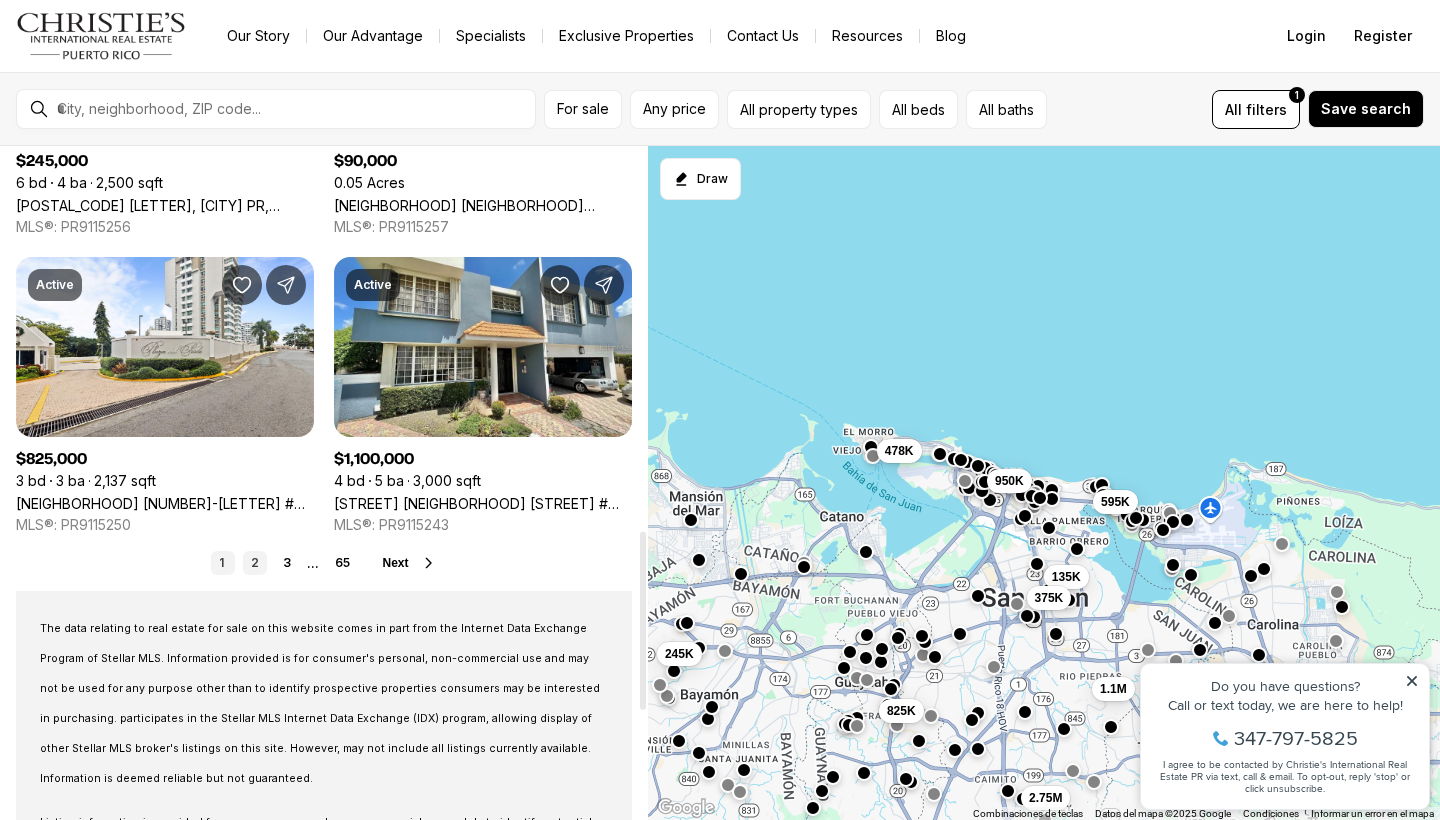 click on "2" at bounding box center (255, 563) 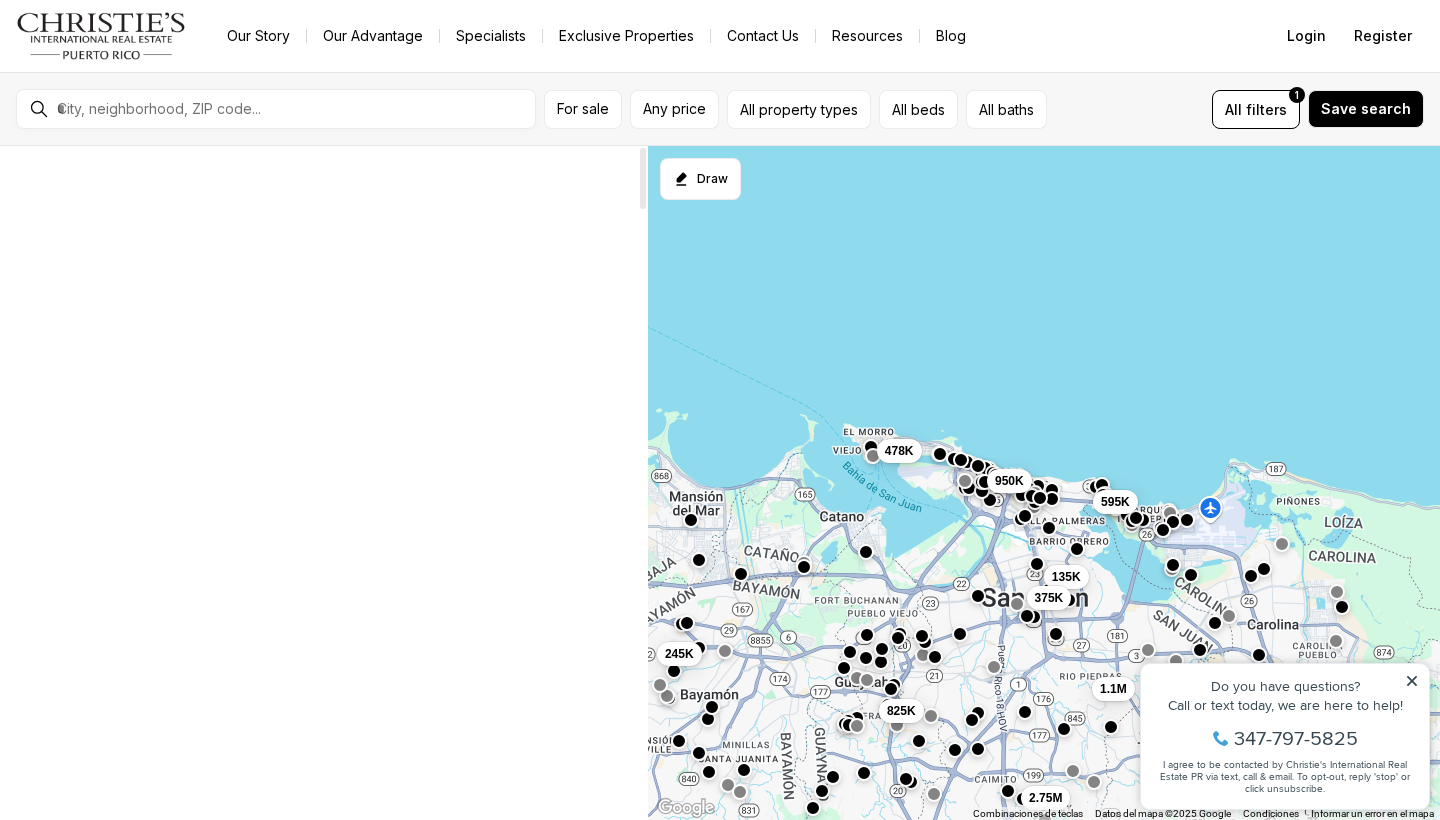 scroll, scrollTop: 0, scrollLeft: 0, axis: both 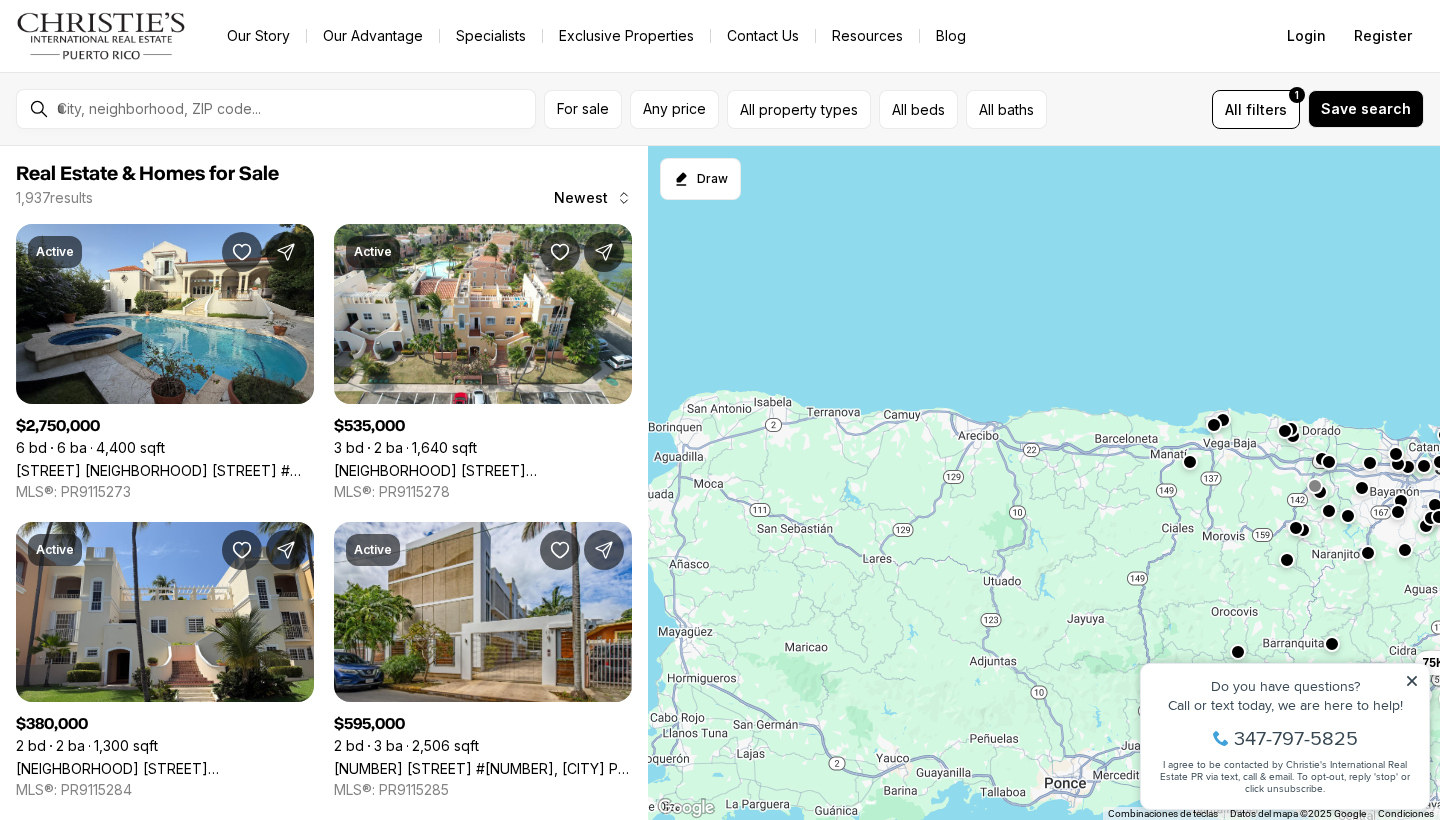 drag, startPoint x: 738, startPoint y: 565, endPoint x: 1258, endPoint y: 485, distance: 526.11786 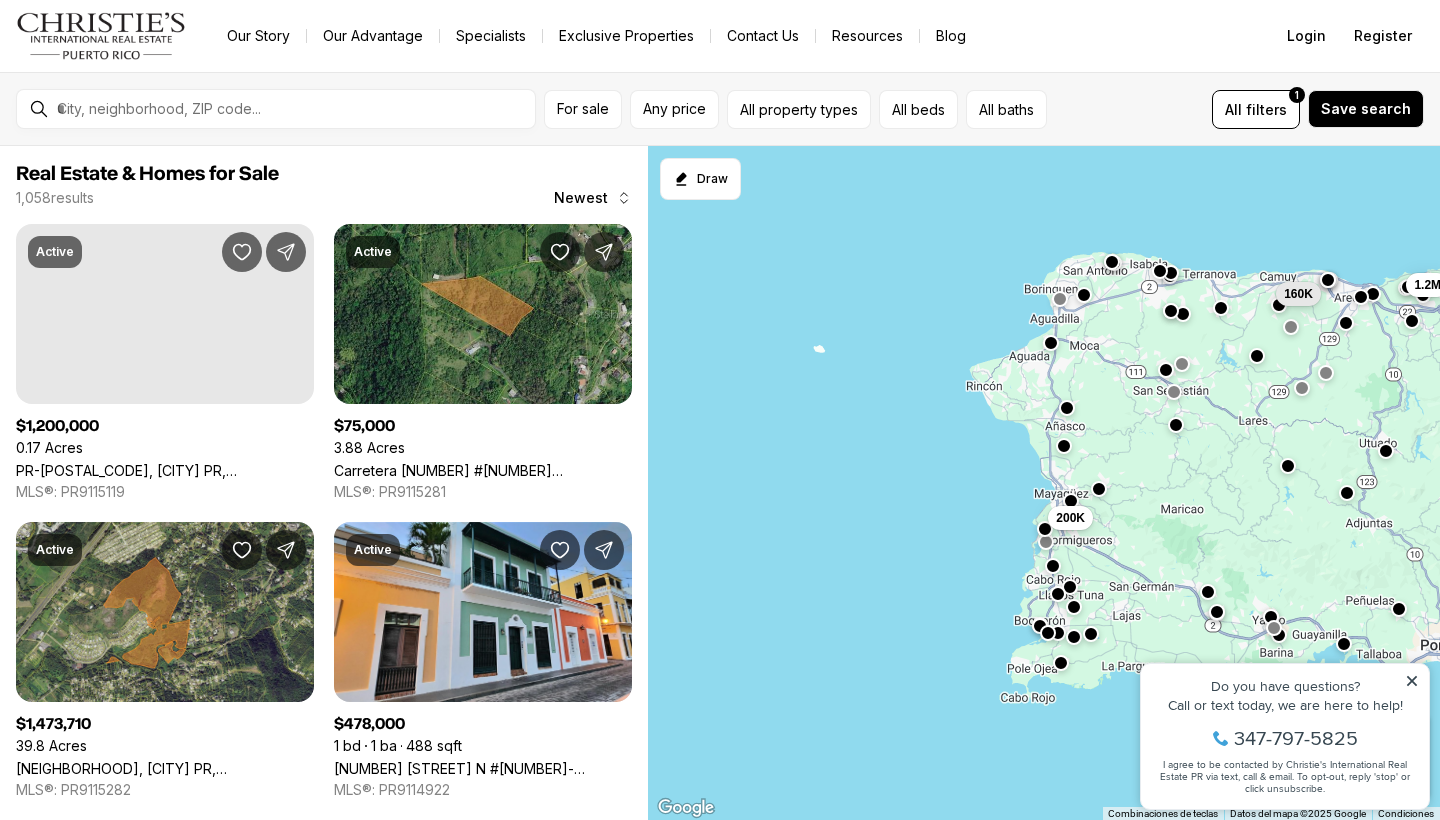 drag, startPoint x: 835, startPoint y: 598, endPoint x: 1221, endPoint y: 465, distance: 408.27075 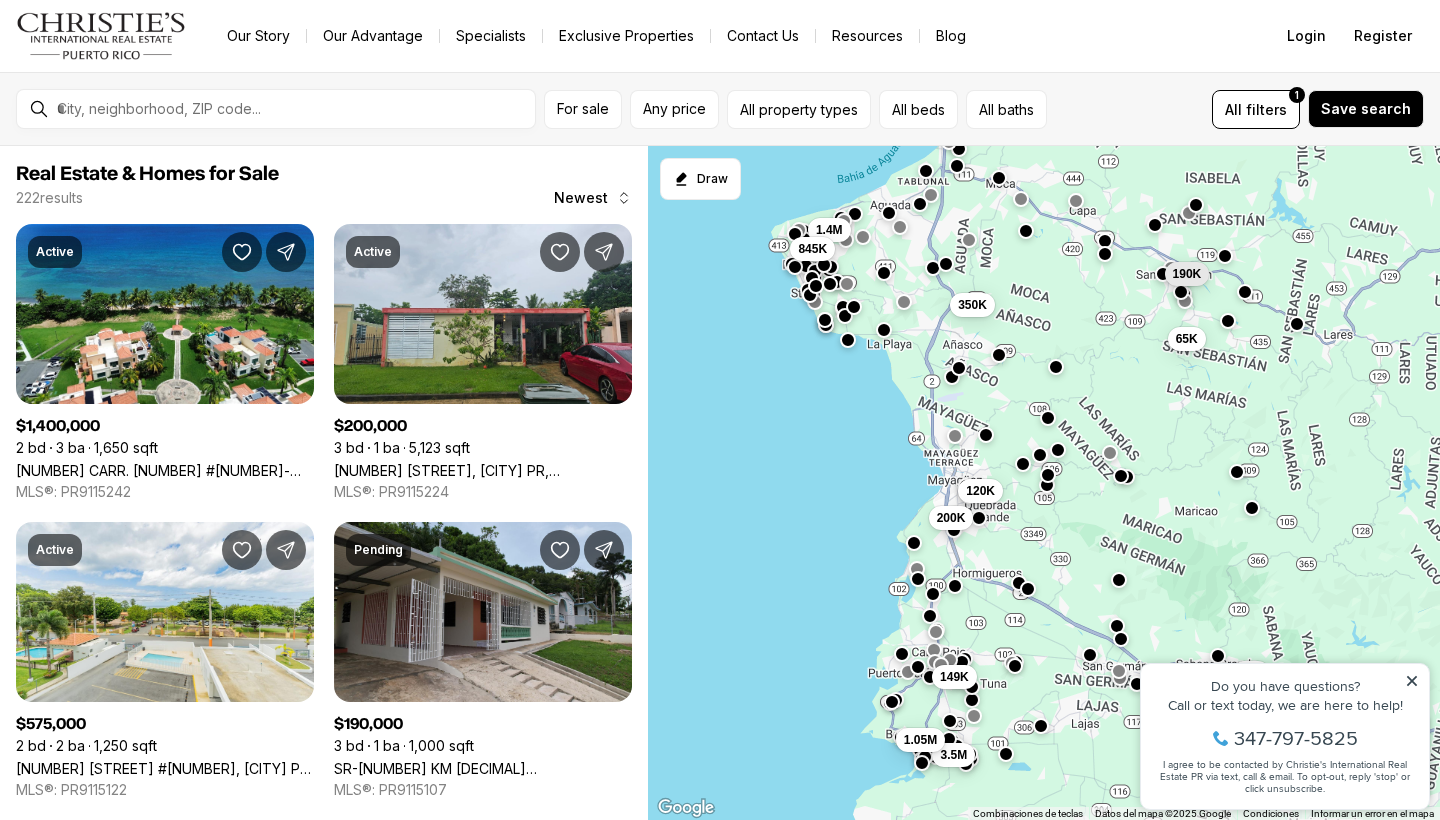 drag, startPoint x: 1109, startPoint y: 483, endPoint x: 960, endPoint y: 445, distance: 153.7693 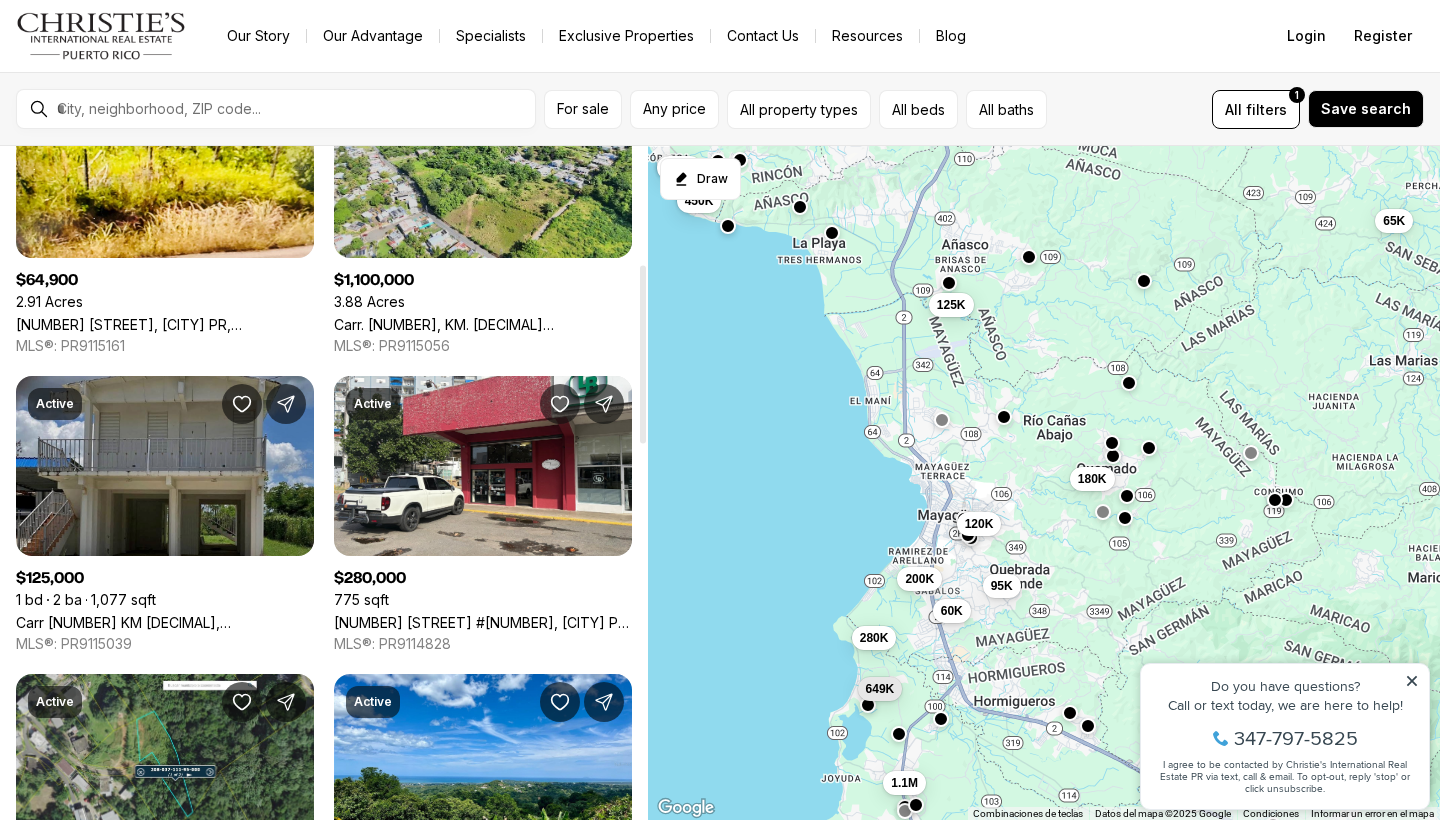 scroll, scrollTop: 446, scrollLeft: 0, axis: vertical 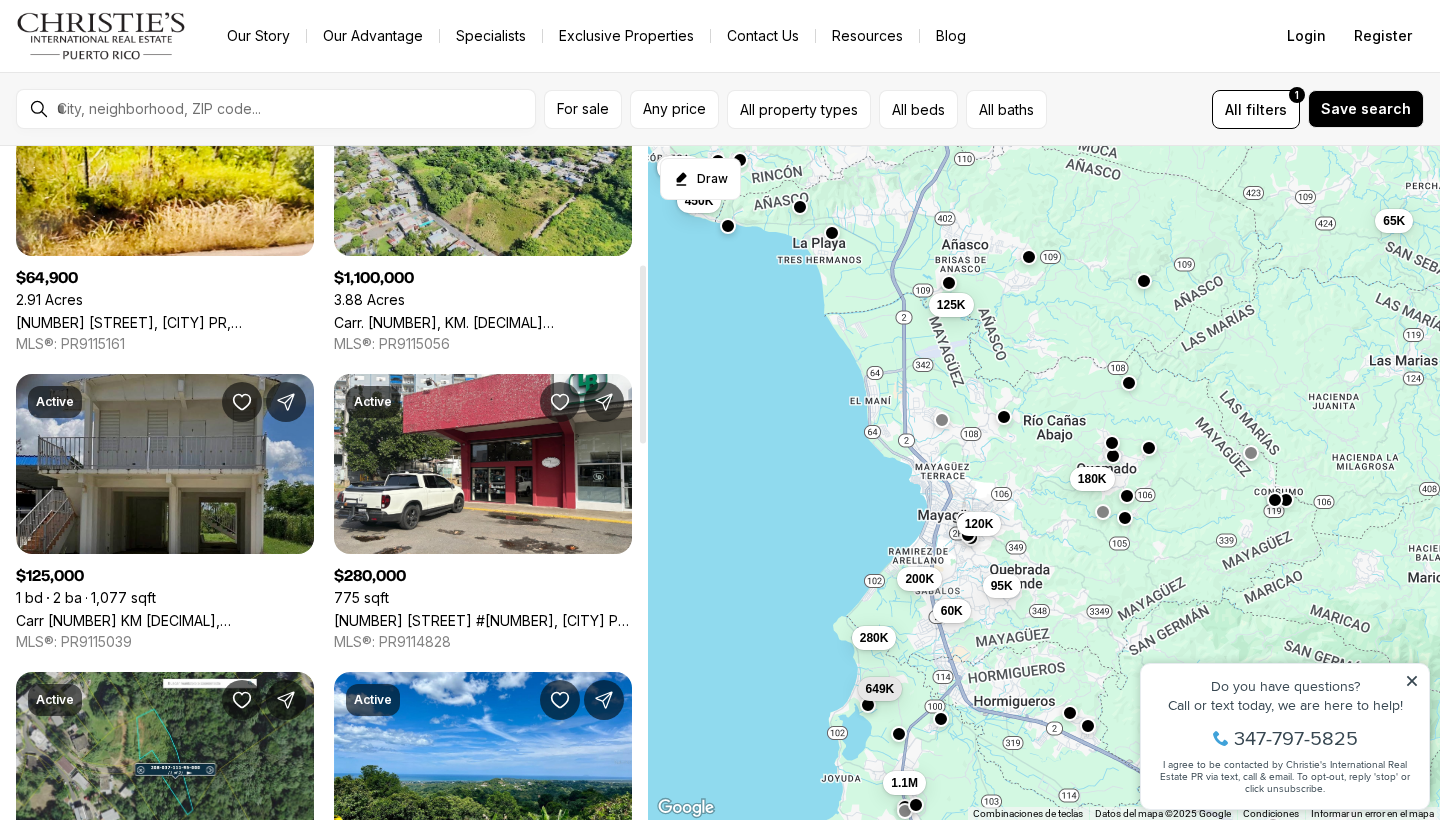 click on "Carr 109 KM 1.8, SECTOR POZO HONDO, ANASCO PR, 00610" at bounding box center [165, 620] 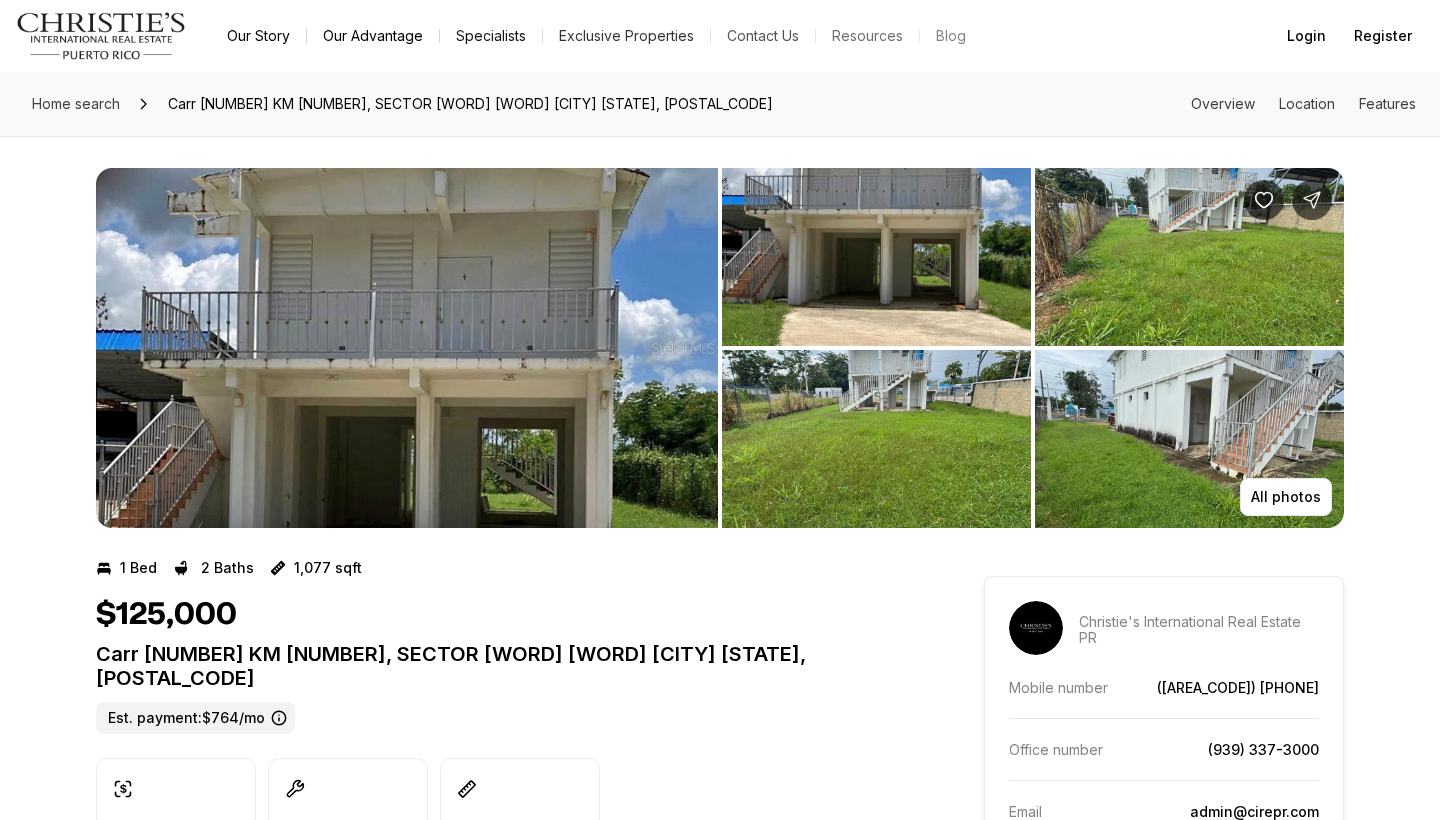 scroll, scrollTop: 0, scrollLeft: 0, axis: both 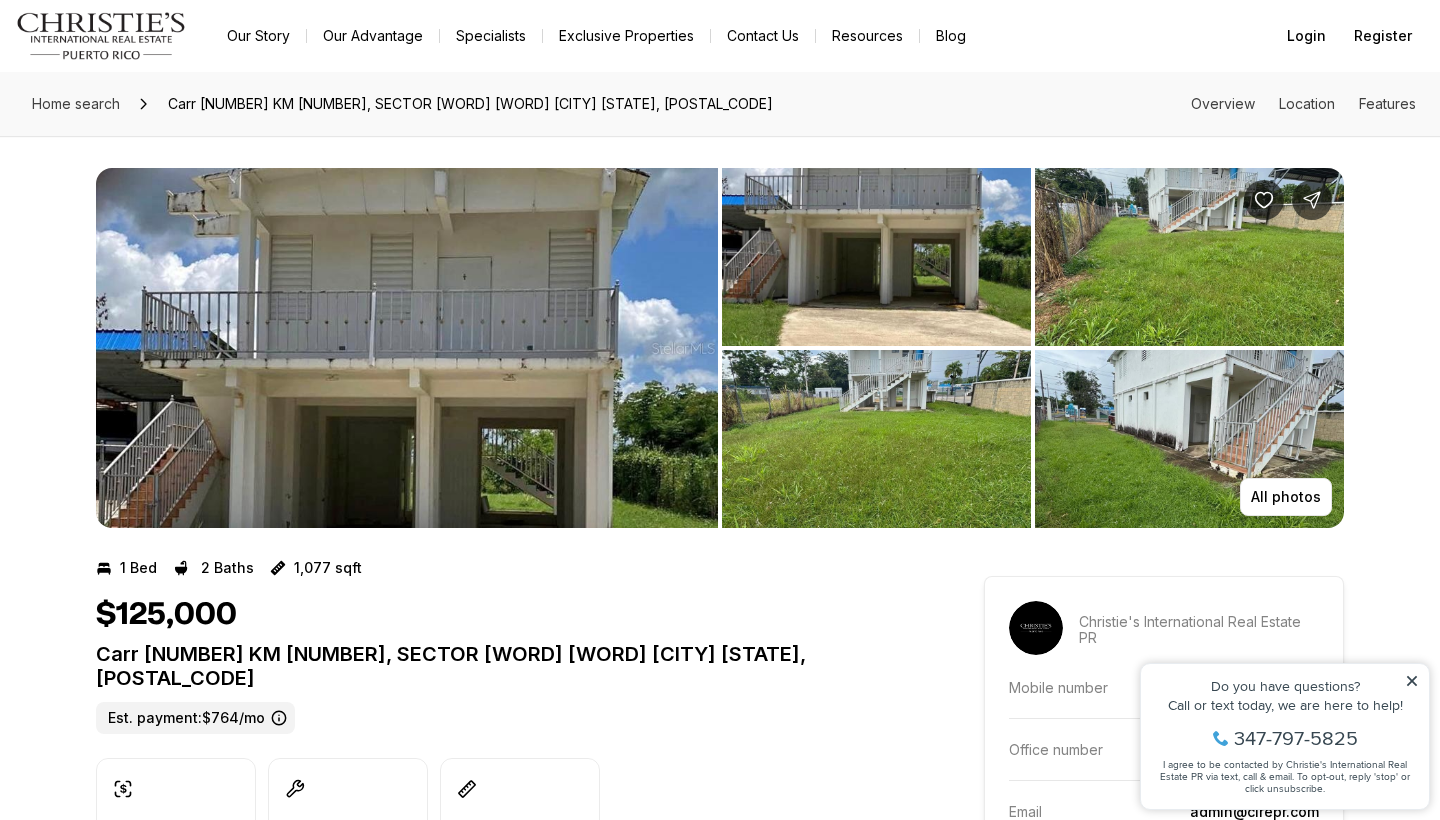 click at bounding box center (876, 257) 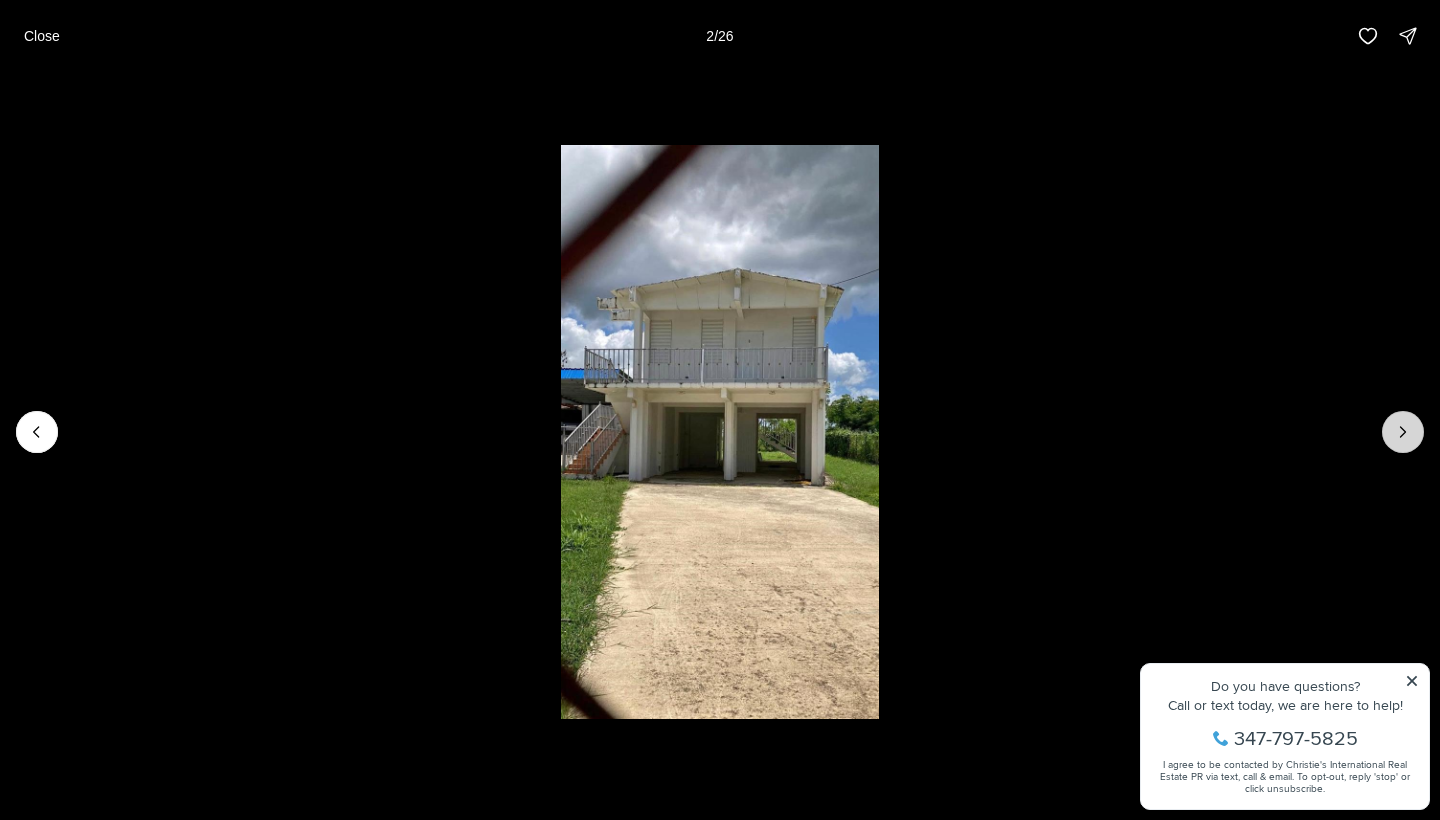 click 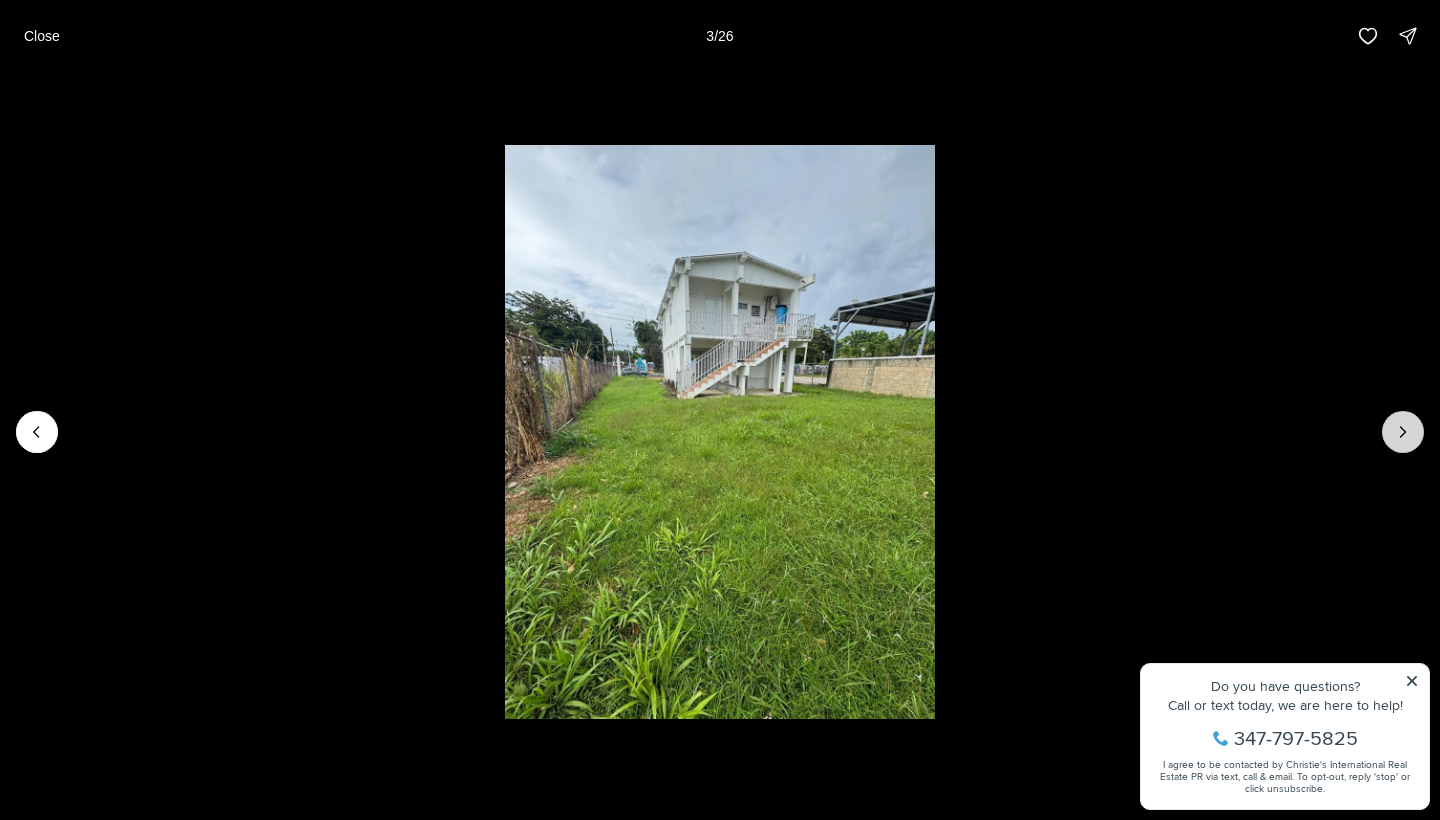 click 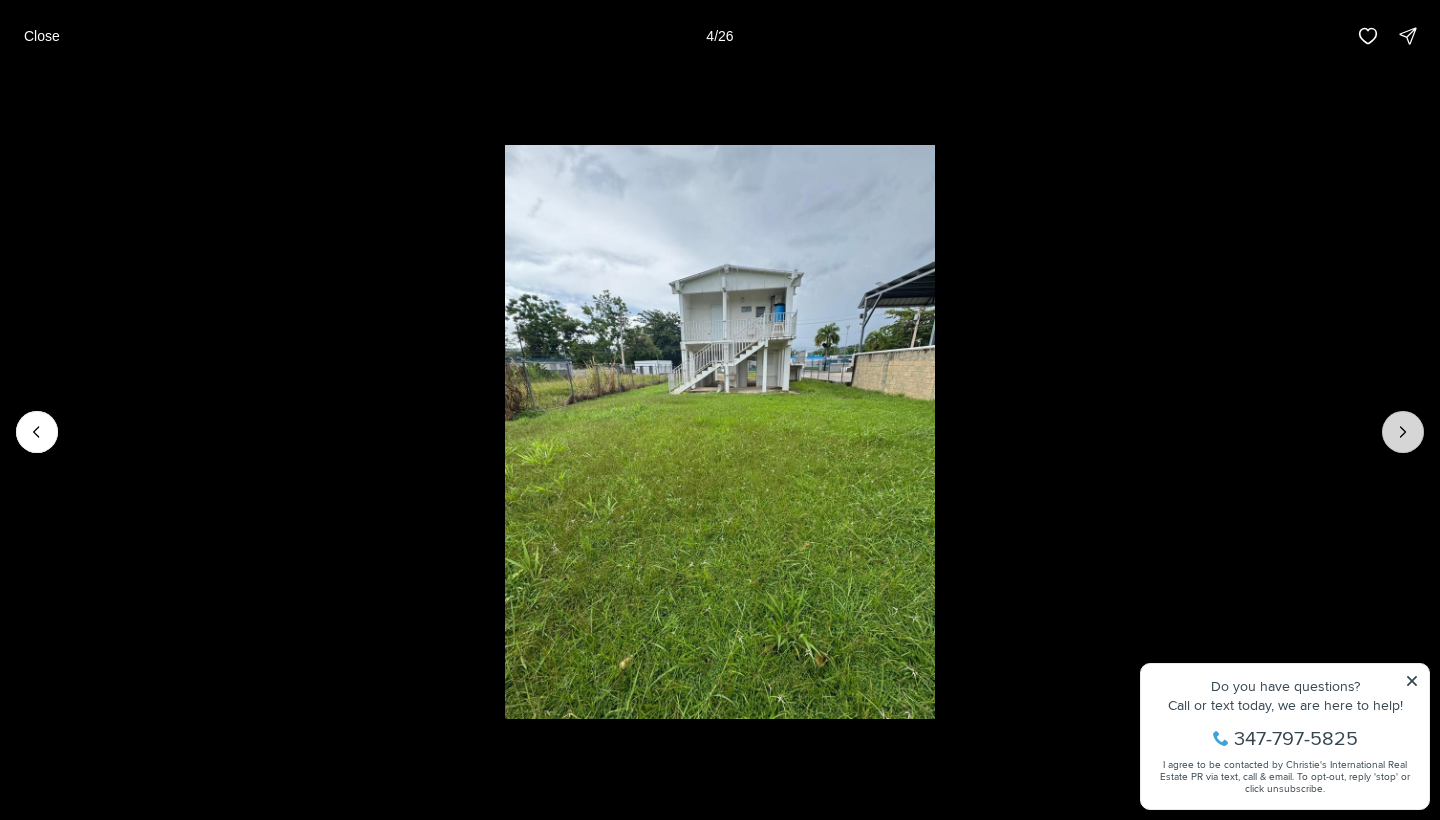 click 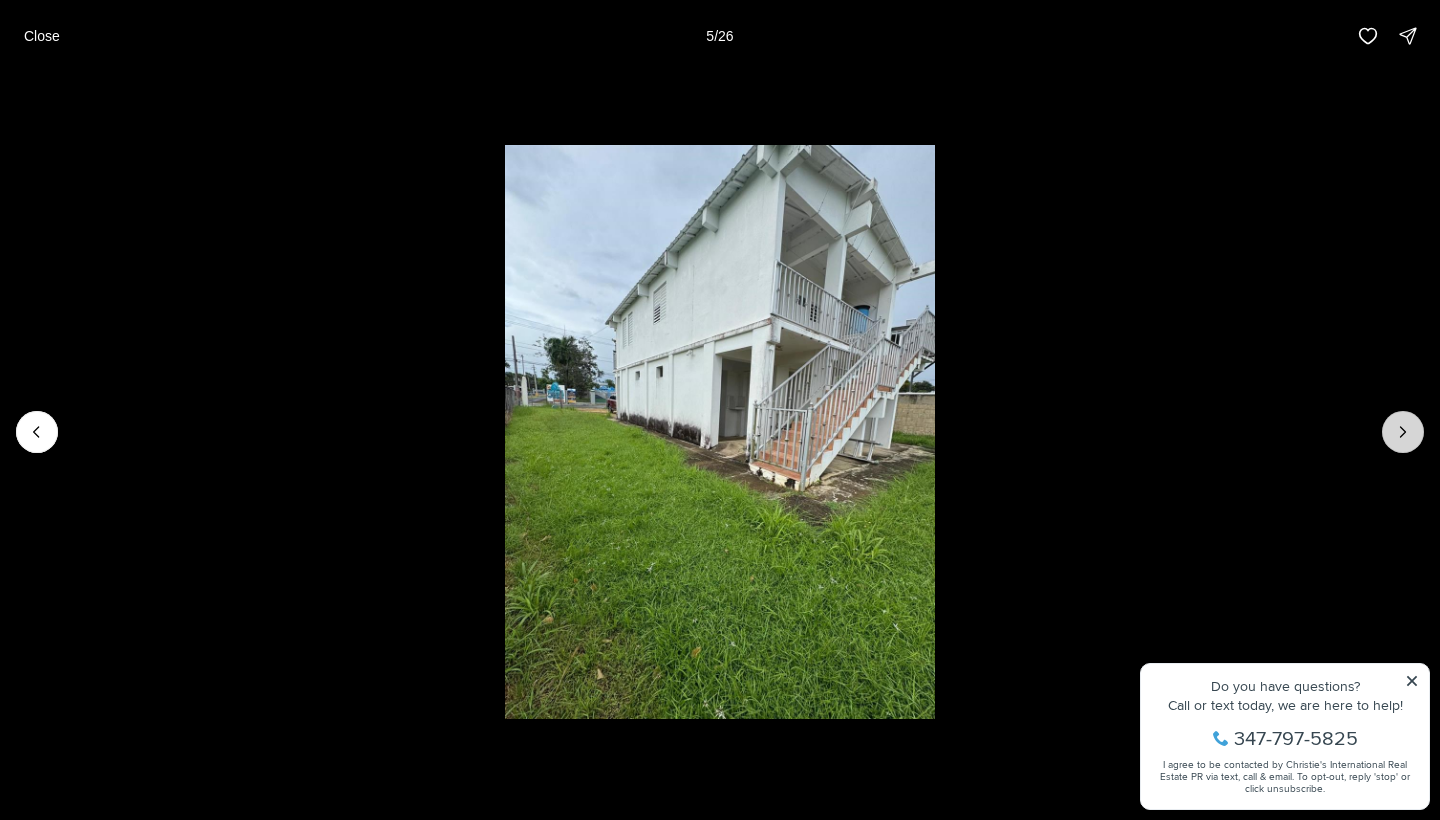 click 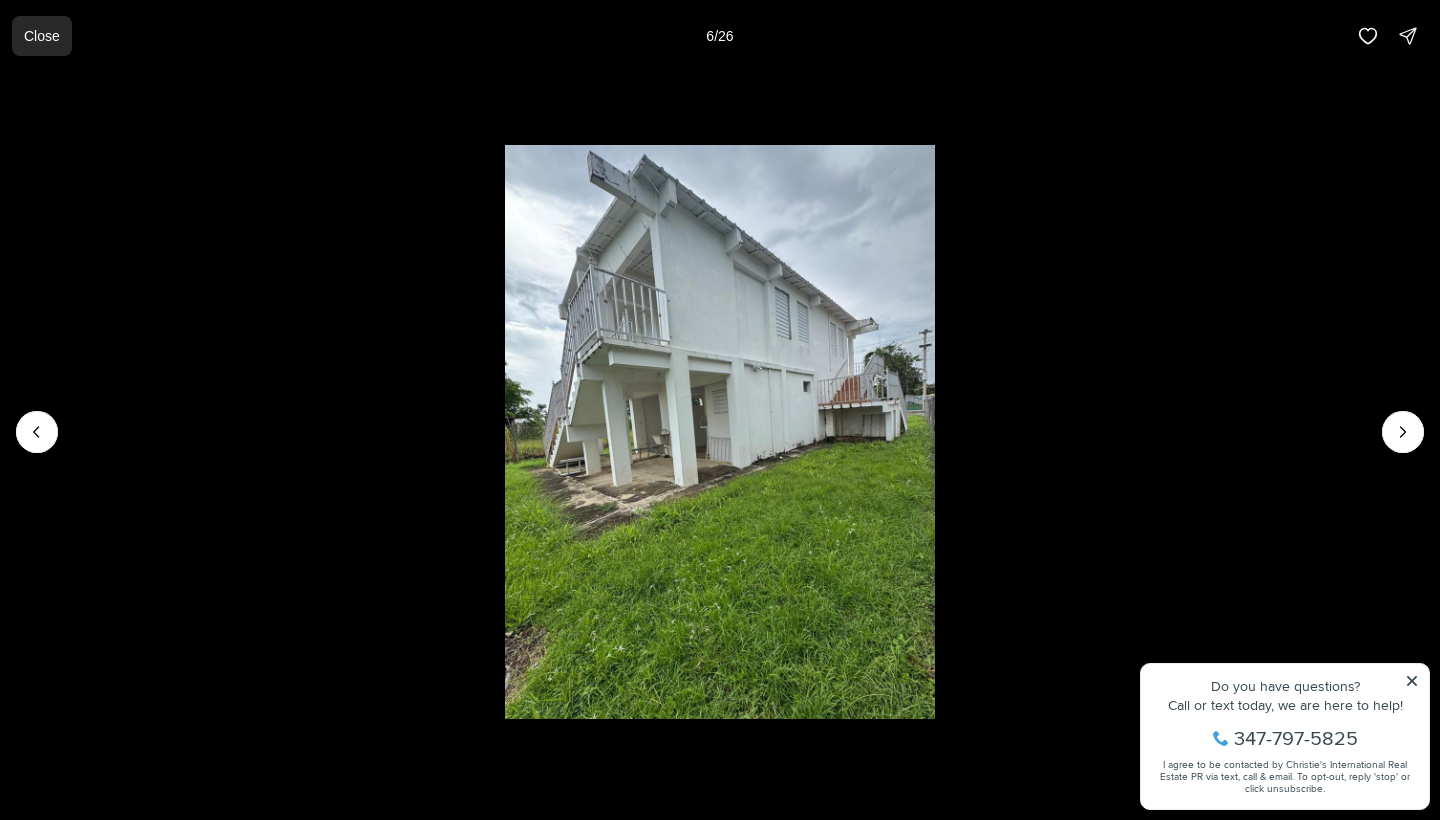 click on "Close" at bounding box center [42, 36] 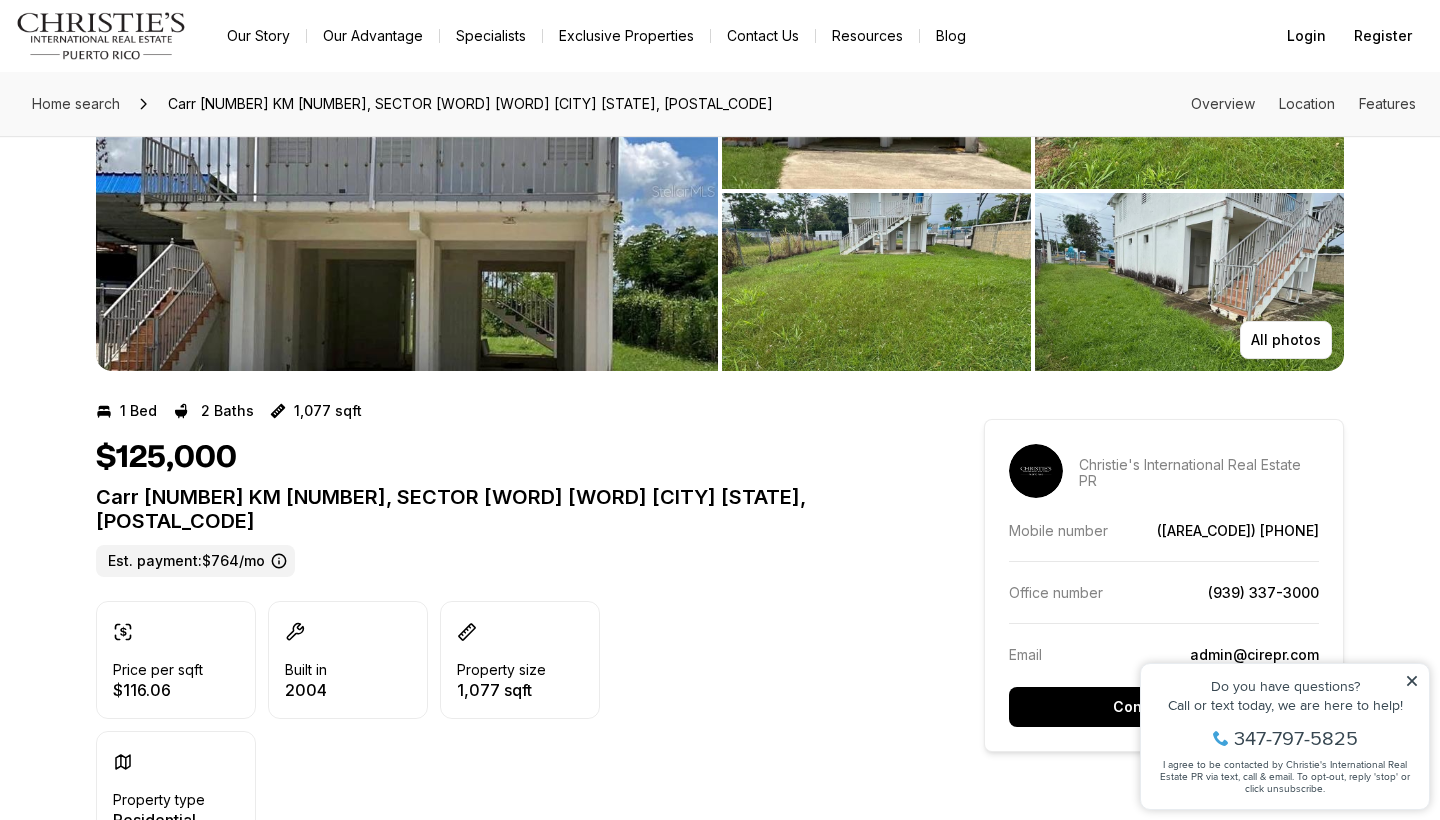 scroll, scrollTop: 226, scrollLeft: 0, axis: vertical 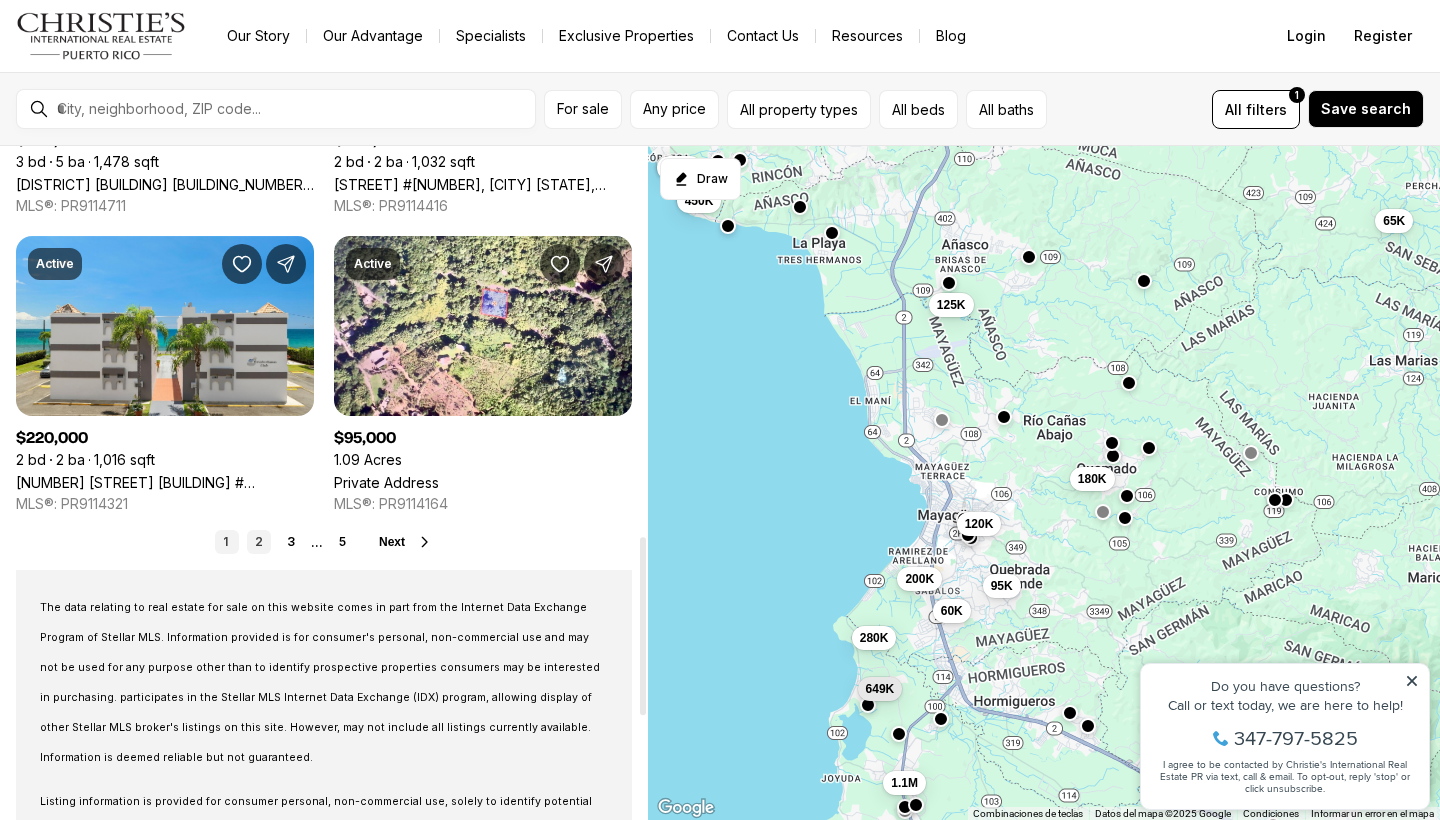 click on "2" at bounding box center [259, 542] 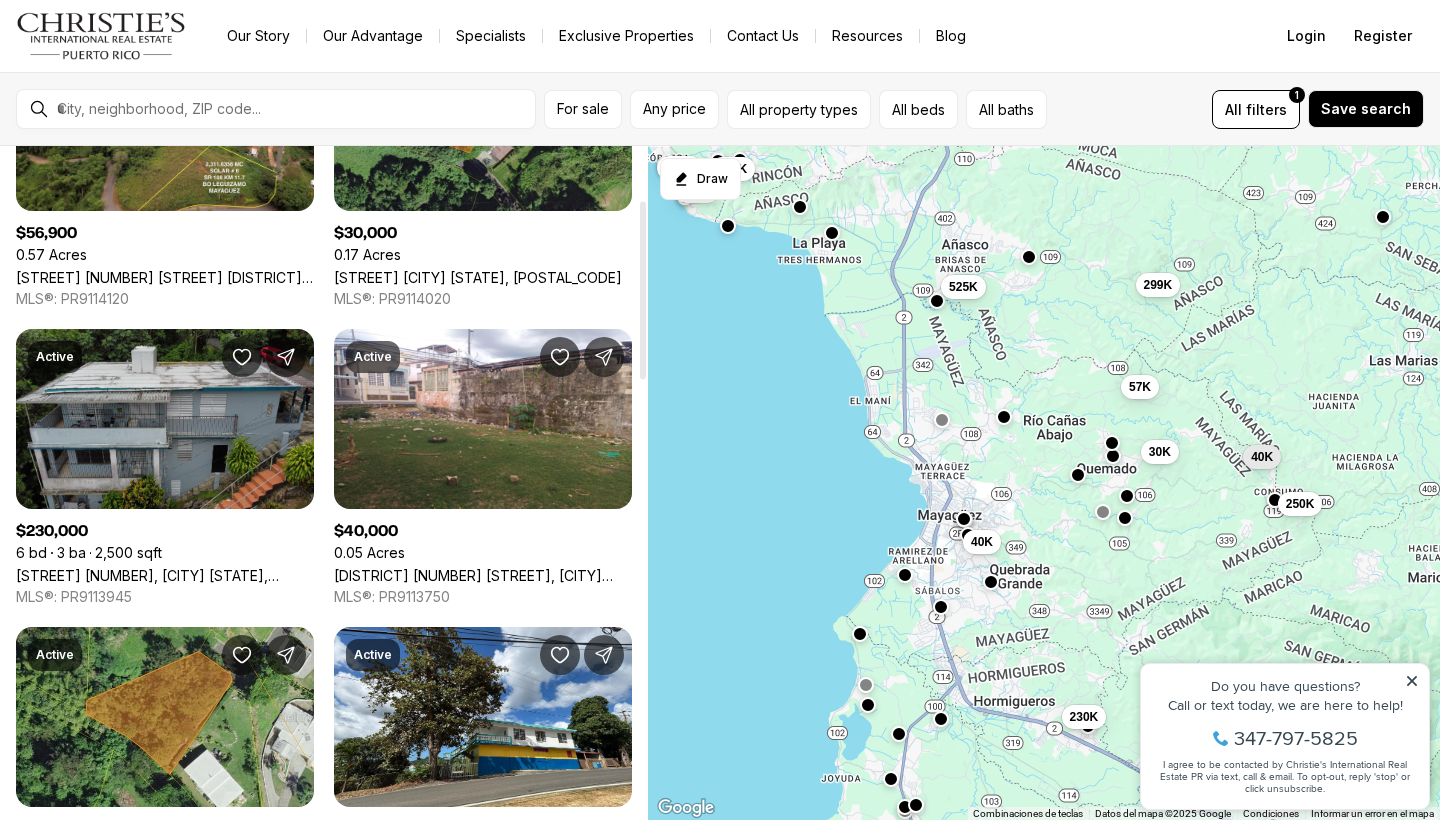 scroll, scrollTop: 203, scrollLeft: 0, axis: vertical 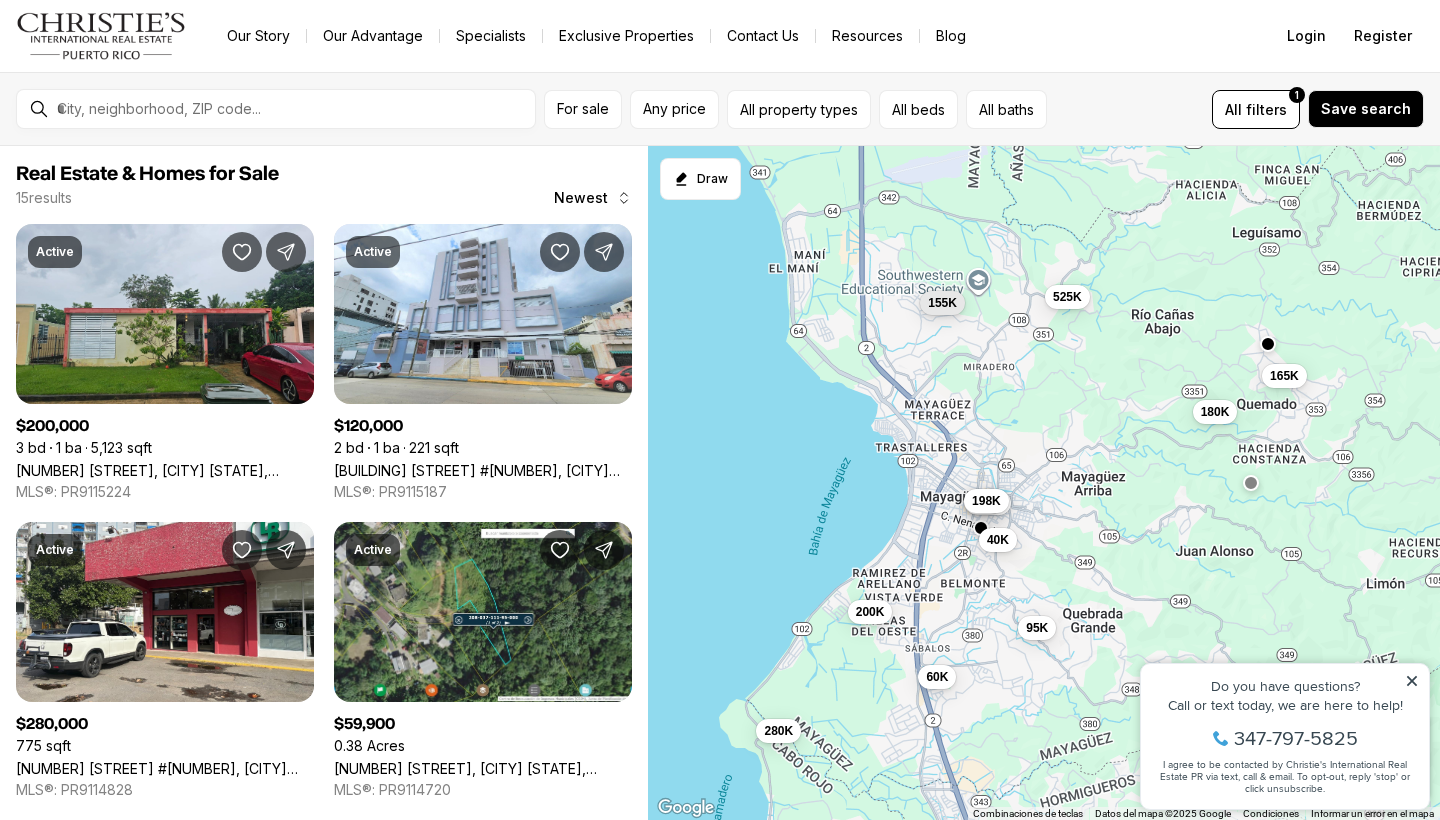 drag, startPoint x: 1100, startPoint y: 509, endPoint x: 923, endPoint y: 432, distance: 193.02332 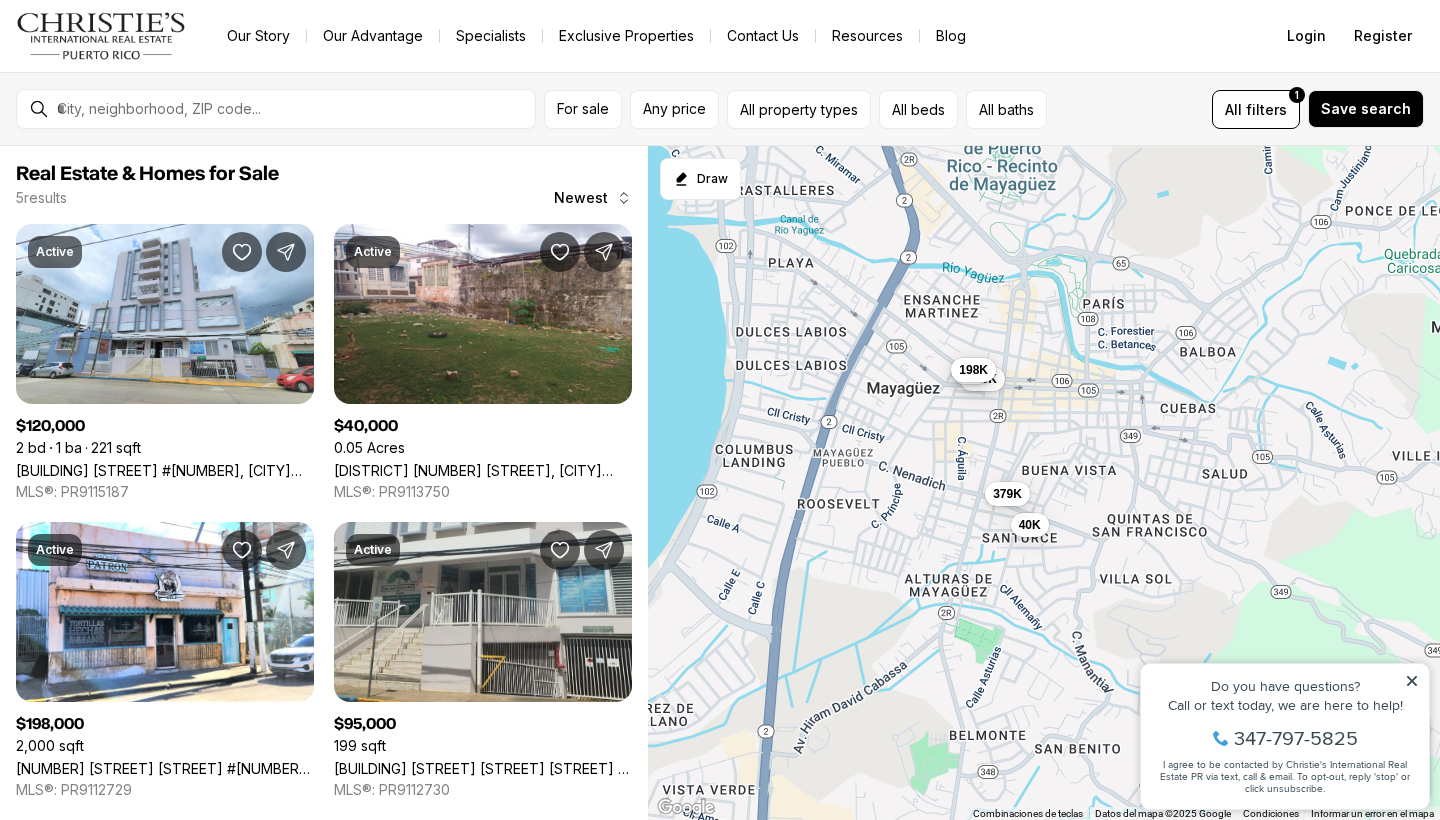 drag, startPoint x: 1029, startPoint y: 533, endPoint x: 1168, endPoint y: 318, distance: 256.01953 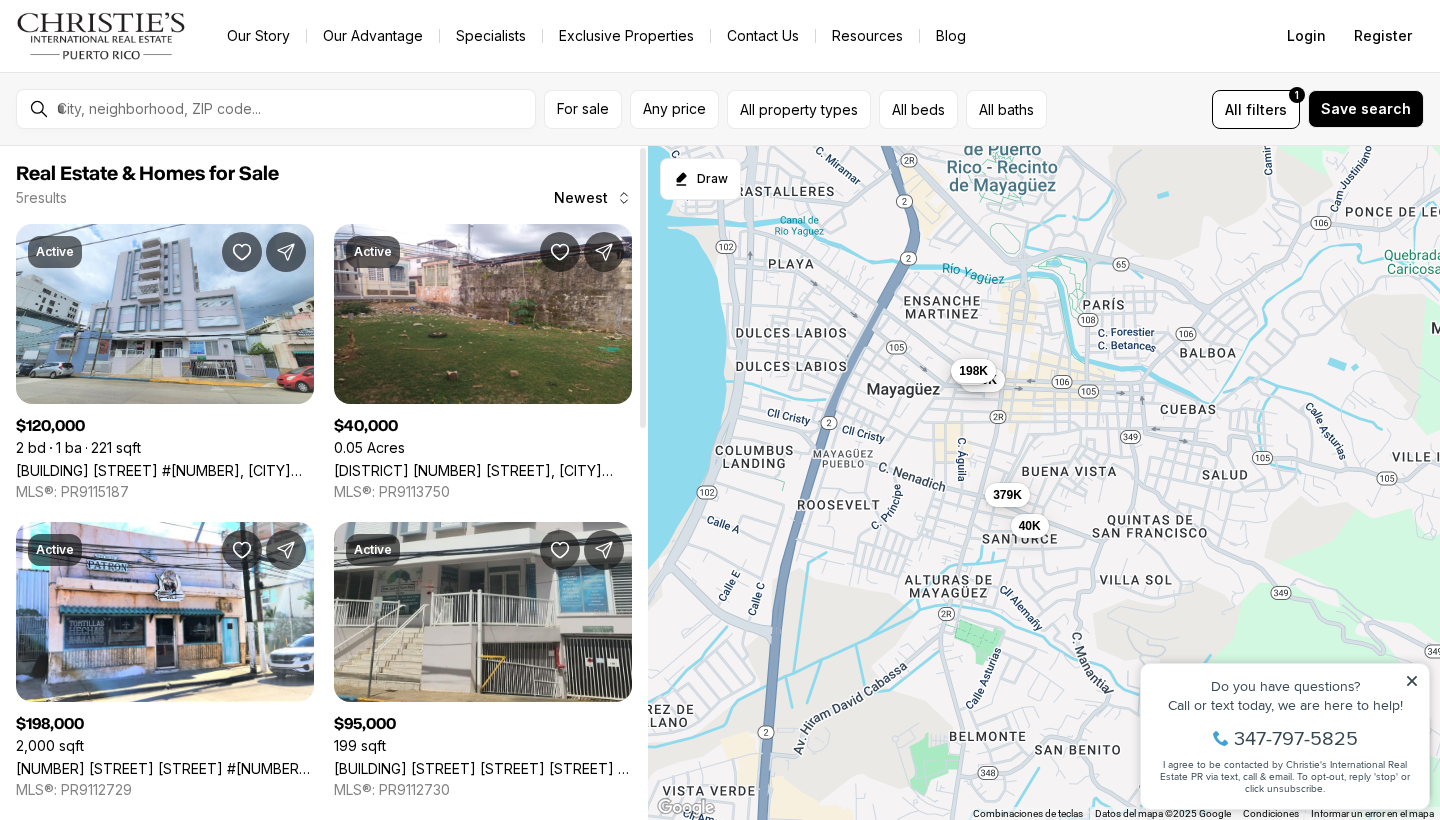 scroll, scrollTop: 0, scrollLeft: 0, axis: both 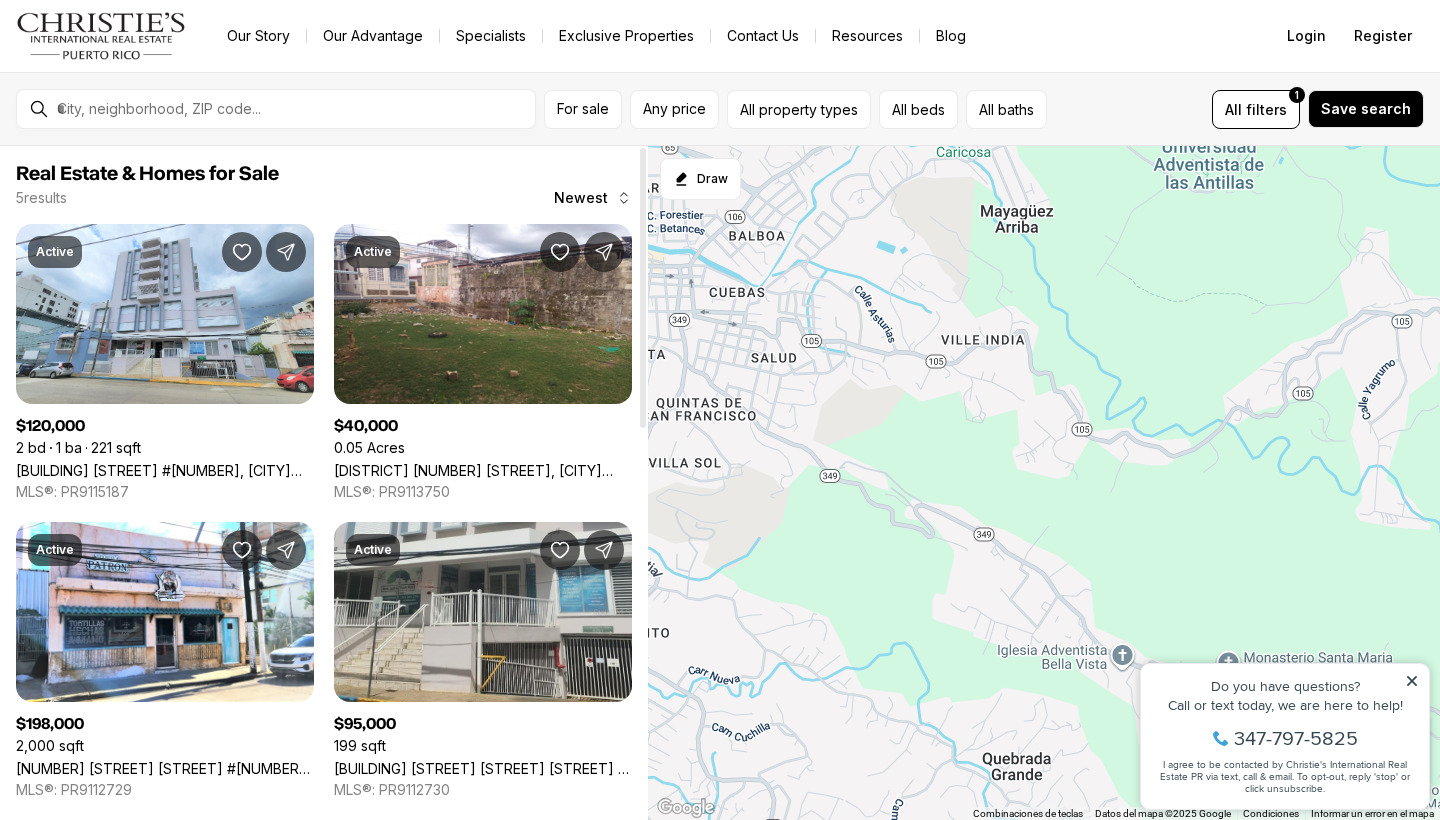 drag, startPoint x: 1093, startPoint y: 512, endPoint x: 640, endPoint y: 395, distance: 467.86536 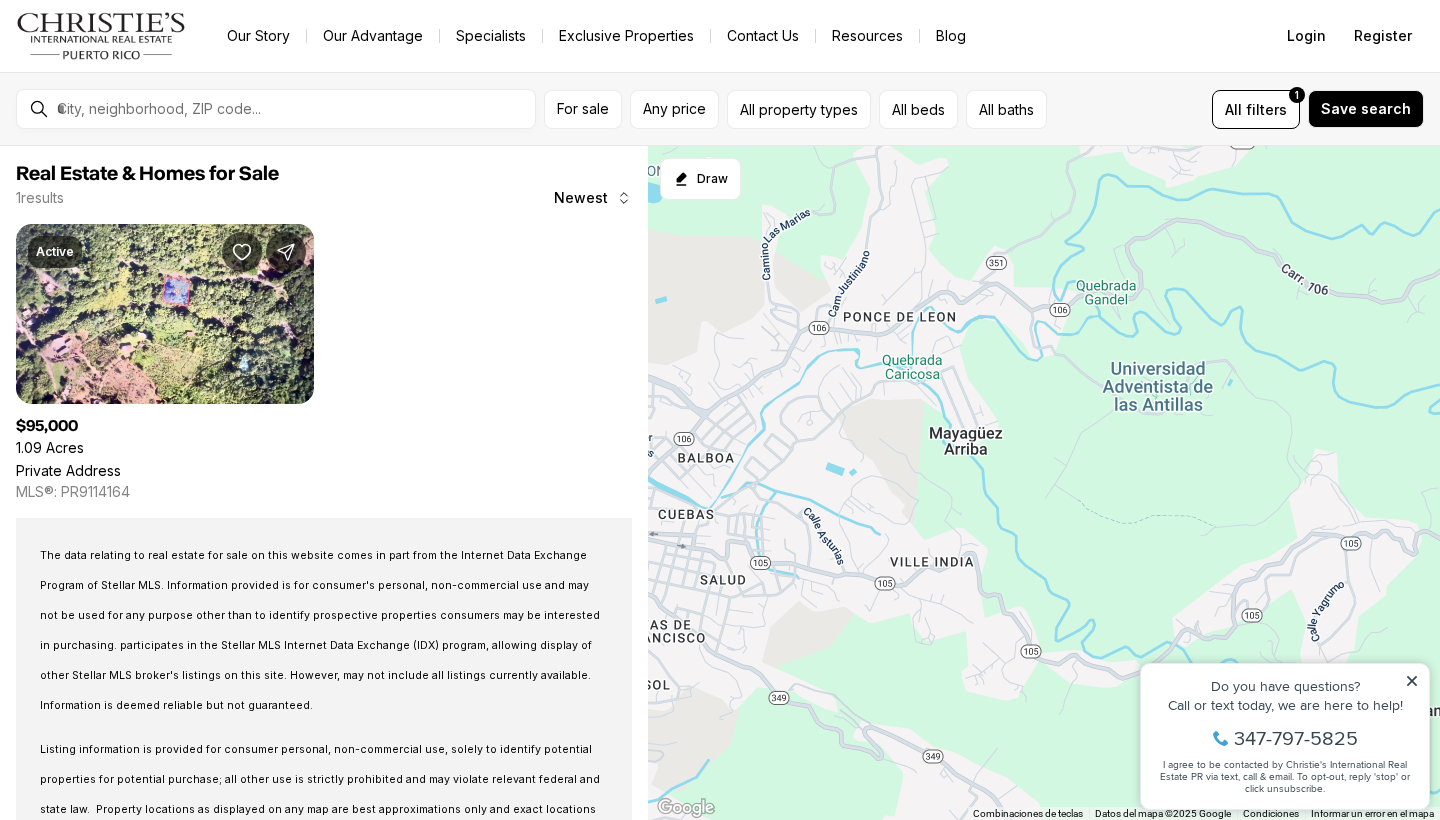 drag, startPoint x: 1051, startPoint y: 371, endPoint x: 997, endPoint y: 593, distance: 228.47319 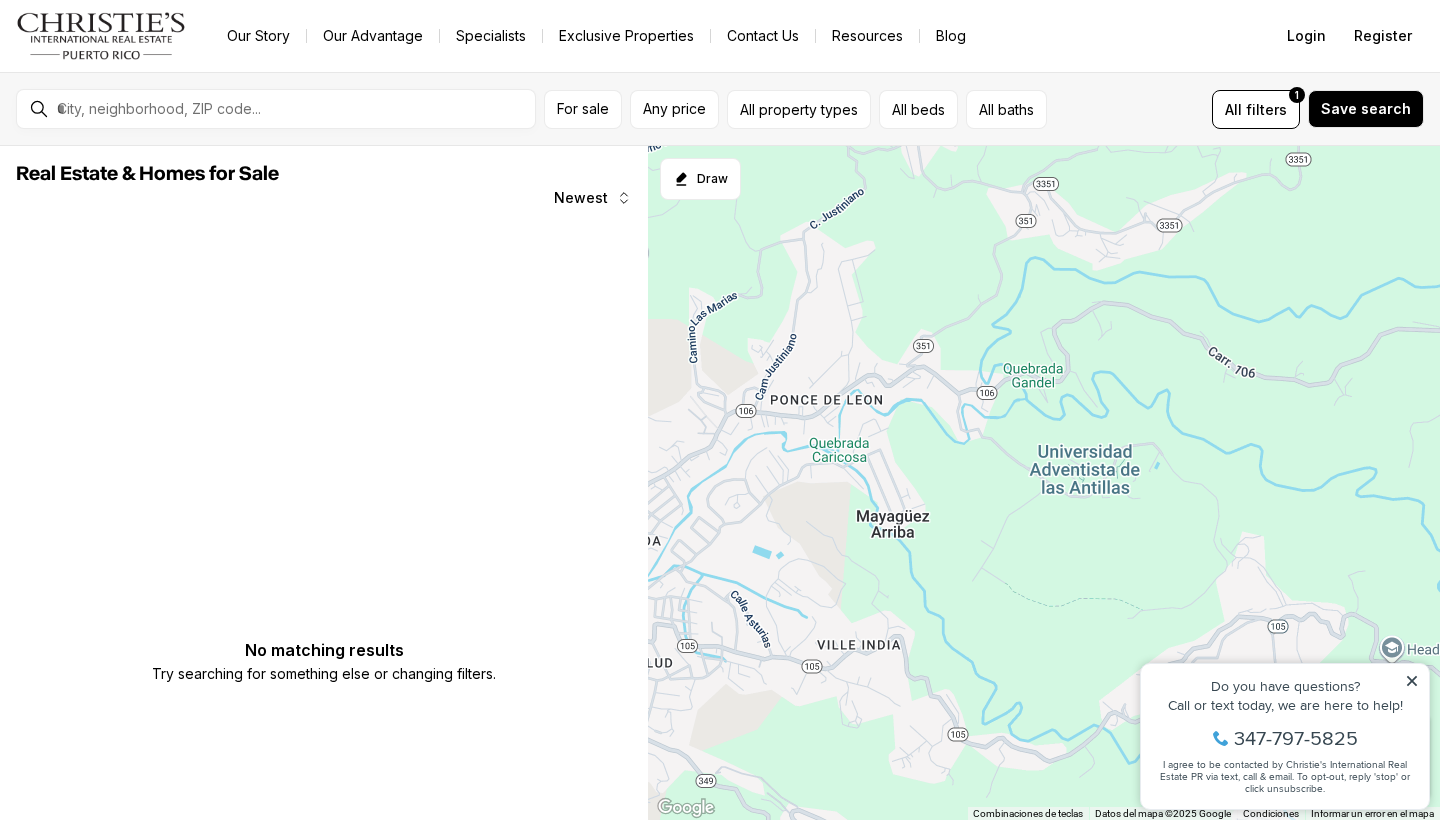 drag, startPoint x: 1025, startPoint y: 572, endPoint x: 951, endPoint y: 659, distance: 114.21471 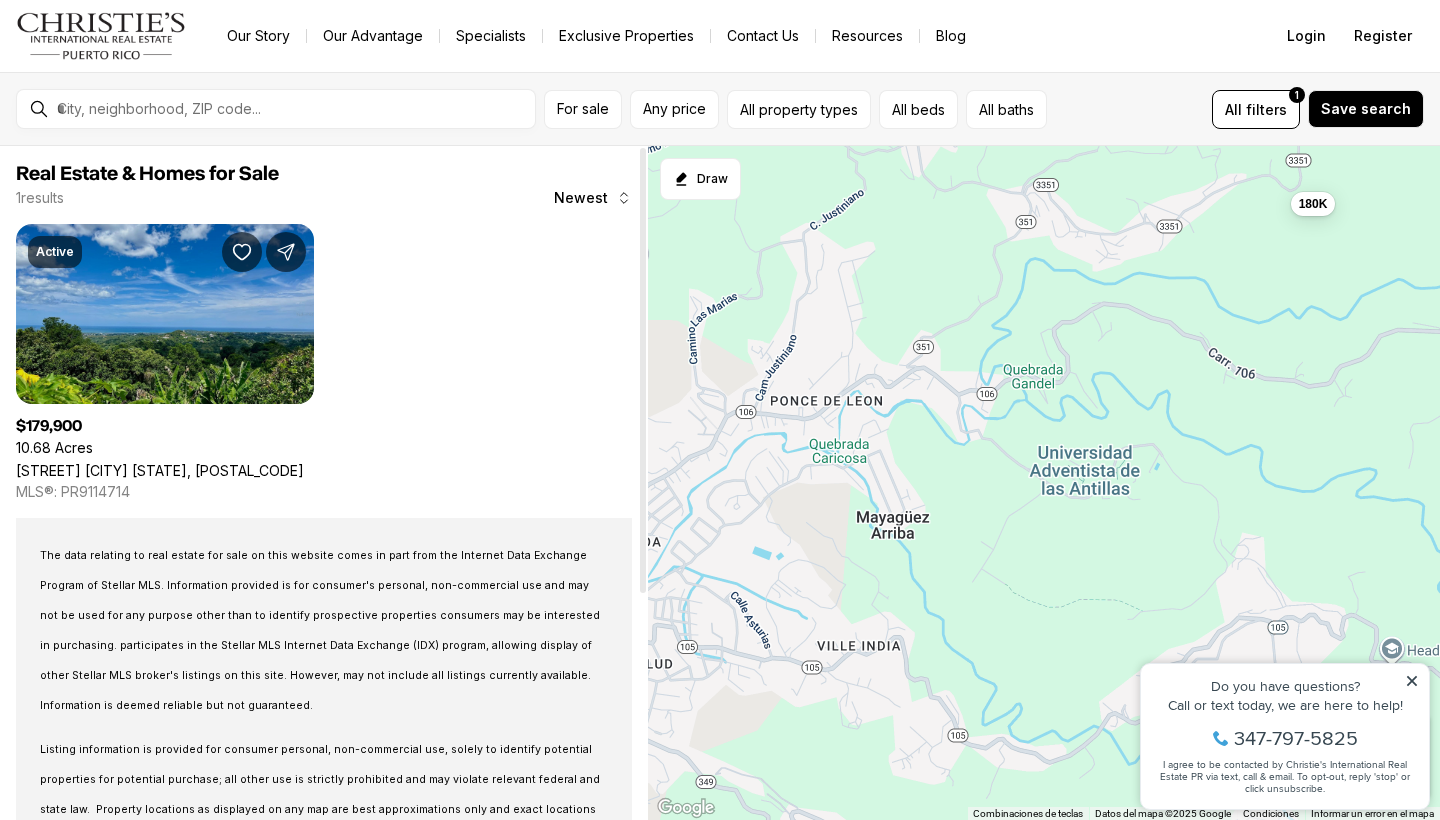 click on "PR-3351 BO QUEMADO, MAYAGUEZ PR, 00680" at bounding box center [160, 470] 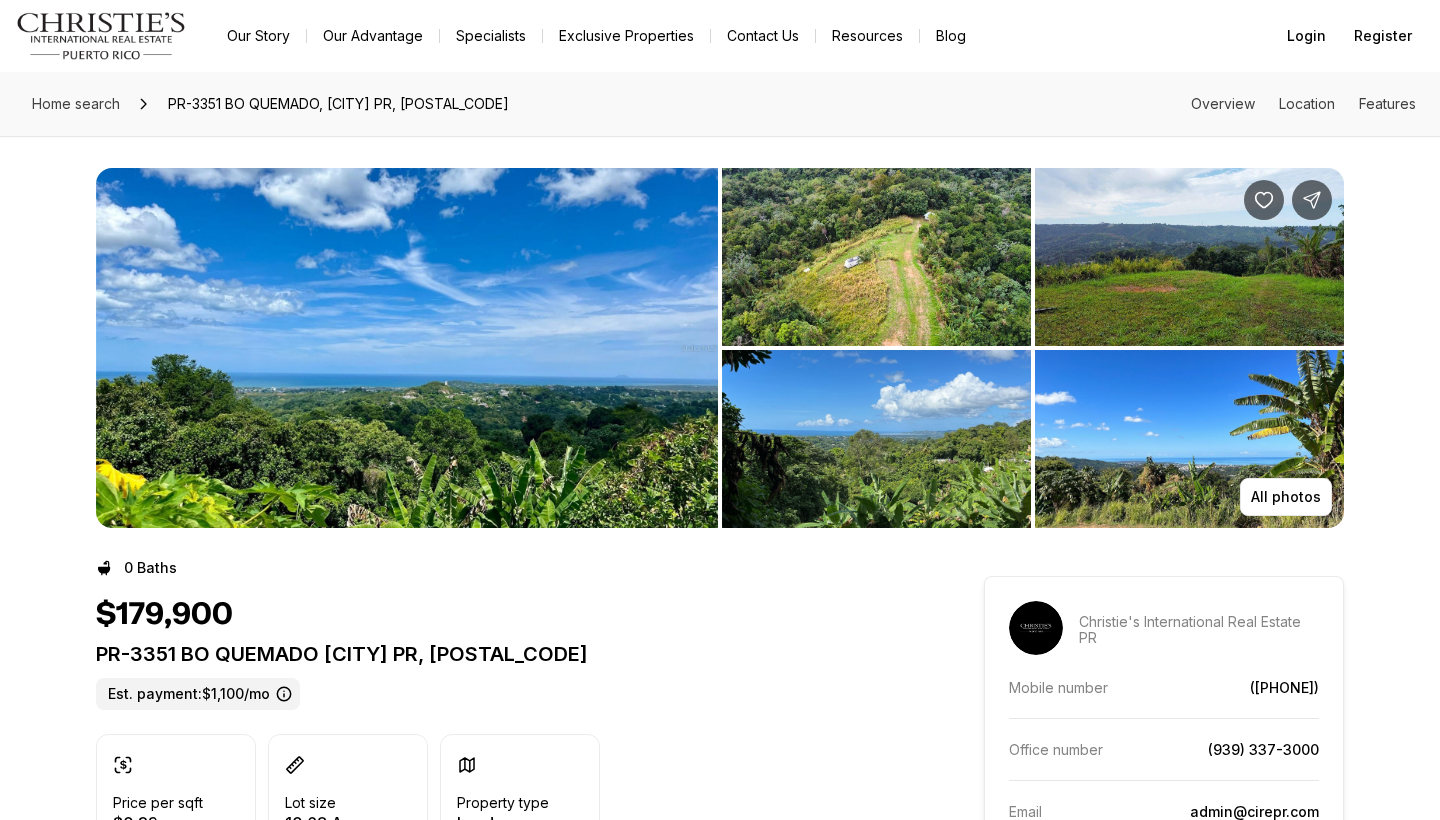 scroll, scrollTop: 0, scrollLeft: 0, axis: both 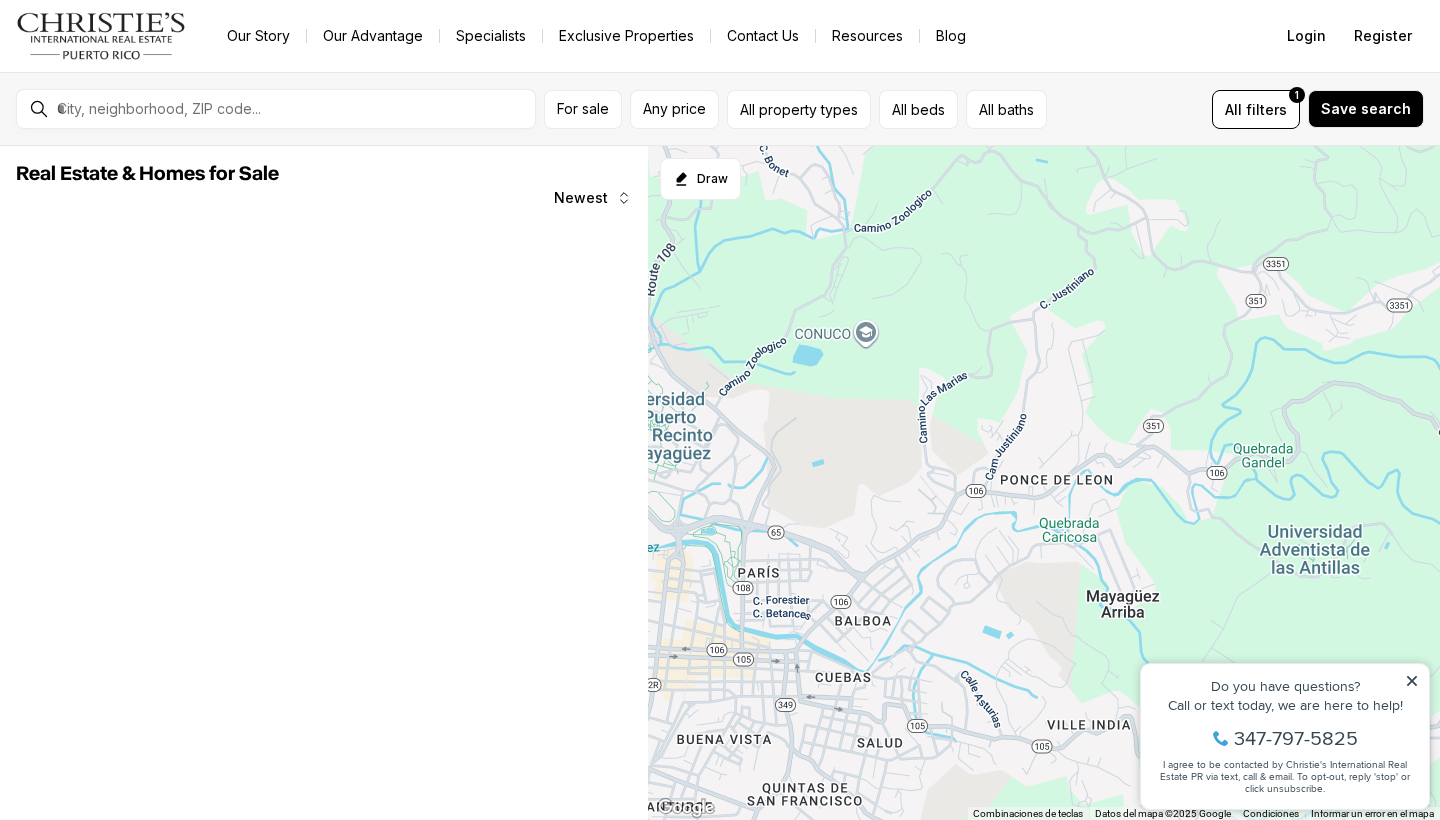drag, startPoint x: 859, startPoint y: 503, endPoint x: 1109, endPoint y: 589, distance: 264.3785 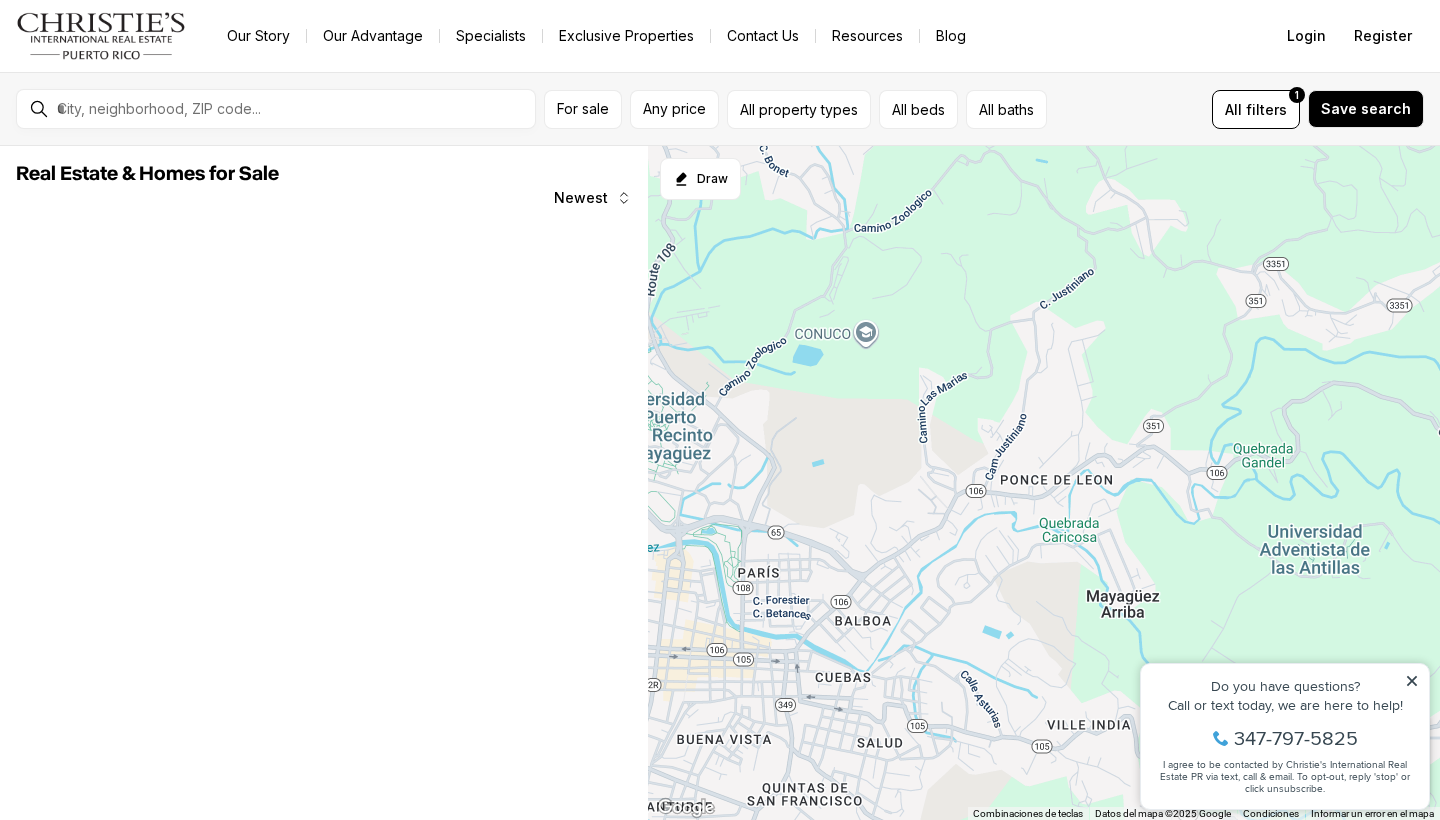 click at bounding box center [1044, 483] 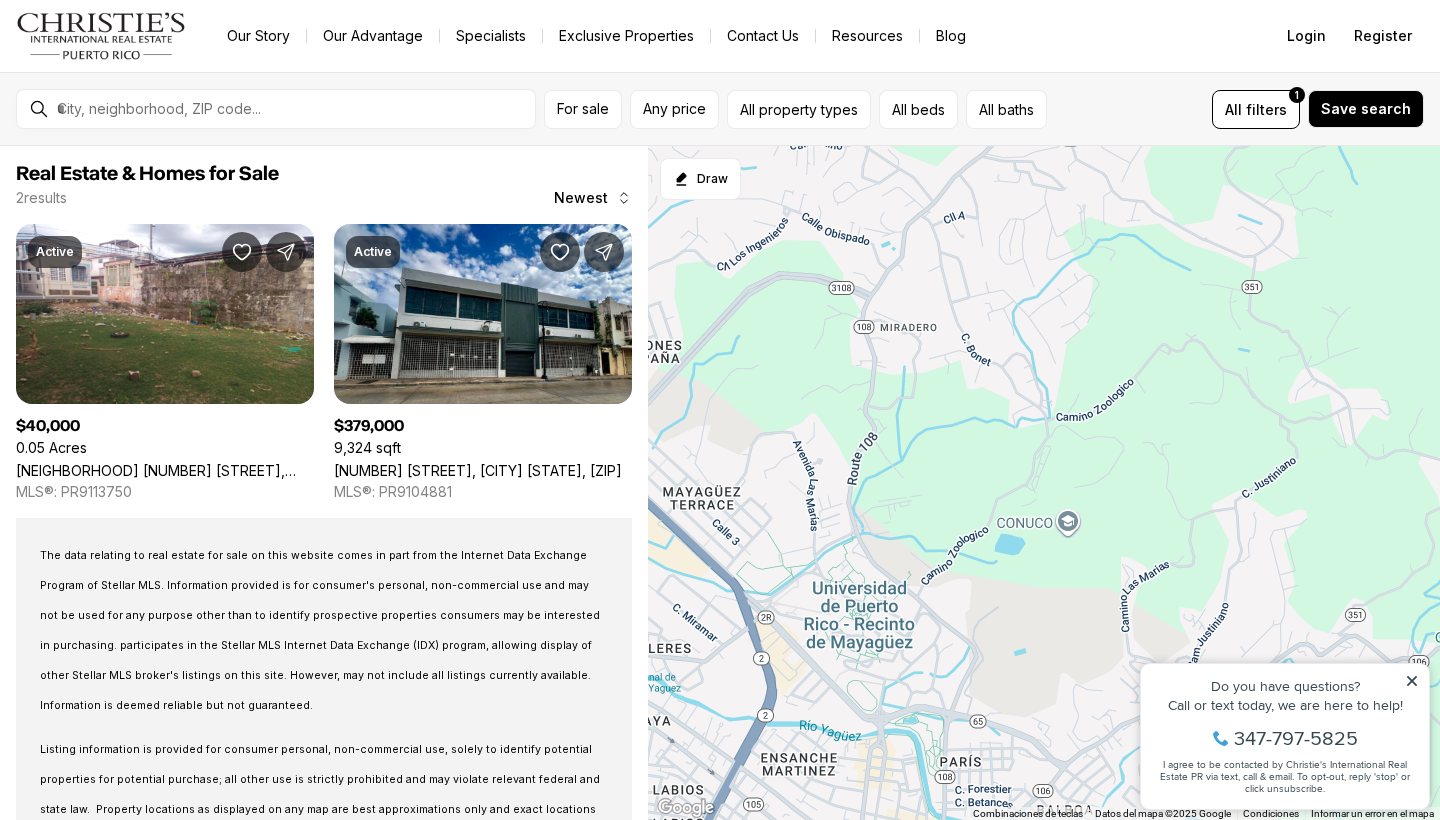 drag, startPoint x: 2064, startPoint y: 1114, endPoint x: 1164, endPoint y: 744, distance: 973.0879 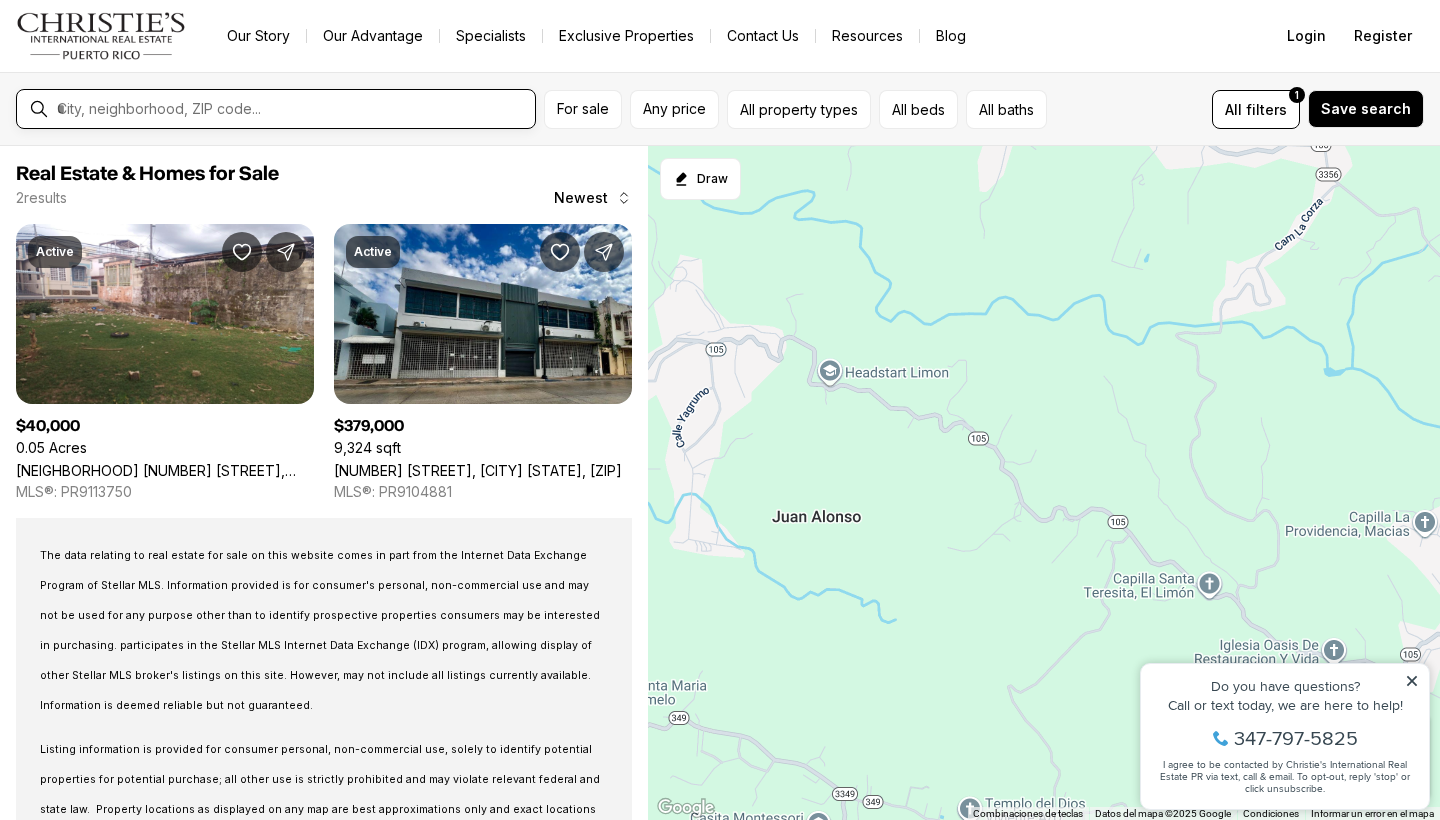 click at bounding box center [292, 109] 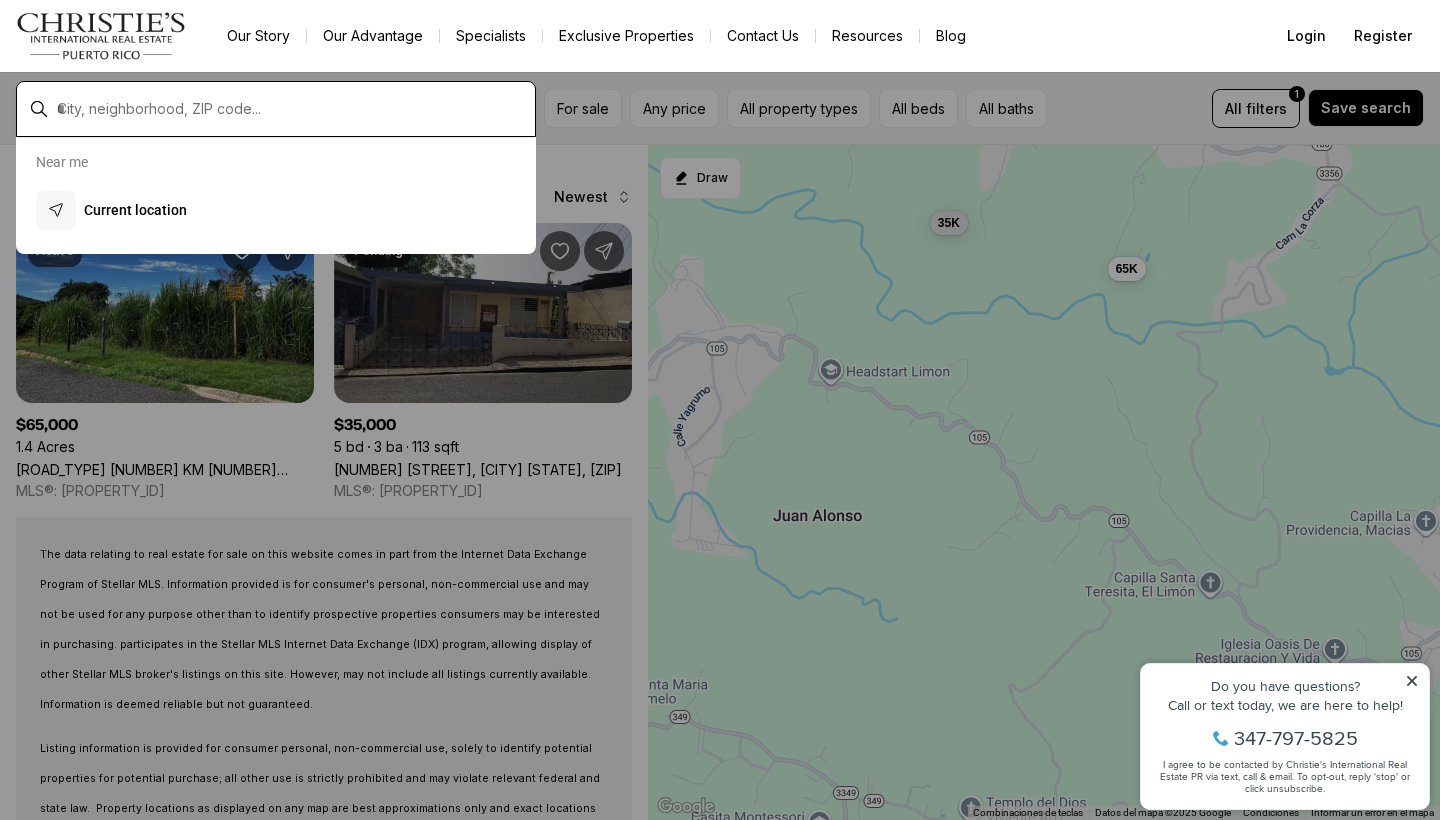 click at bounding box center [292, 109] 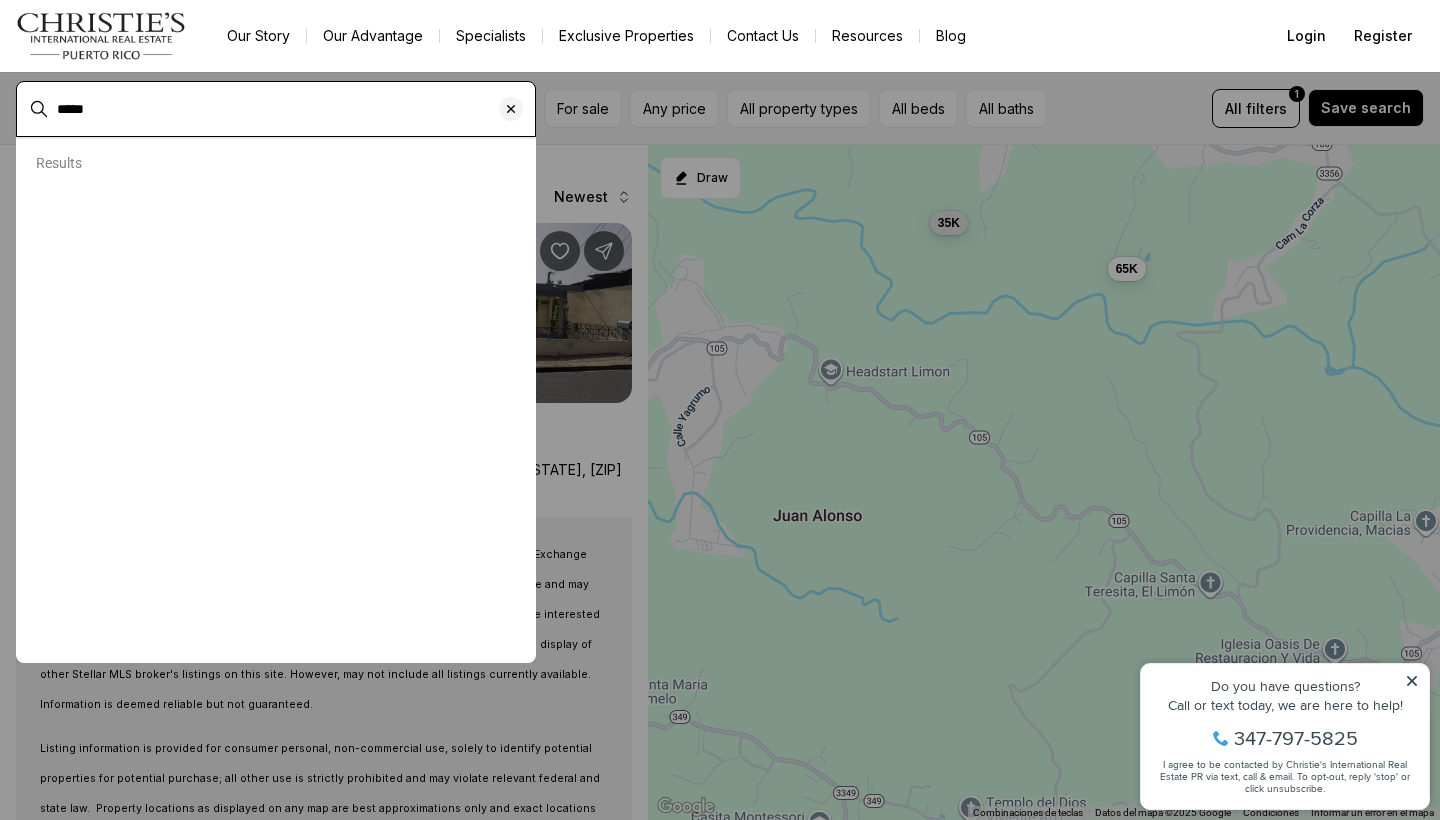 type on "*****" 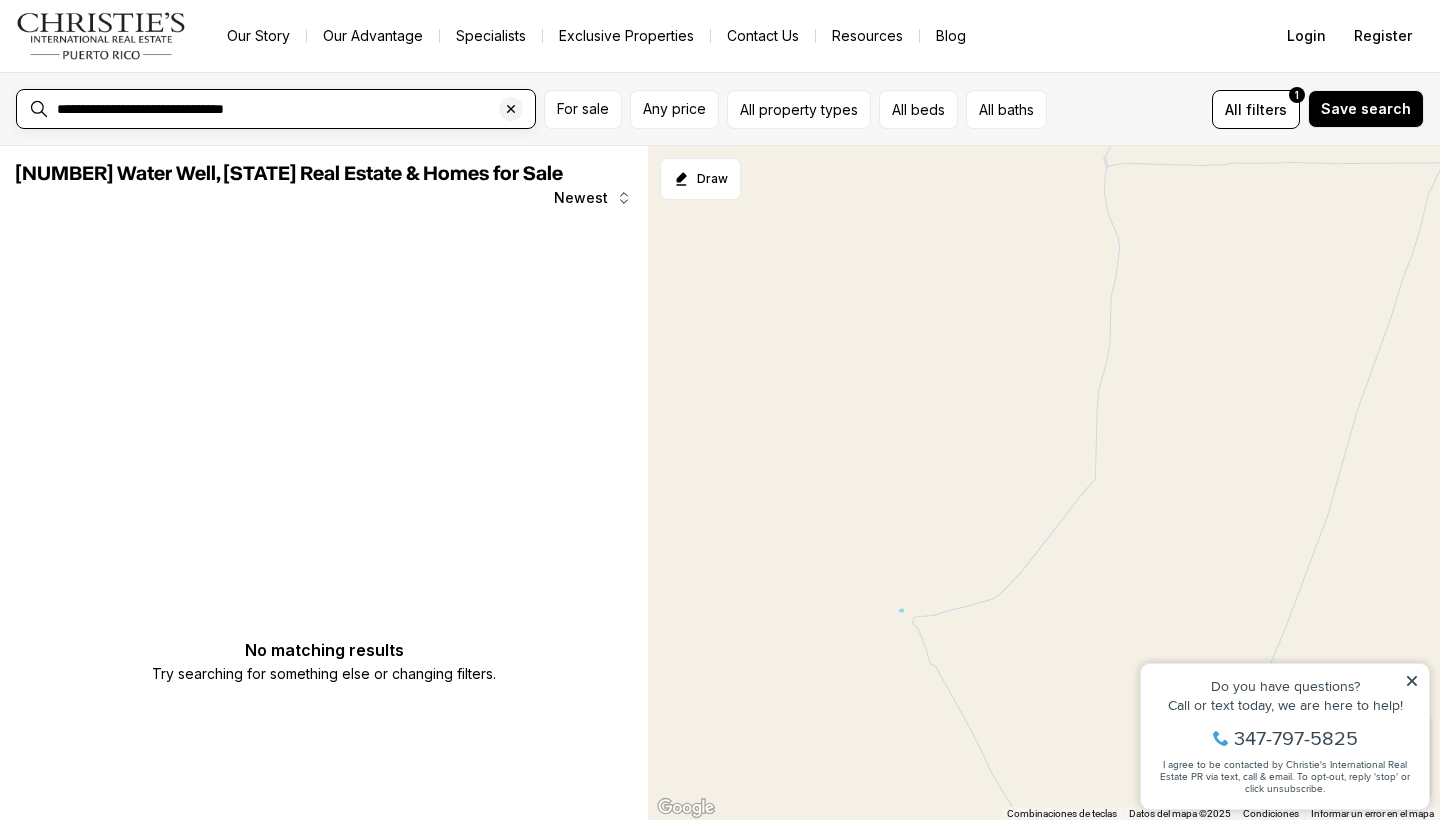 click on "**********" at bounding box center [292, 109] 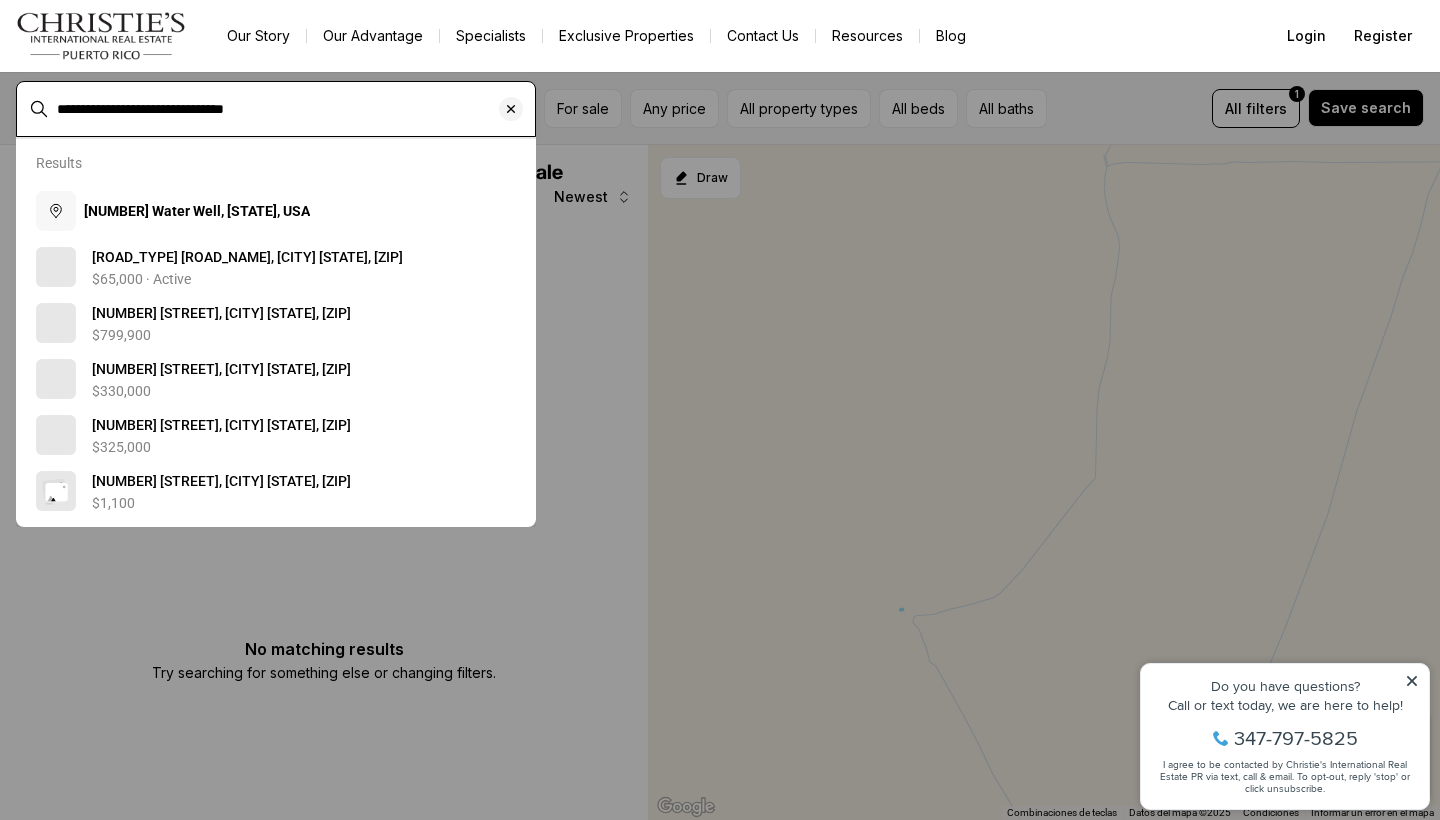 click on "**********" at bounding box center (292, 109) 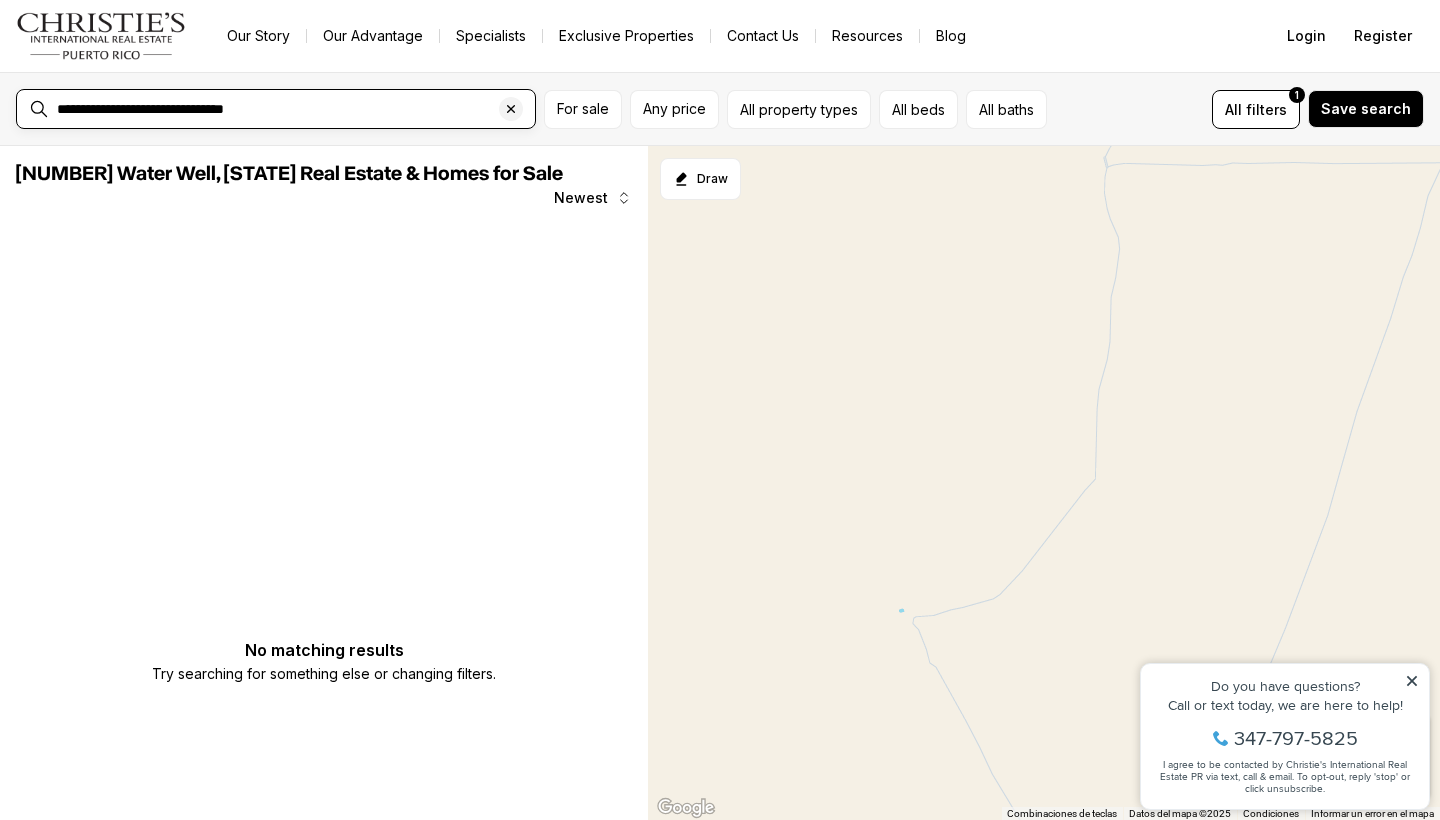 click on "**********" at bounding box center [292, 109] 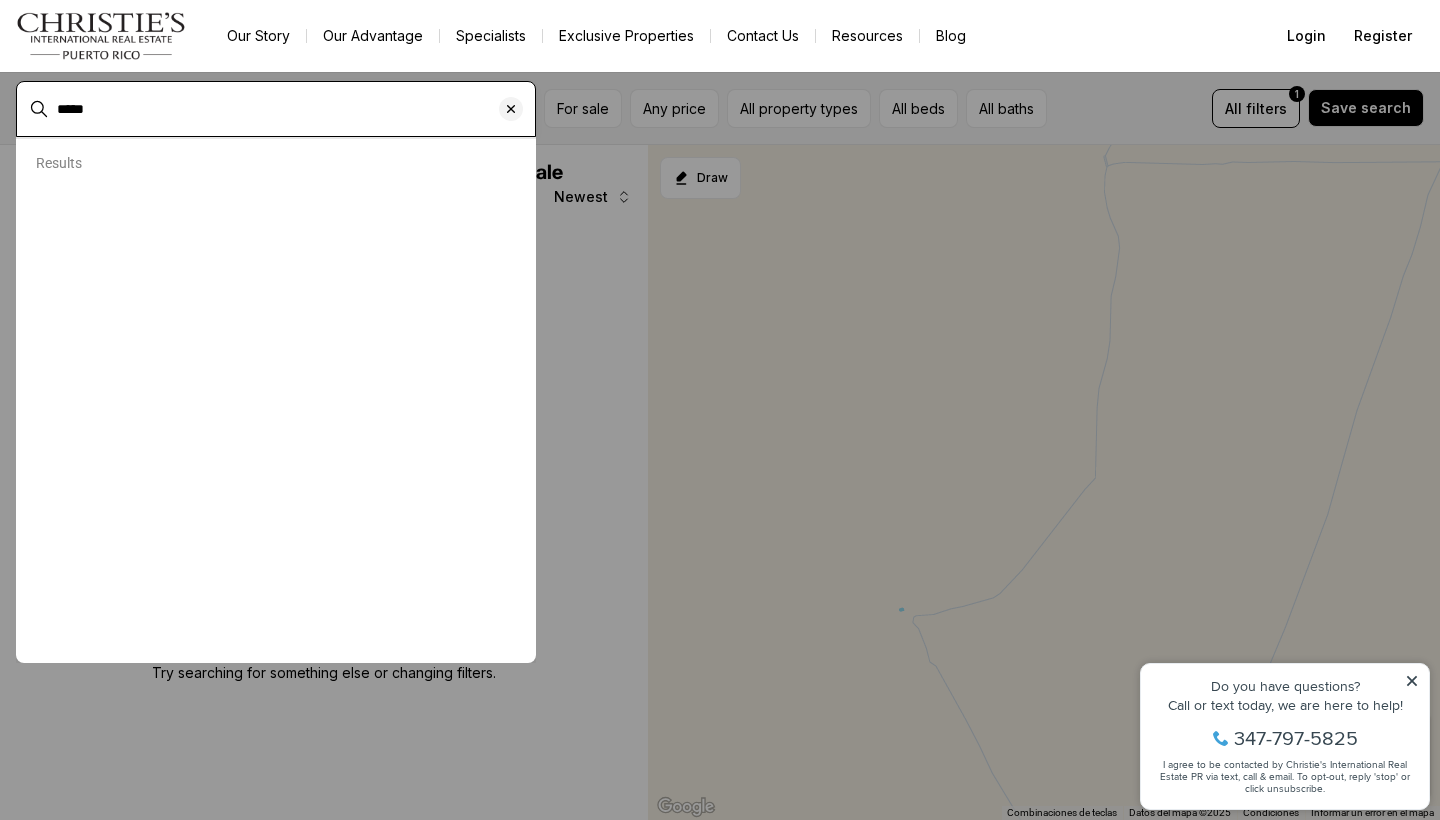 type on "*****" 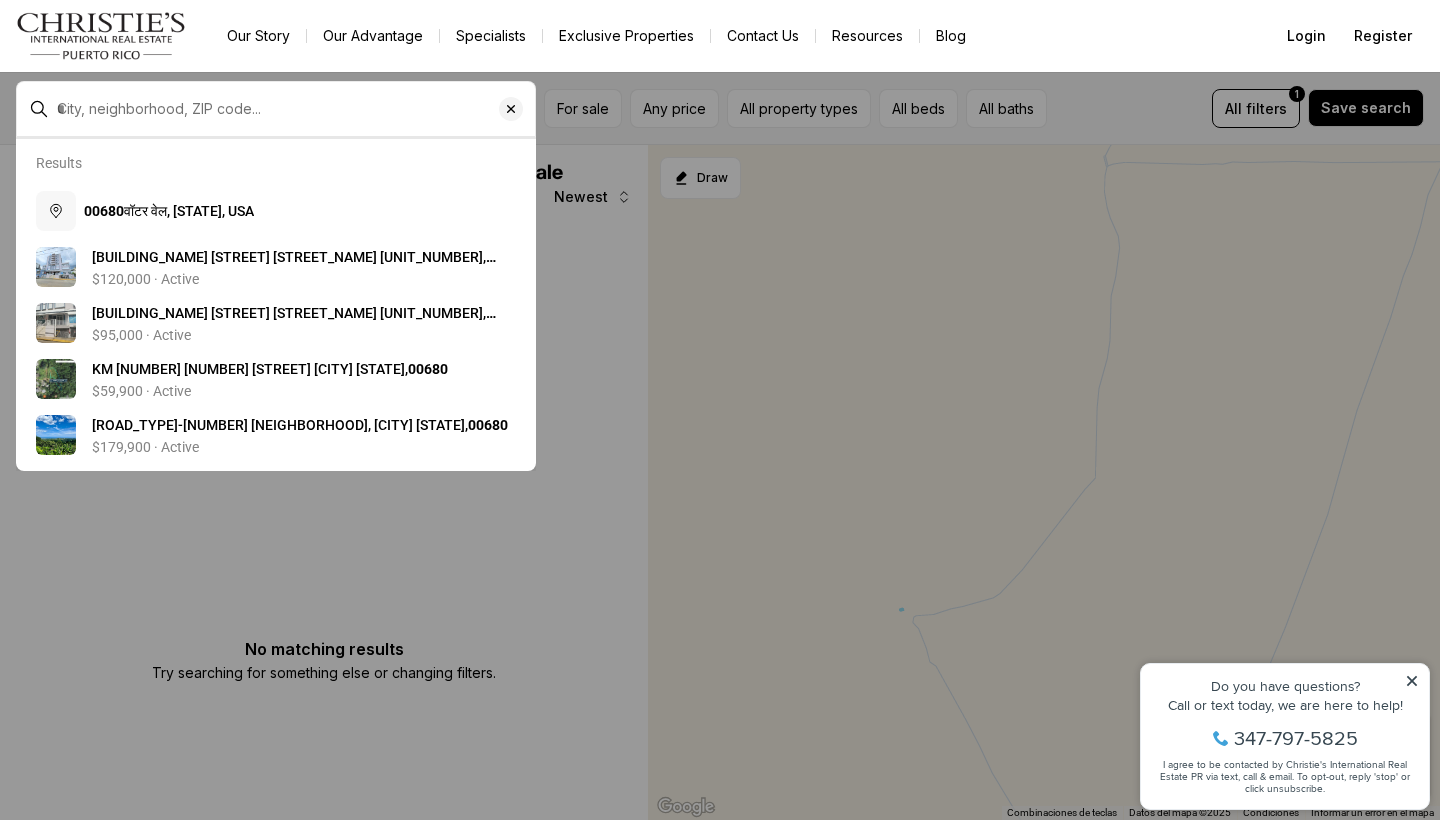 click at bounding box center [292, 109] 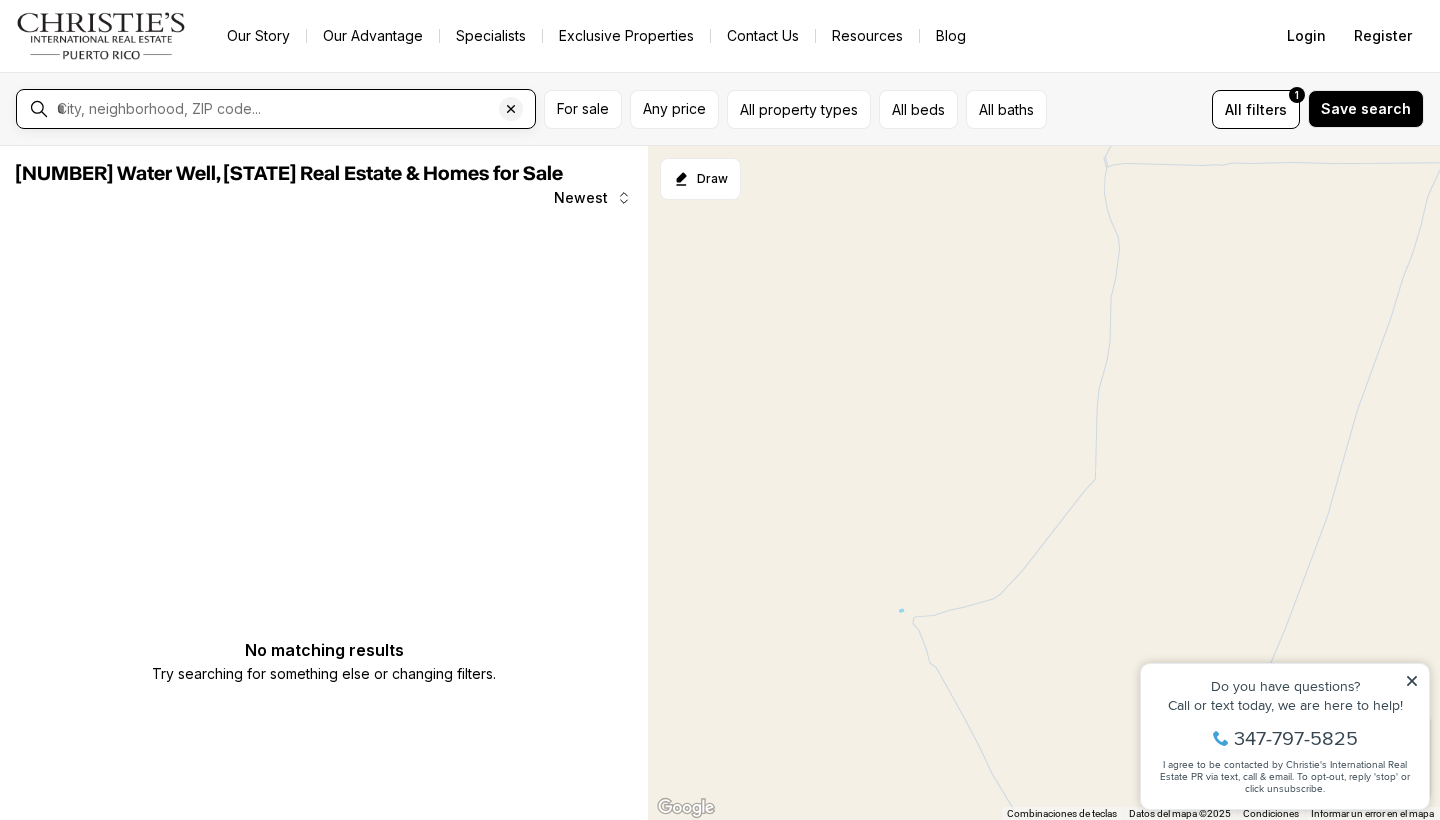click at bounding box center [292, 109] 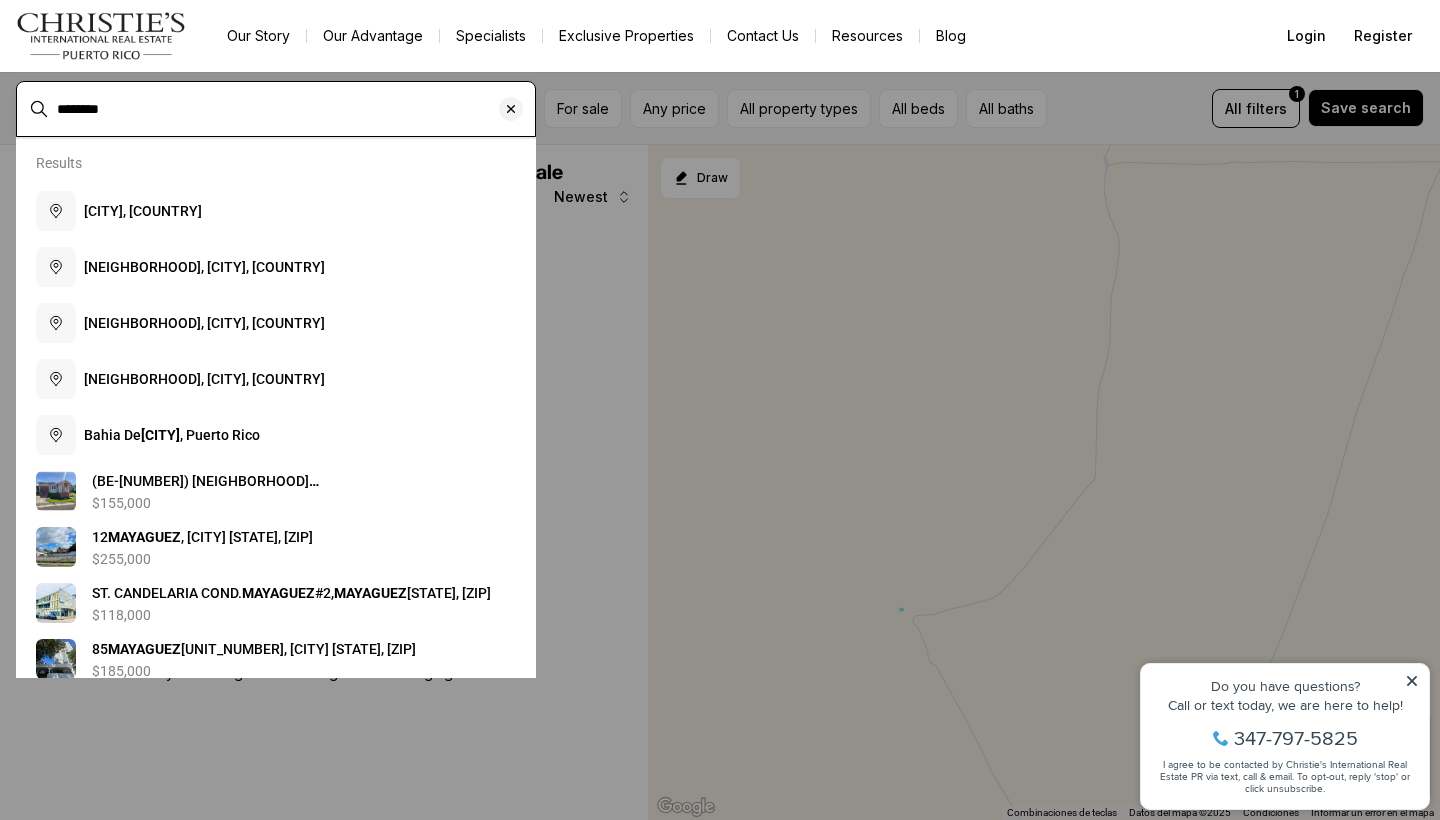 type on "********" 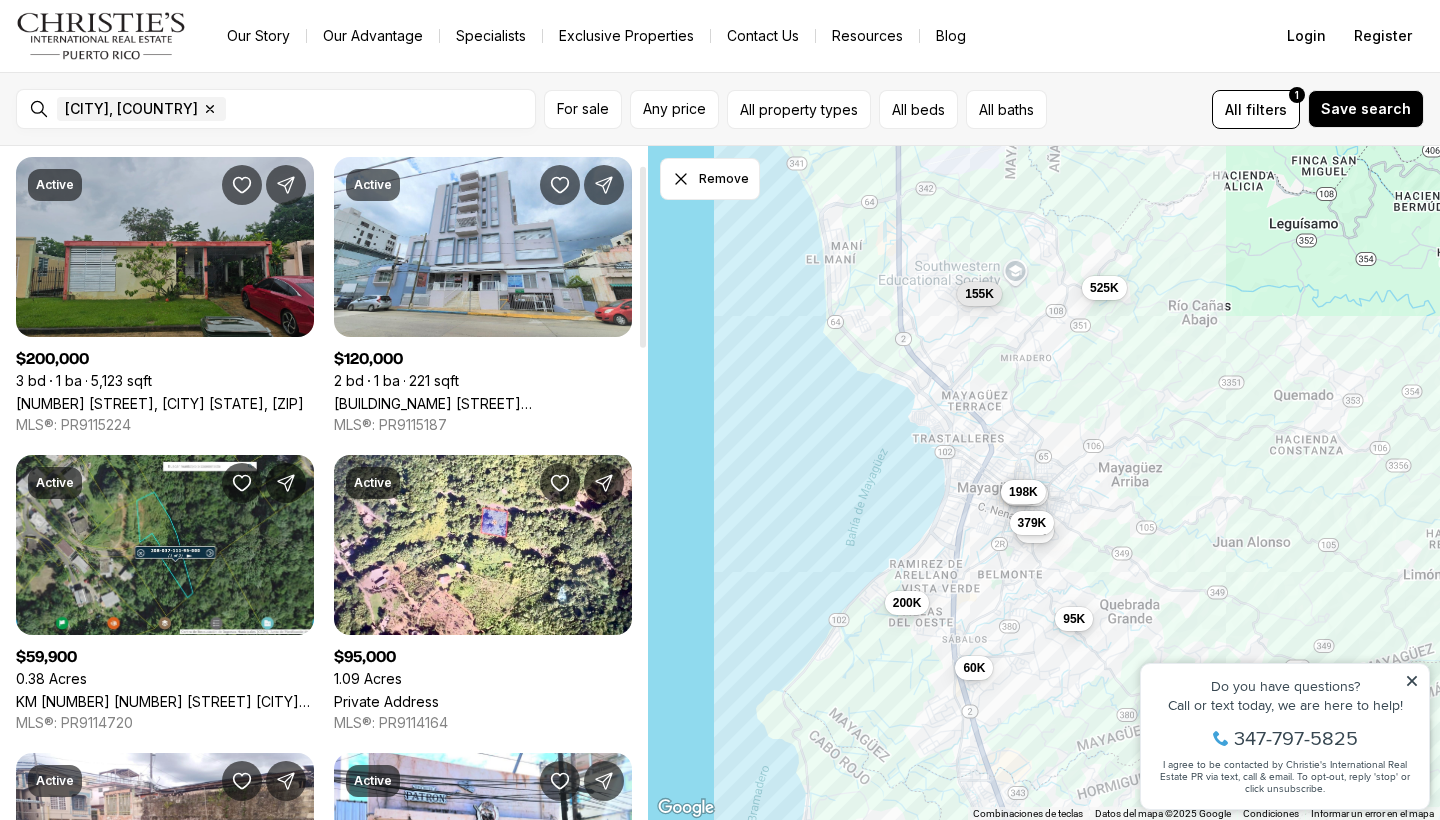 scroll, scrollTop: 70, scrollLeft: 0, axis: vertical 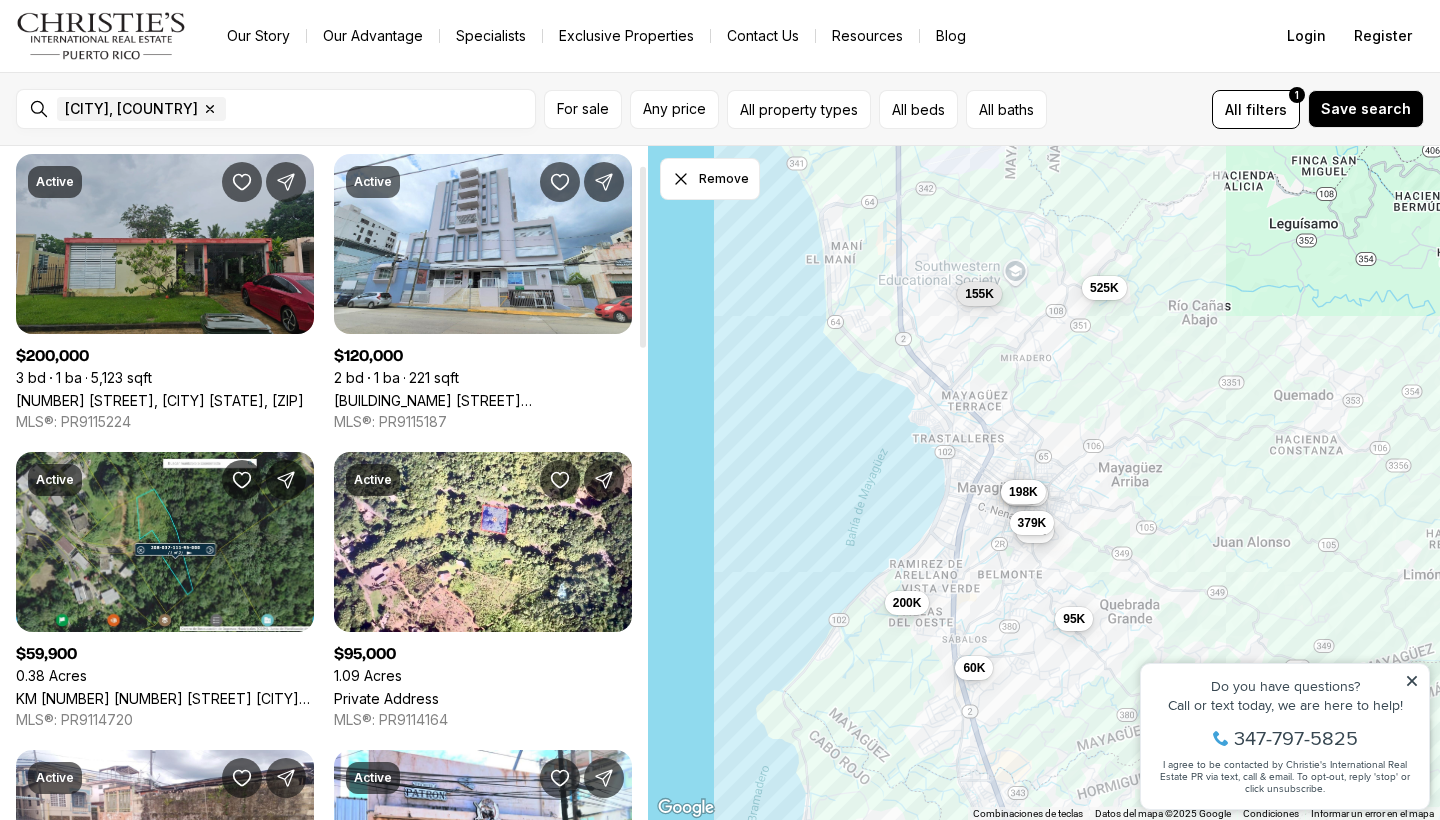 click on "17 CALLE DUARTE, MAYAGUEZ PR, 00680" at bounding box center (160, 400) 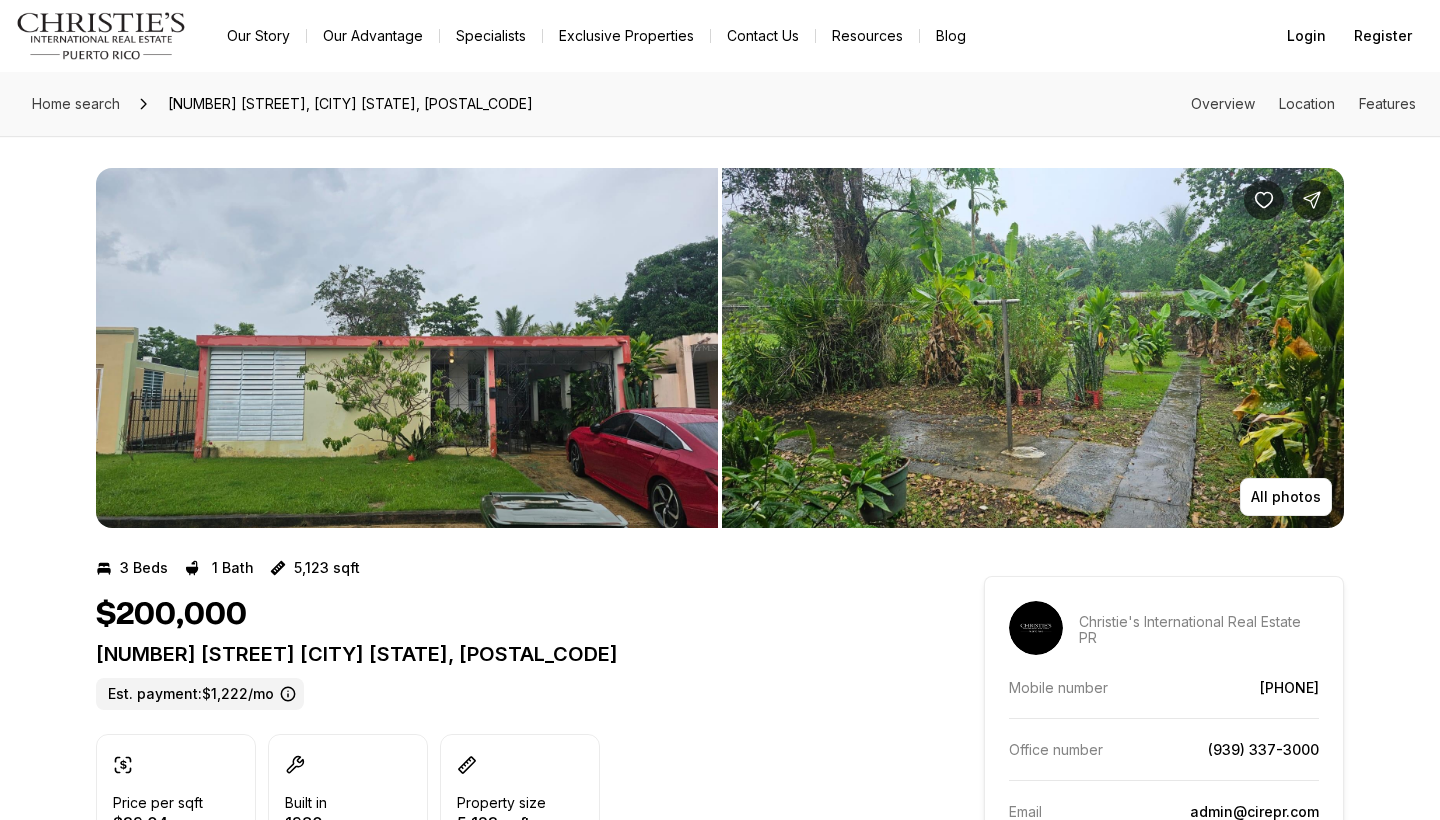scroll, scrollTop: 0, scrollLeft: 0, axis: both 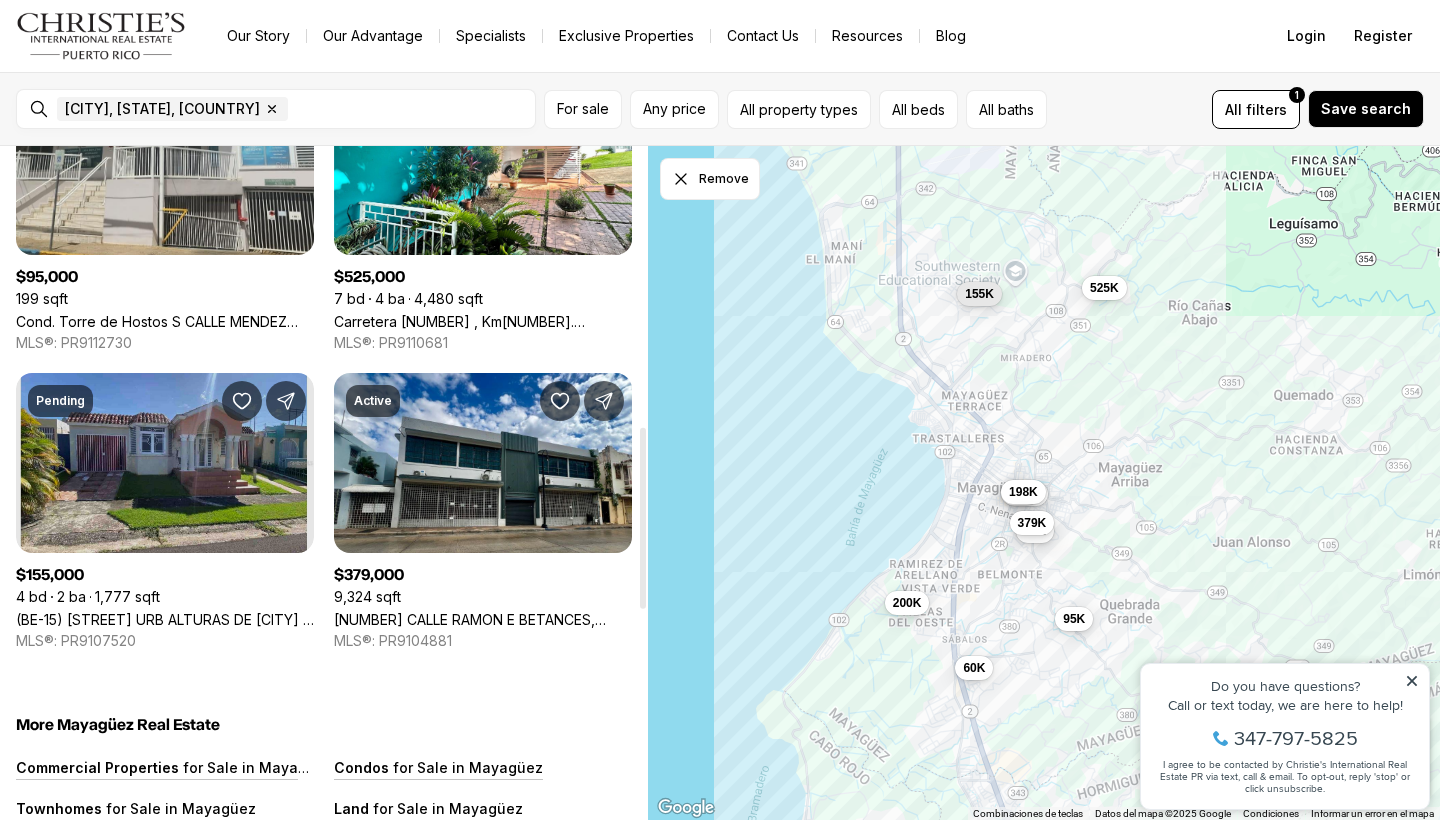 click on "(BE-15) [STREET] URB ALTURAS DE [CITY] #[NUMBER], [CITY] [STATE], [POSTAL_CODE]" at bounding box center (165, 619) 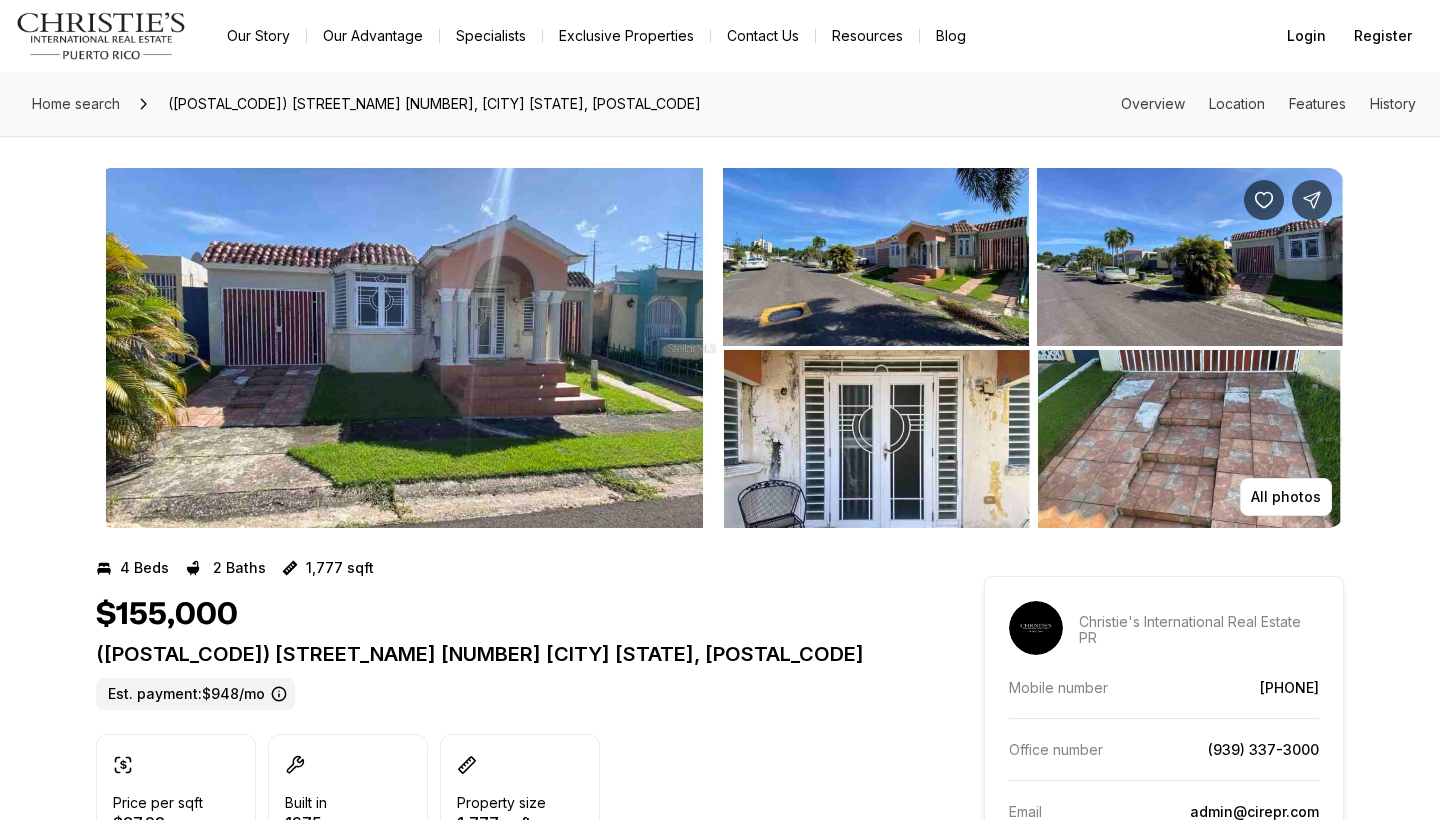 scroll, scrollTop: 0, scrollLeft: 0, axis: both 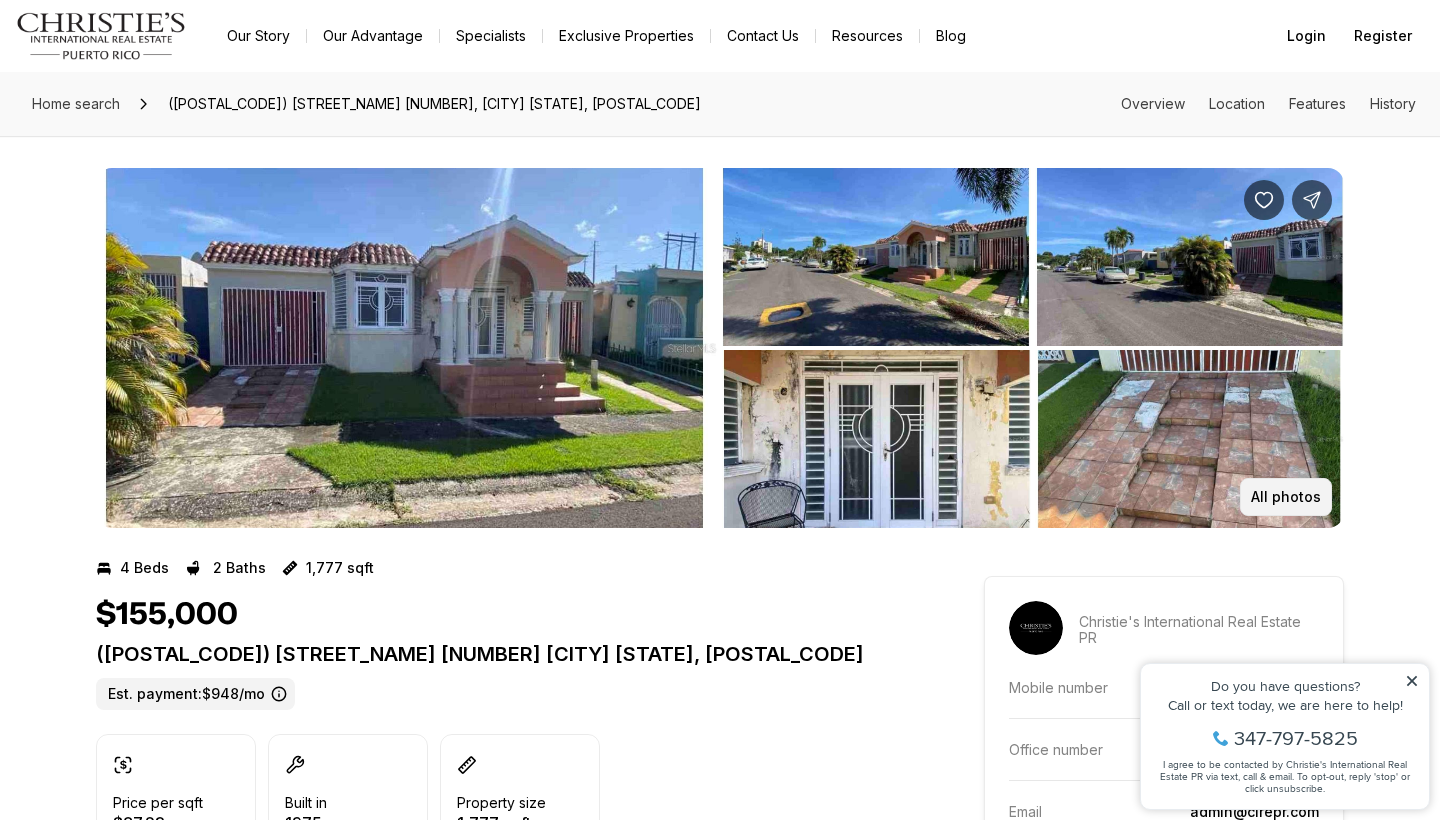 click on "All photos" at bounding box center (1286, 497) 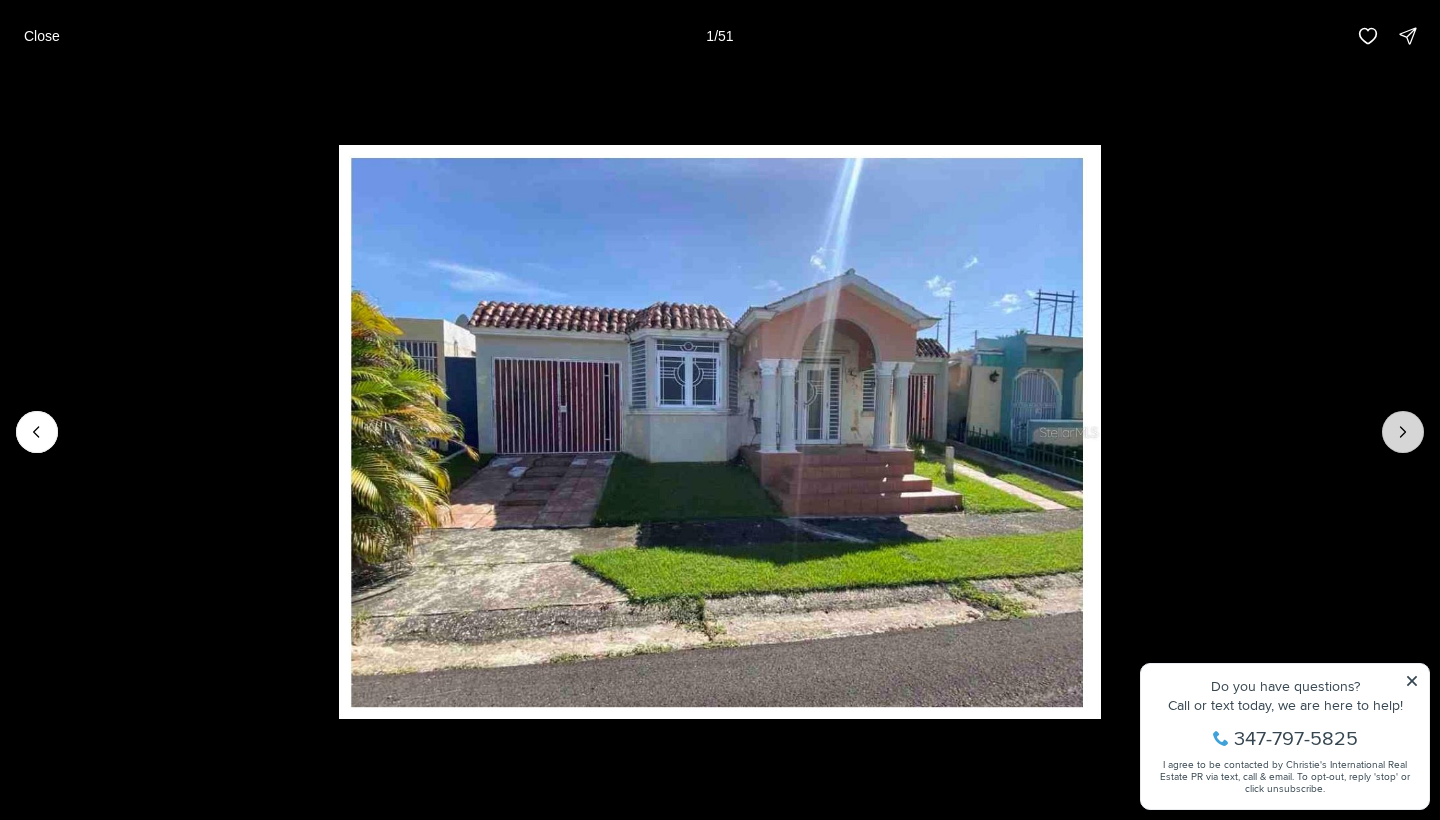 click 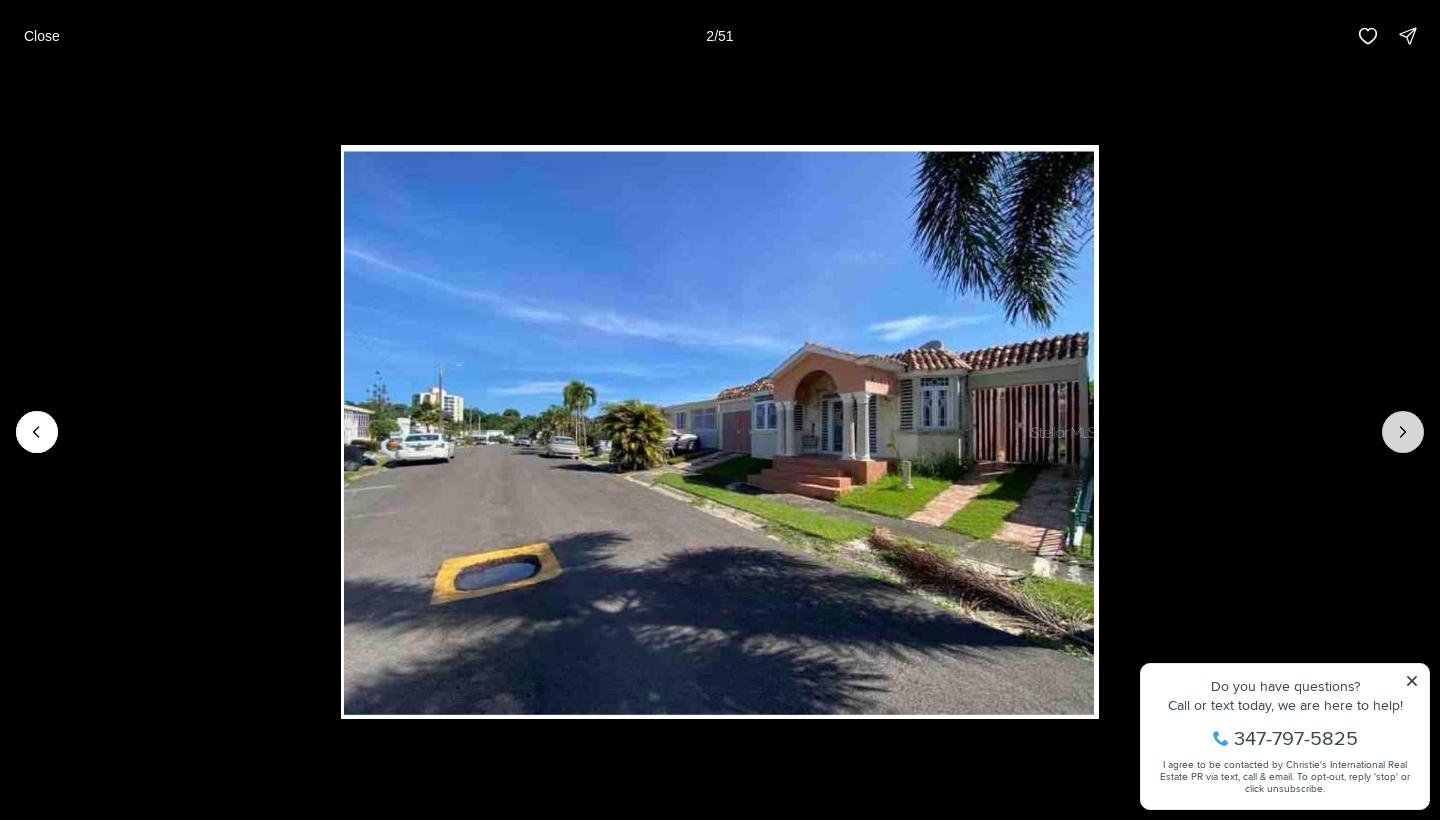 click 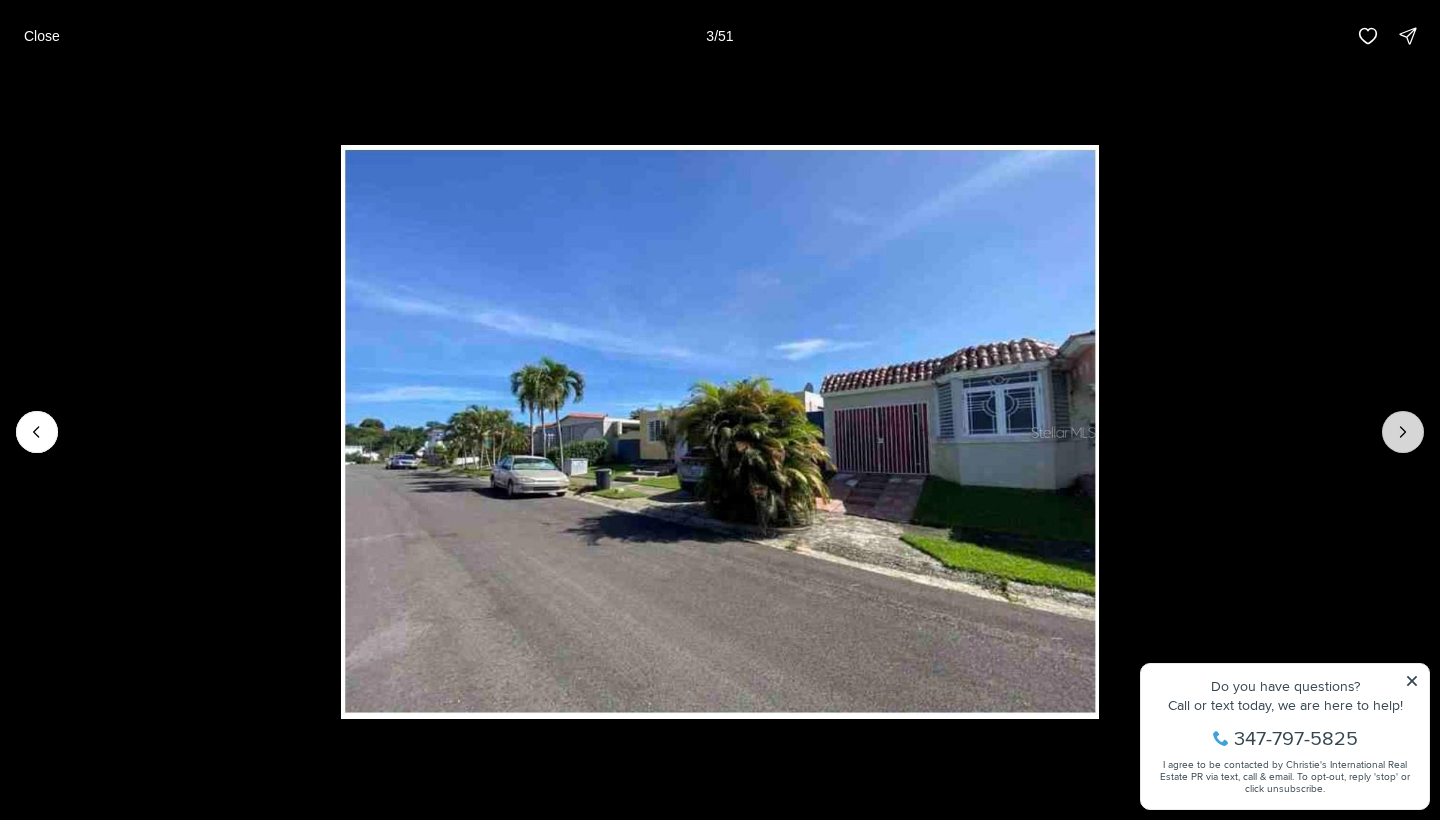 click 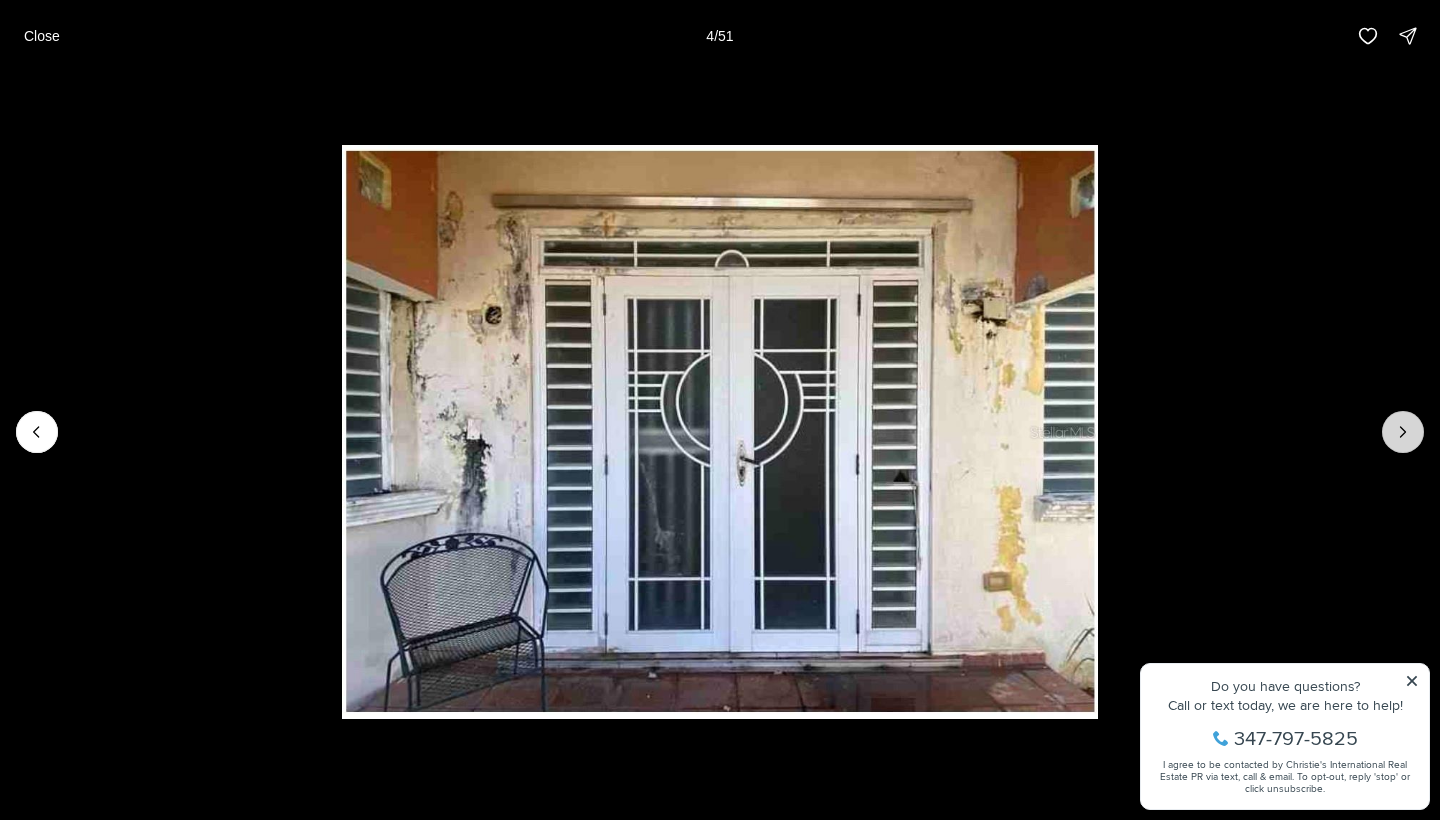 click 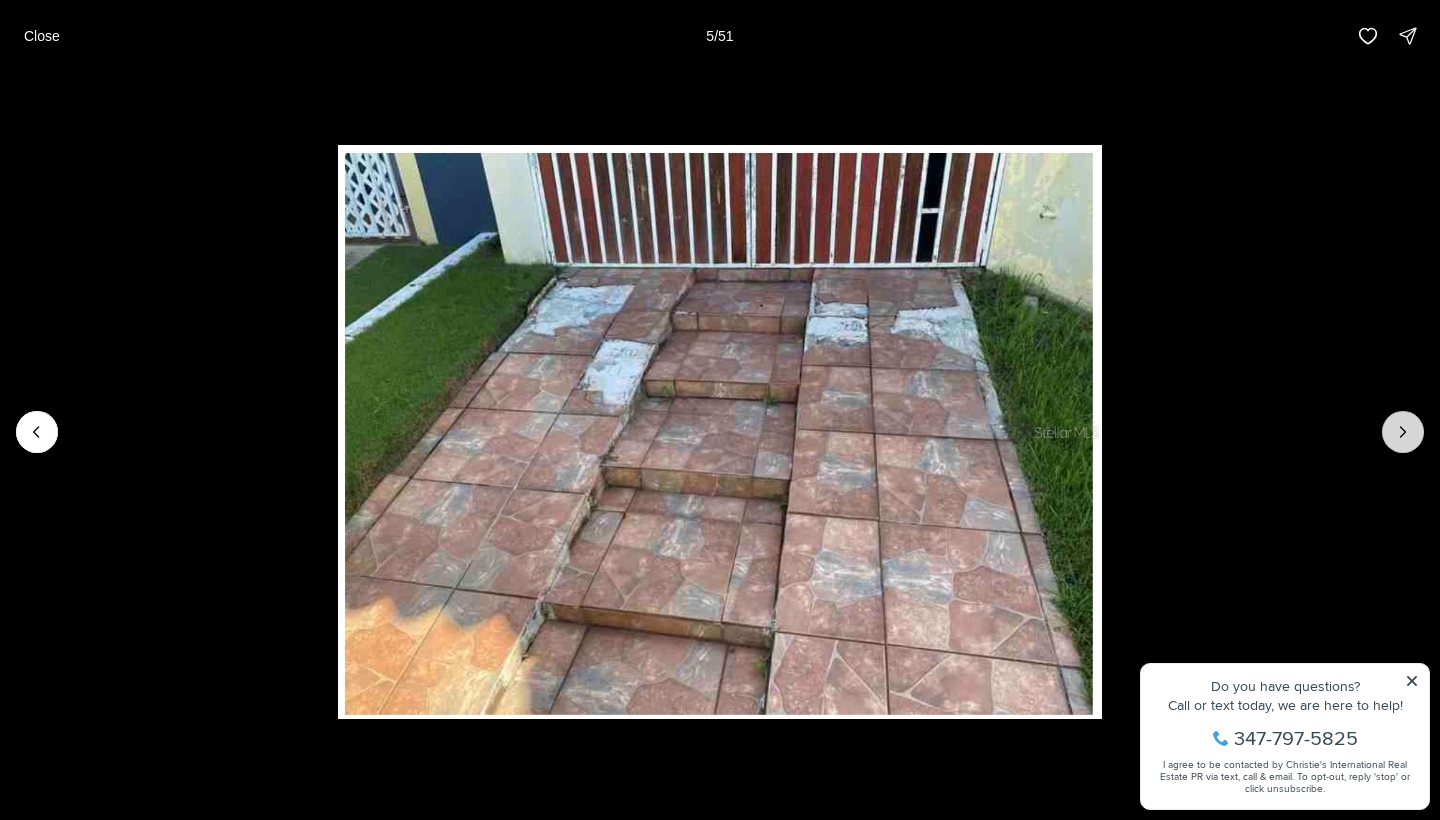 click 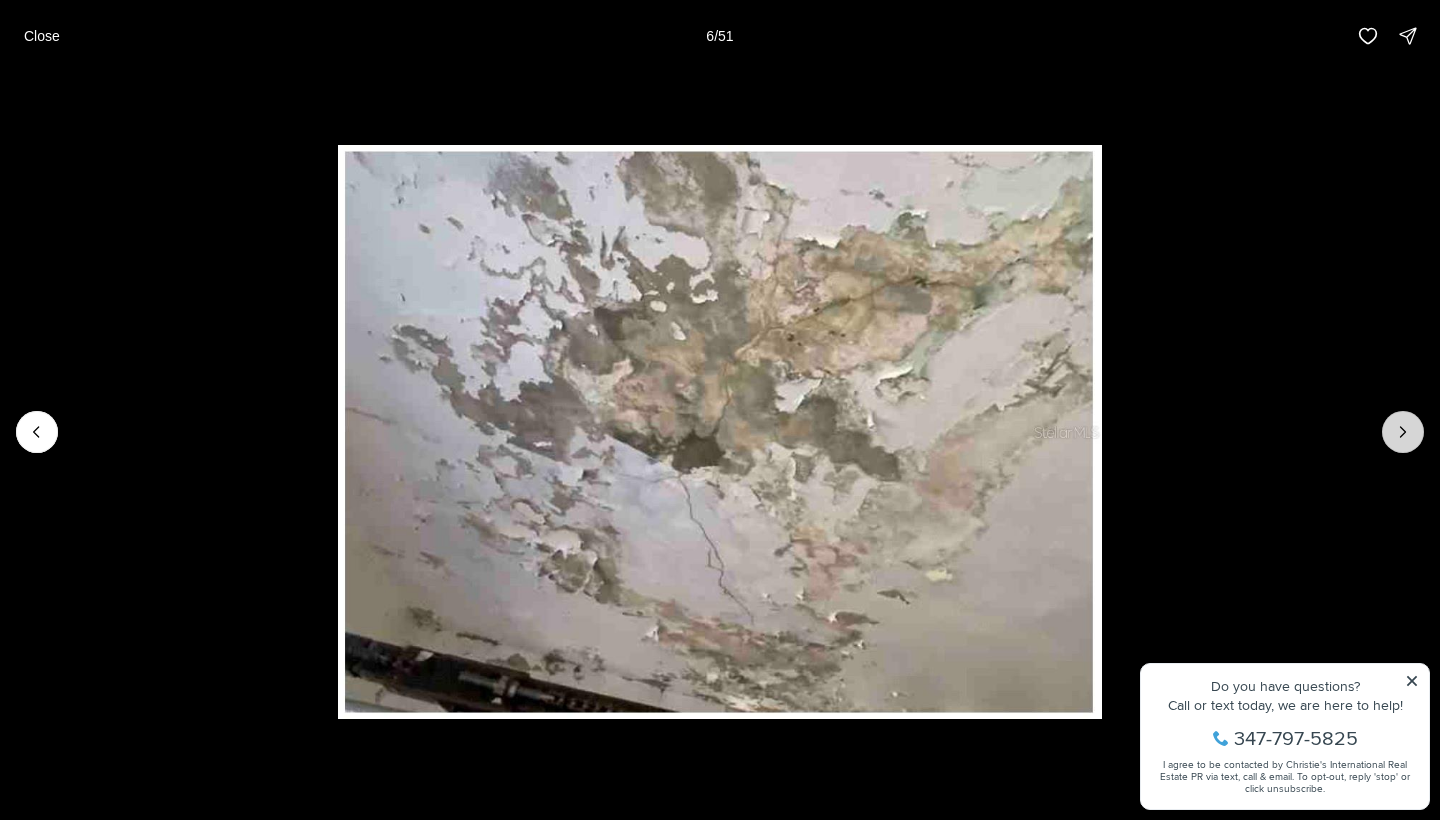 click 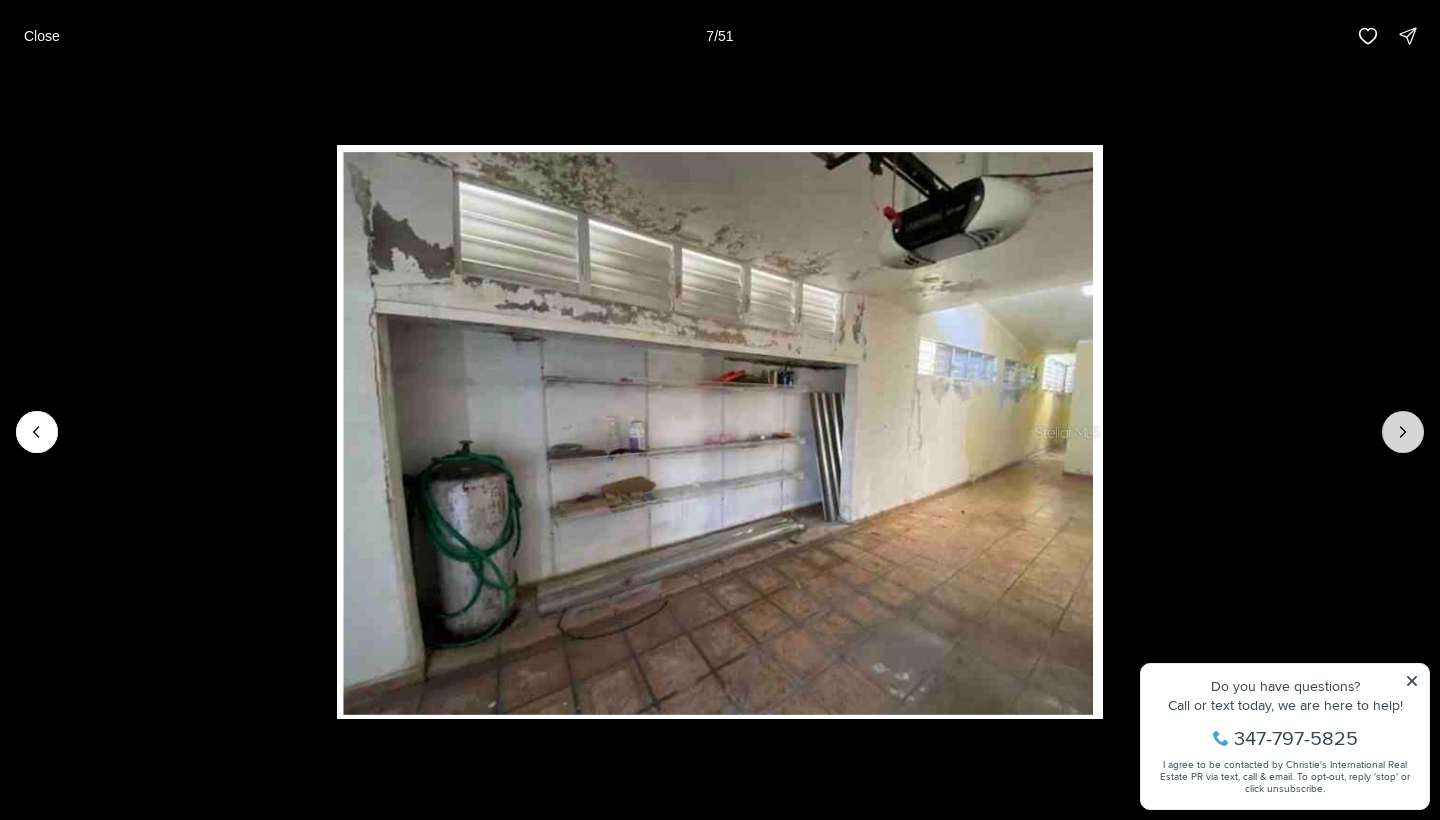 click 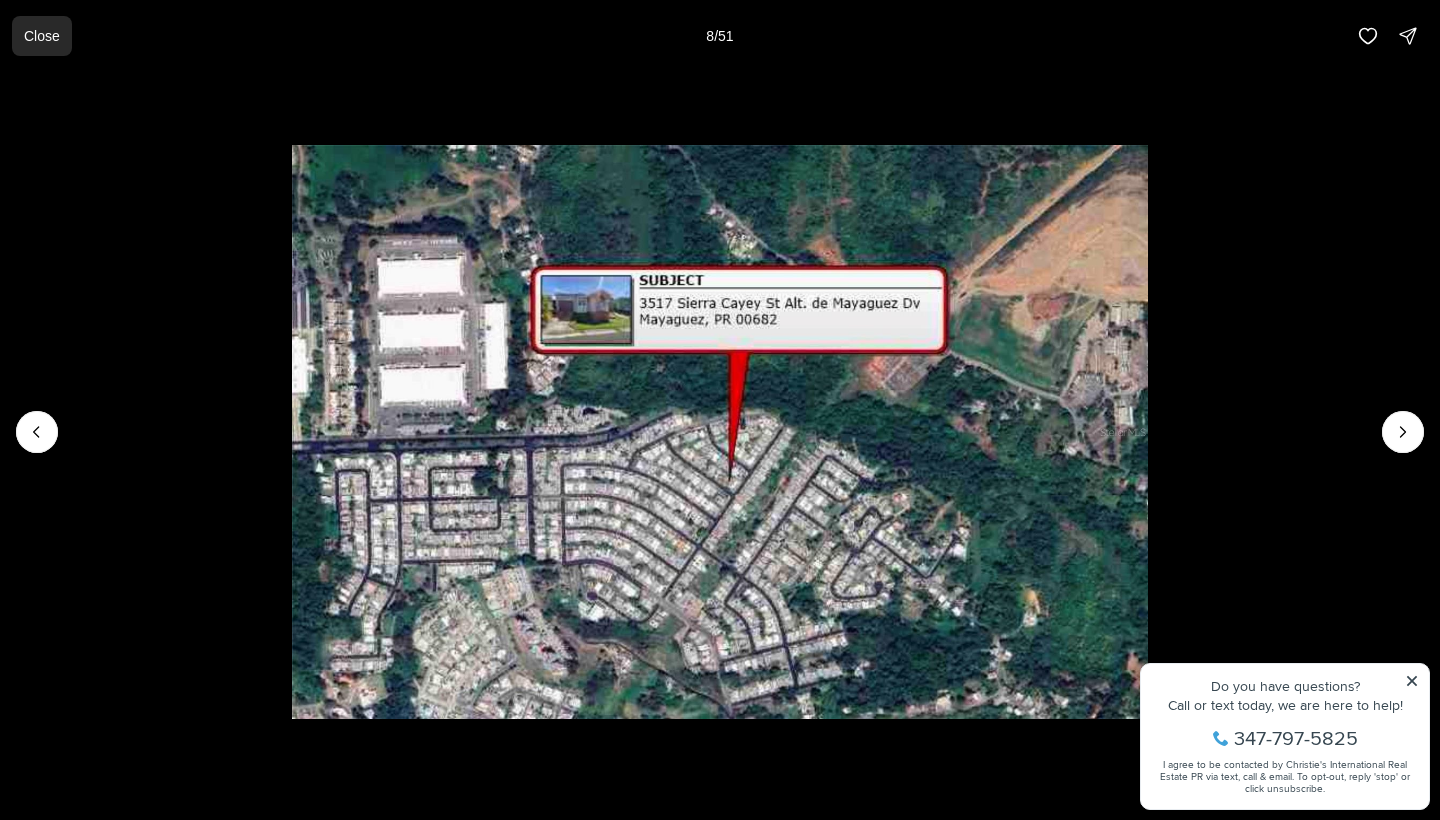 click on "Close" at bounding box center (42, 36) 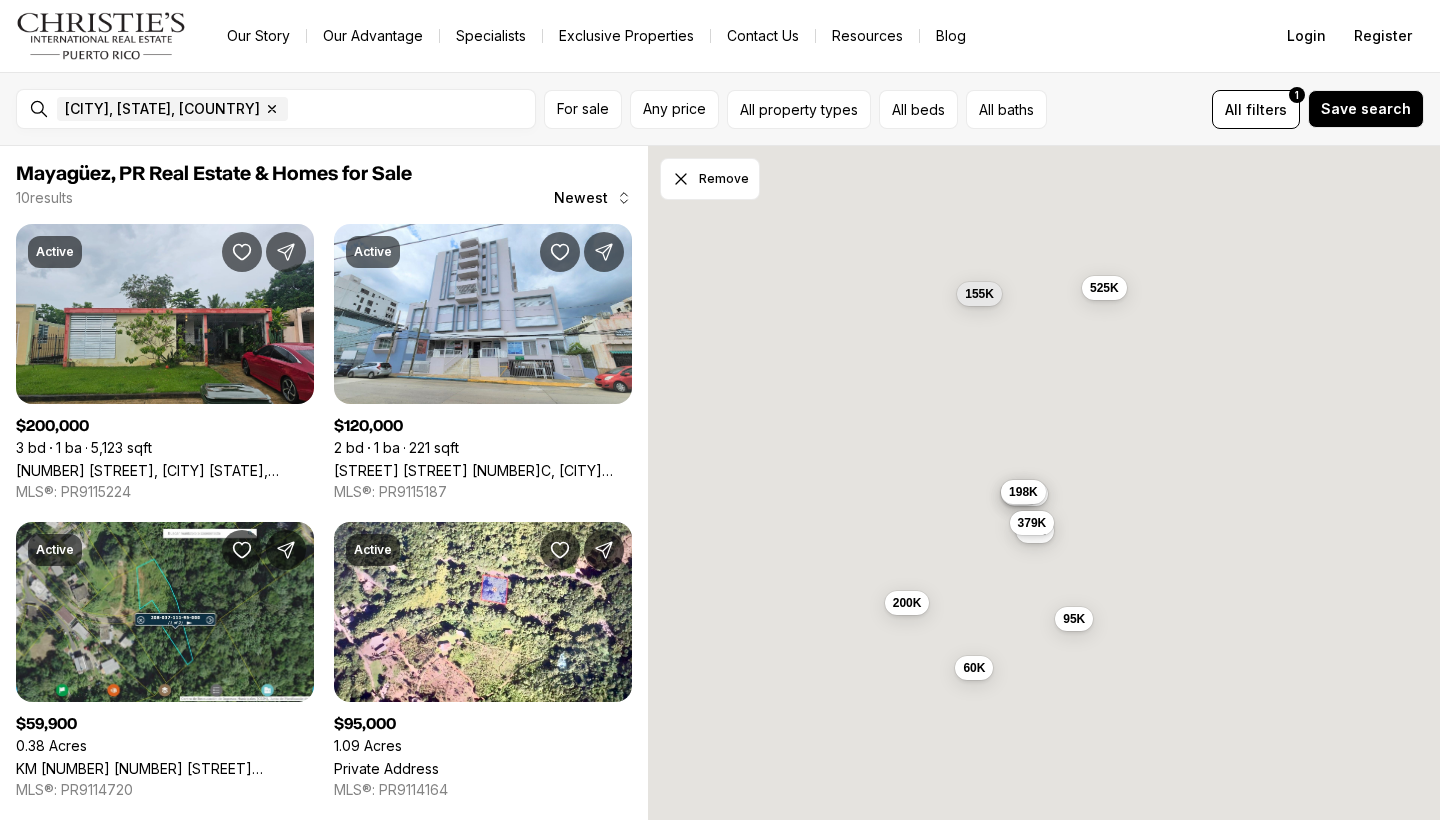scroll, scrollTop: 0, scrollLeft: 0, axis: both 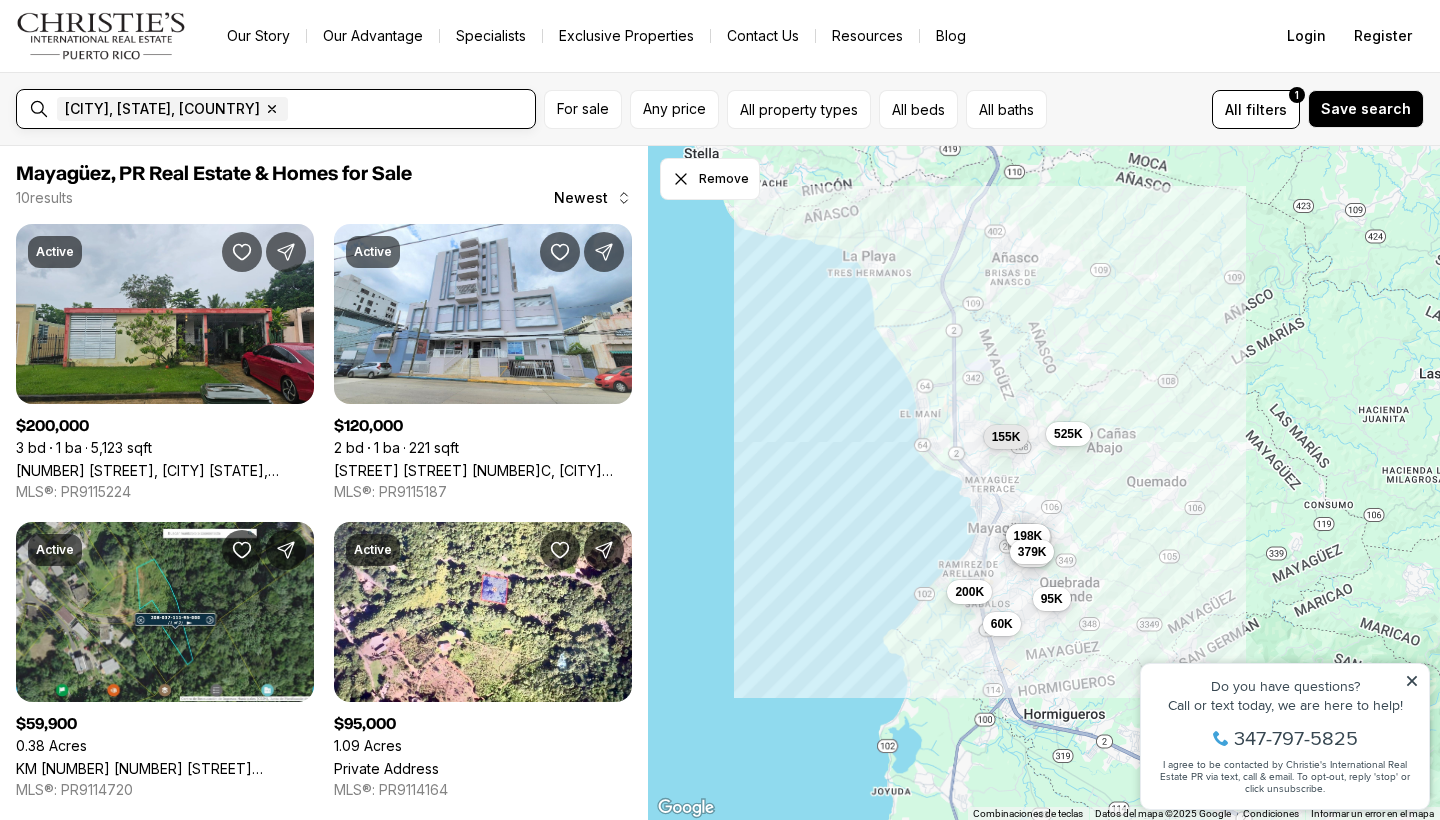 click at bounding box center [409, 109] 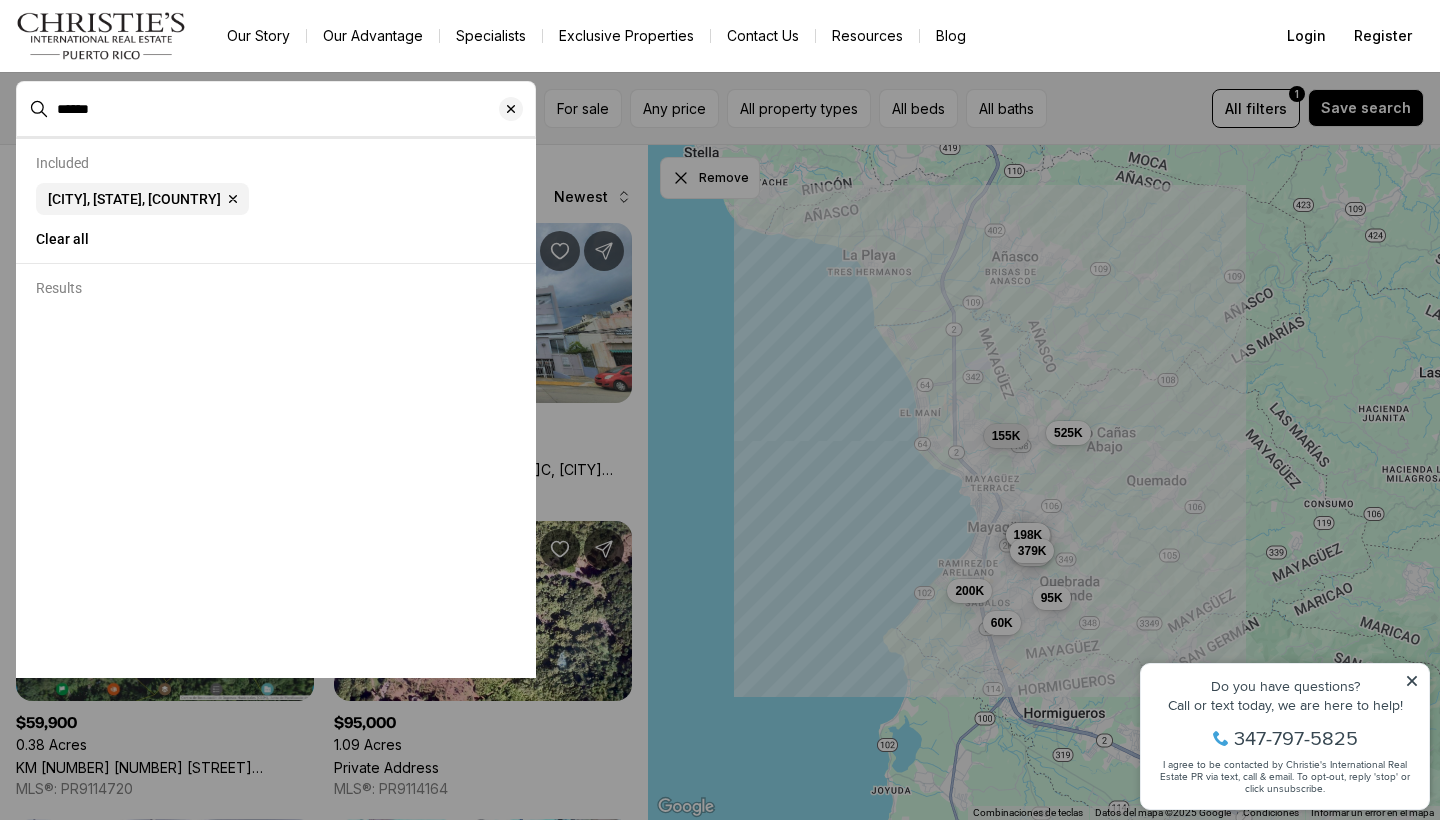 drag, startPoint x: 62, startPoint y: 152, endPoint x: 114, endPoint y: 334, distance: 189.28285 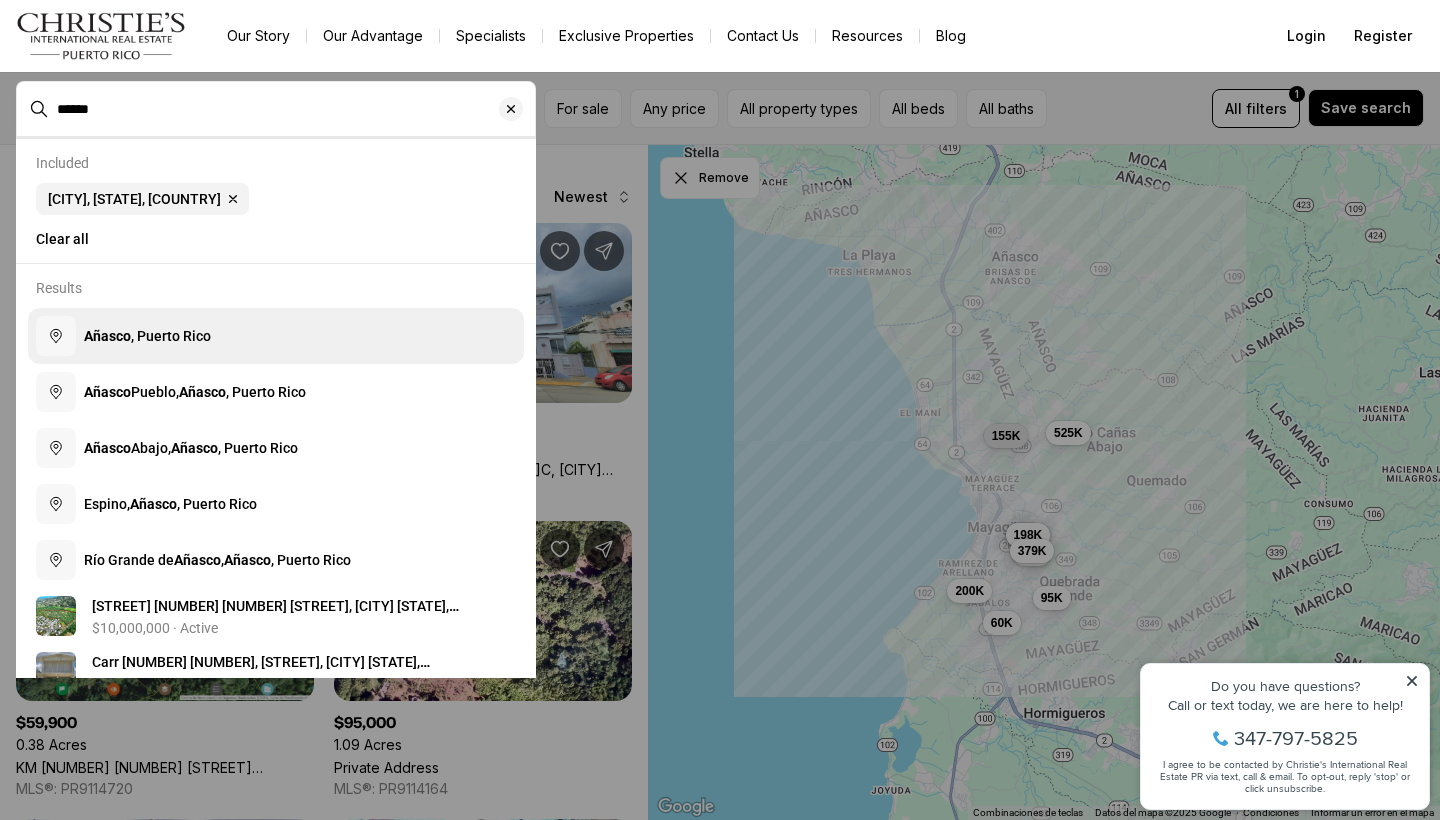 click on "Añasco" at bounding box center [107, 336] 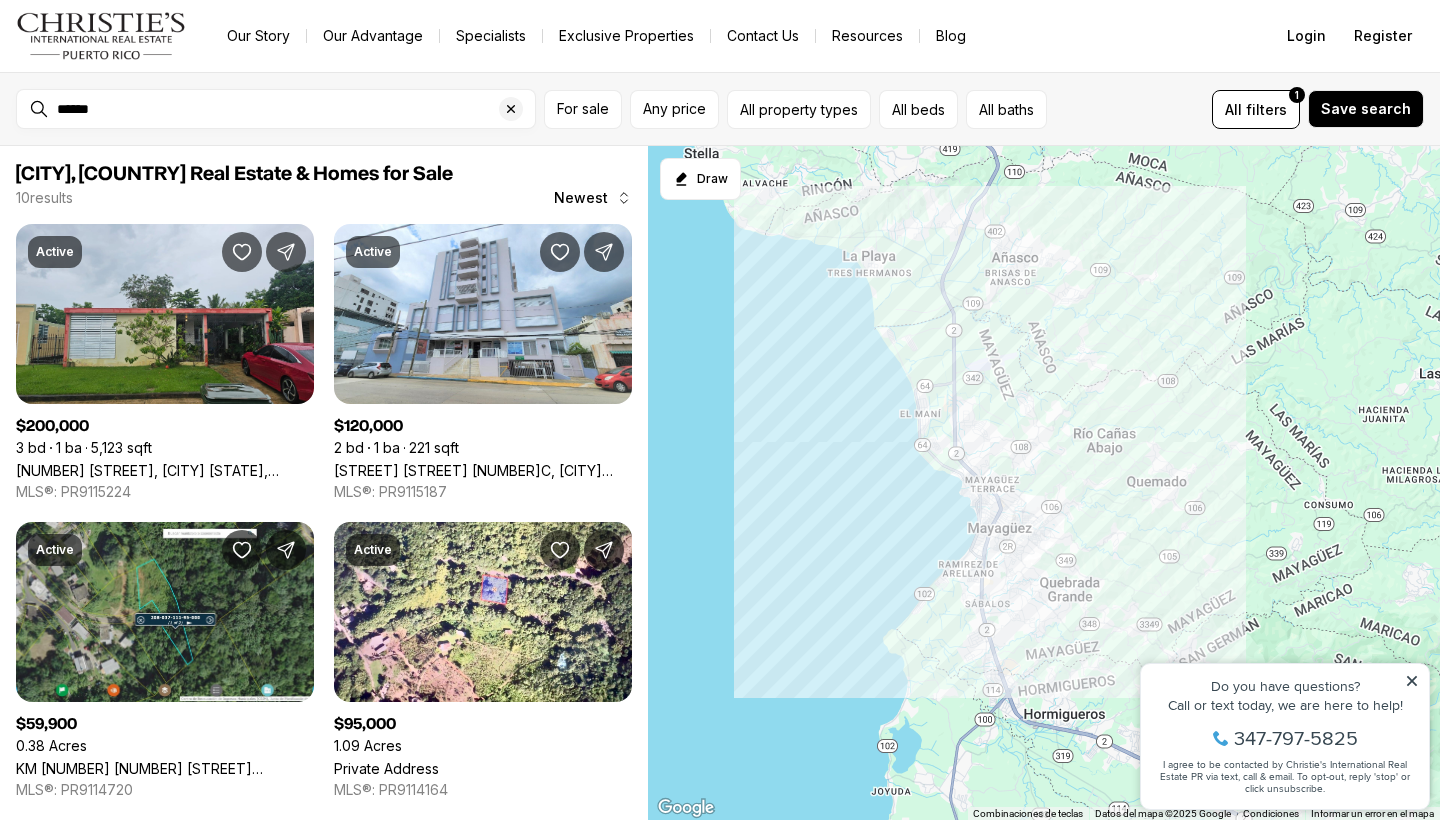 type on "**********" 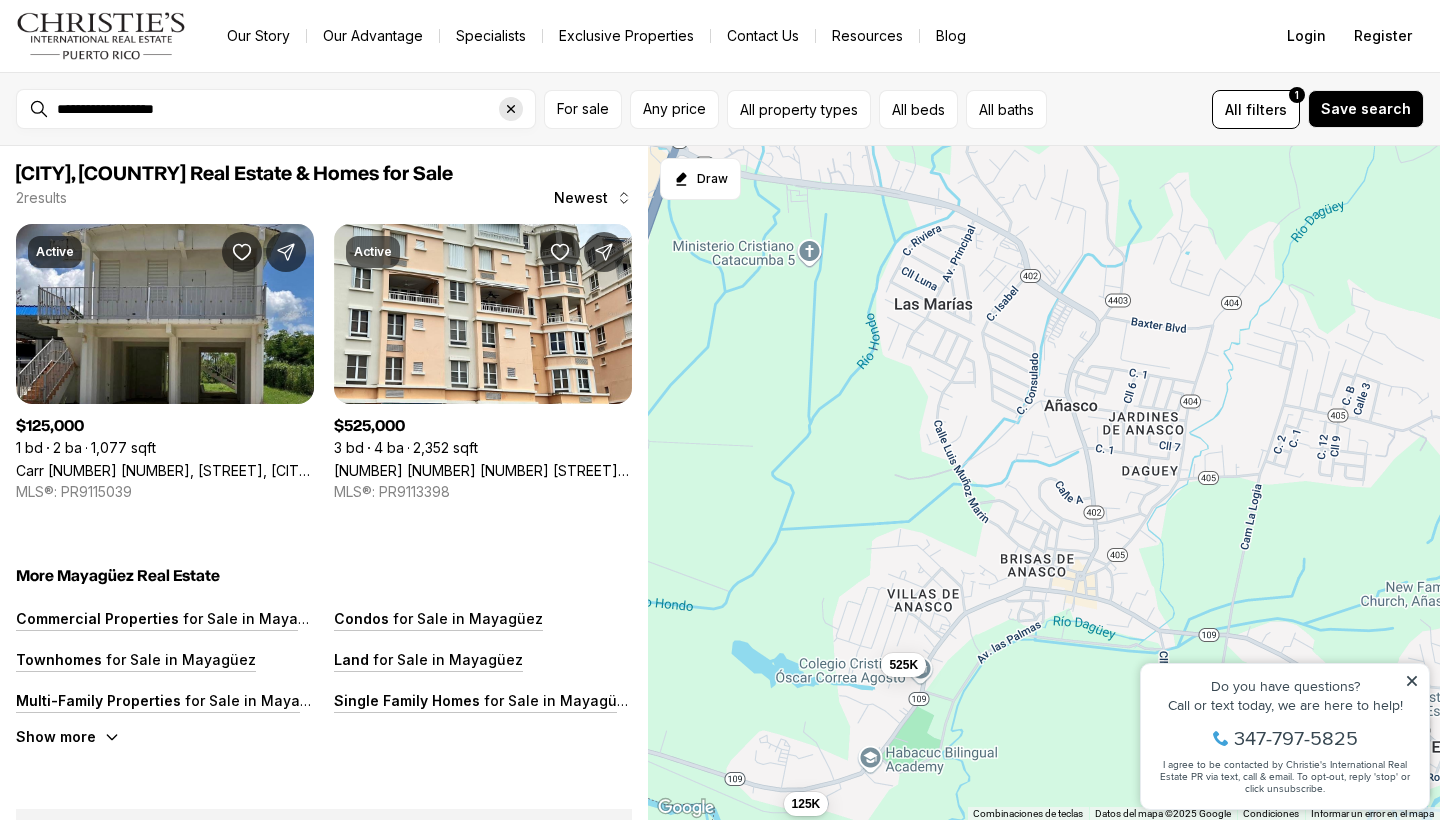 click at bounding box center [511, 109] 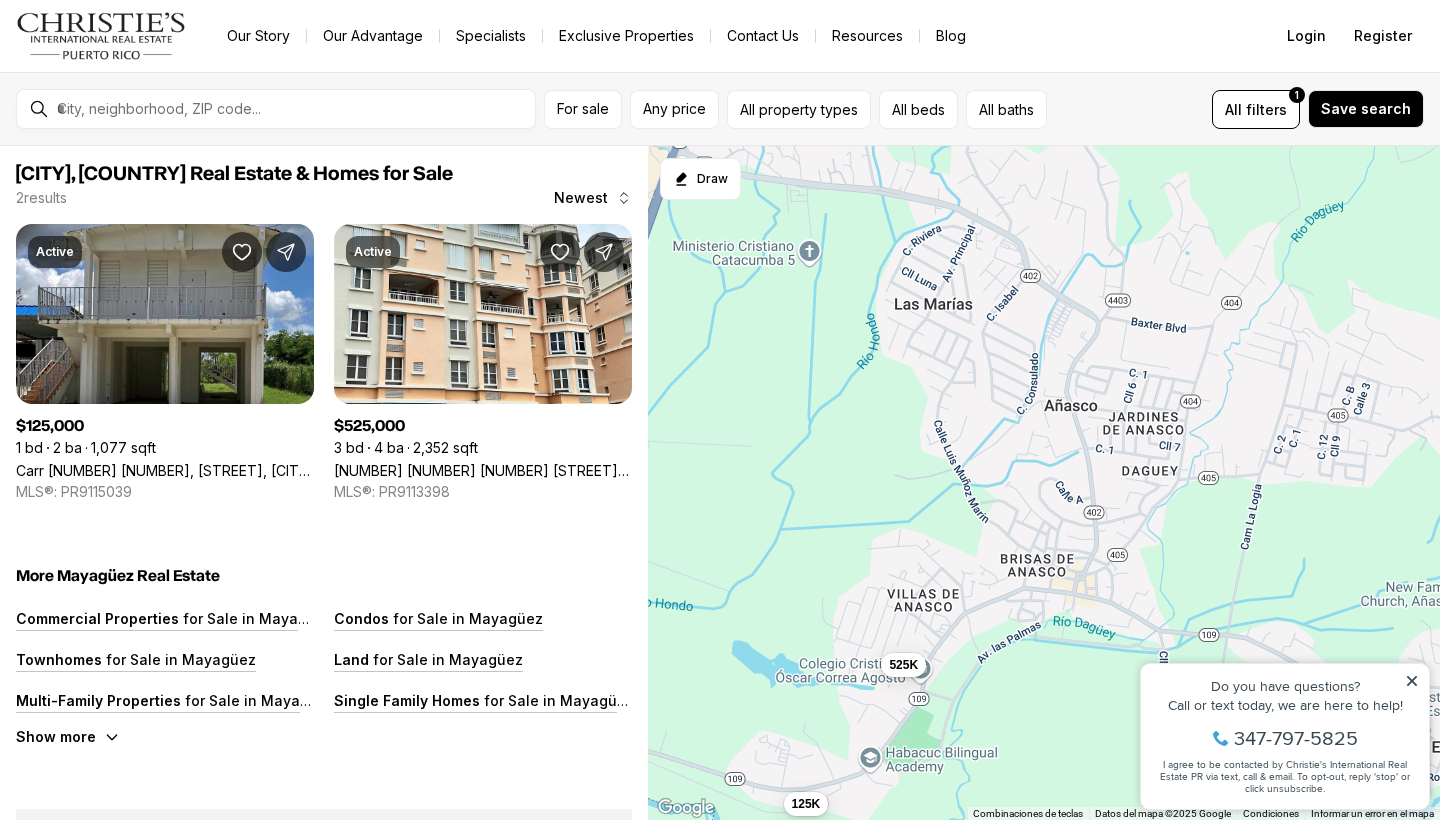 click at bounding box center [292, 109] 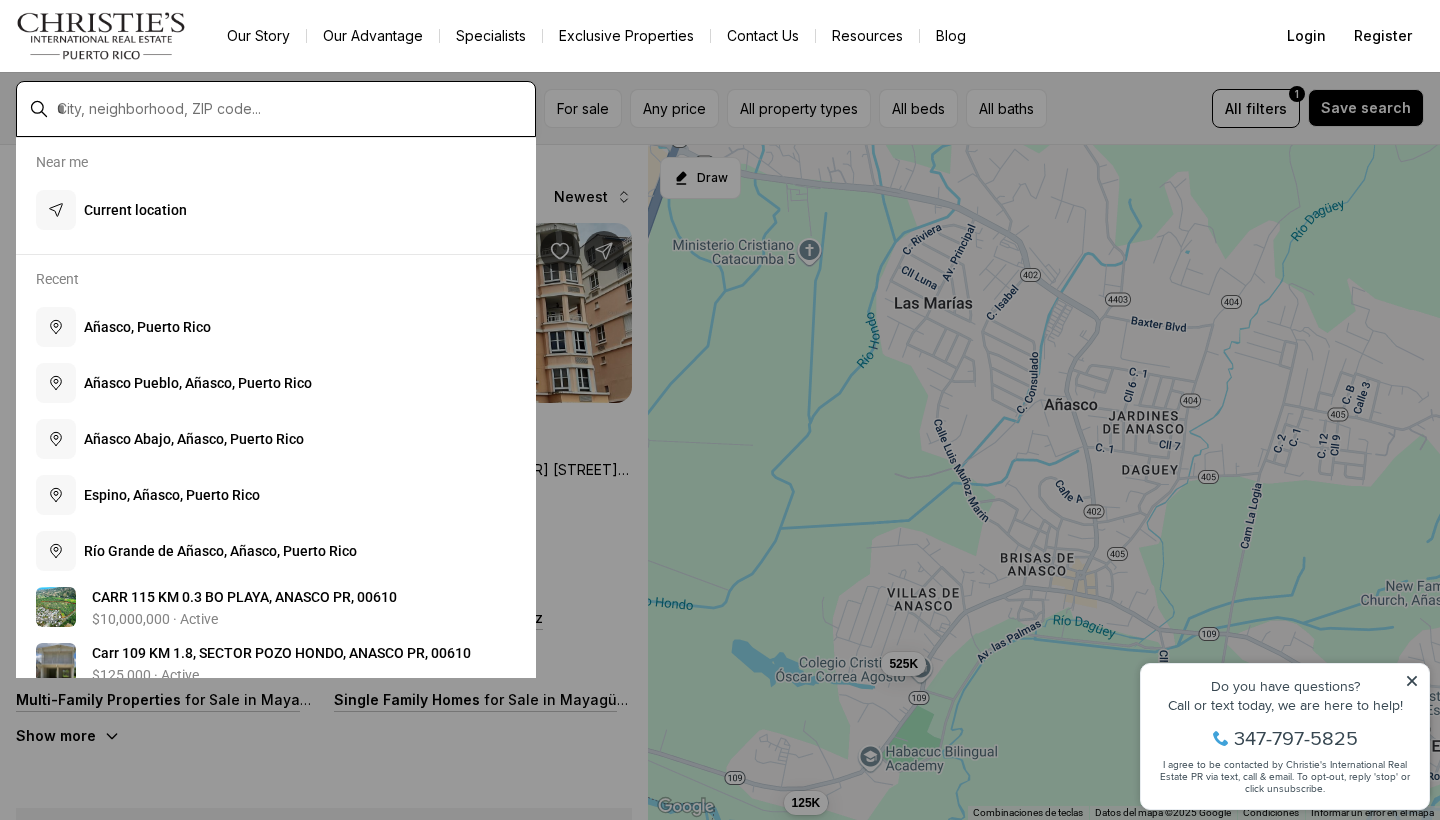 click at bounding box center [292, 109] 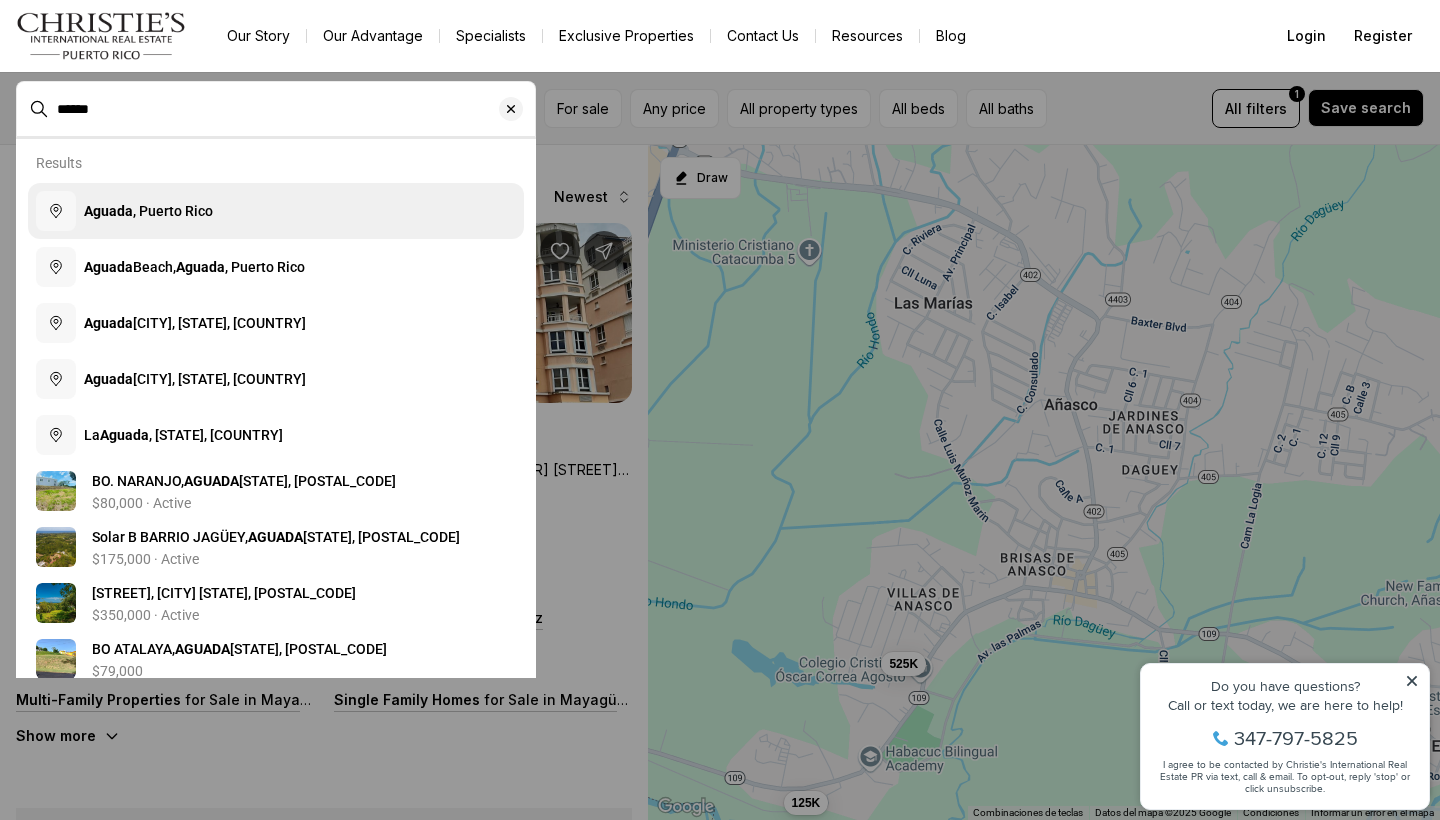click on "Aguada , Puerto Rico" at bounding box center (148, 211) 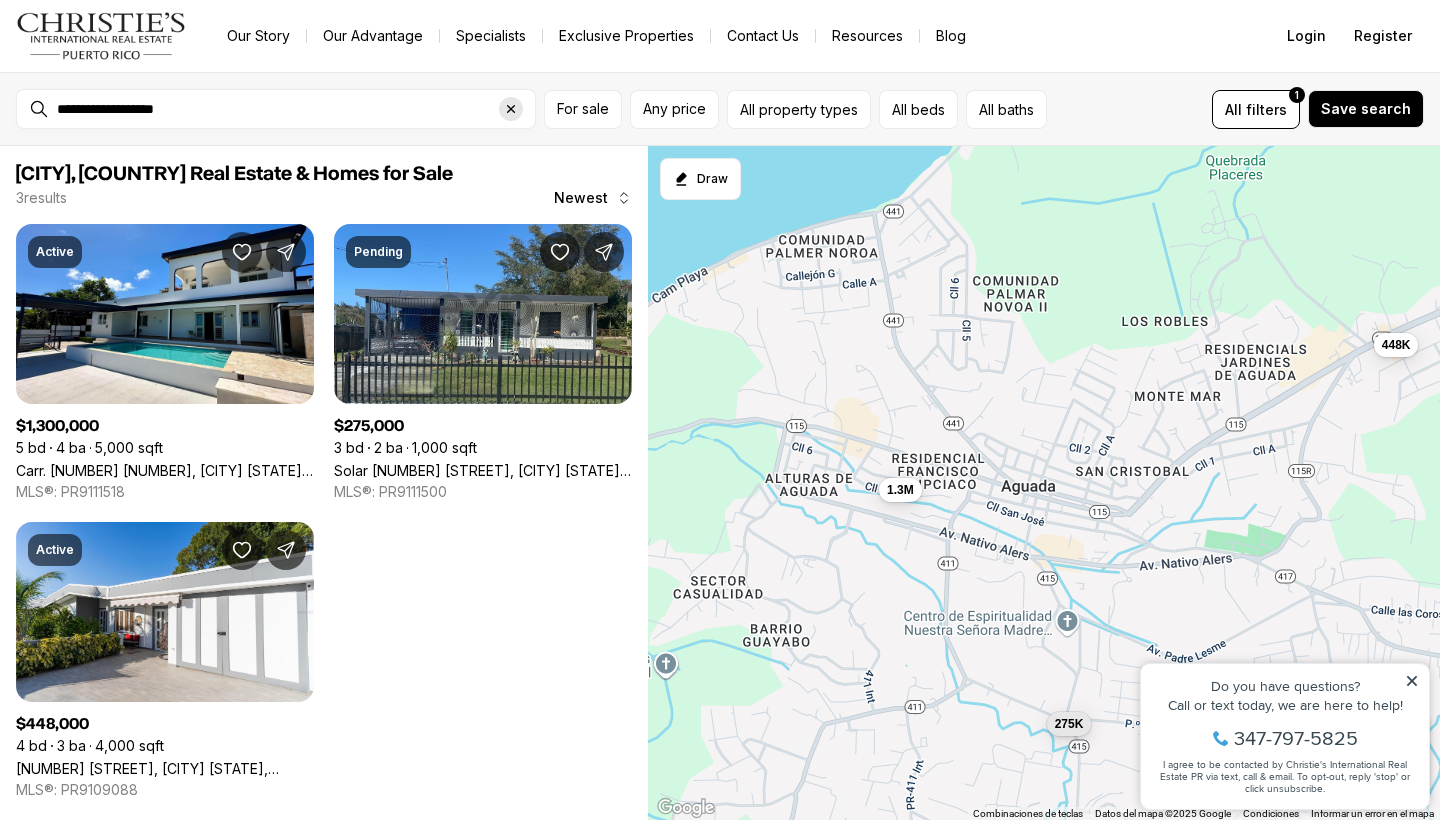 click at bounding box center [511, 109] 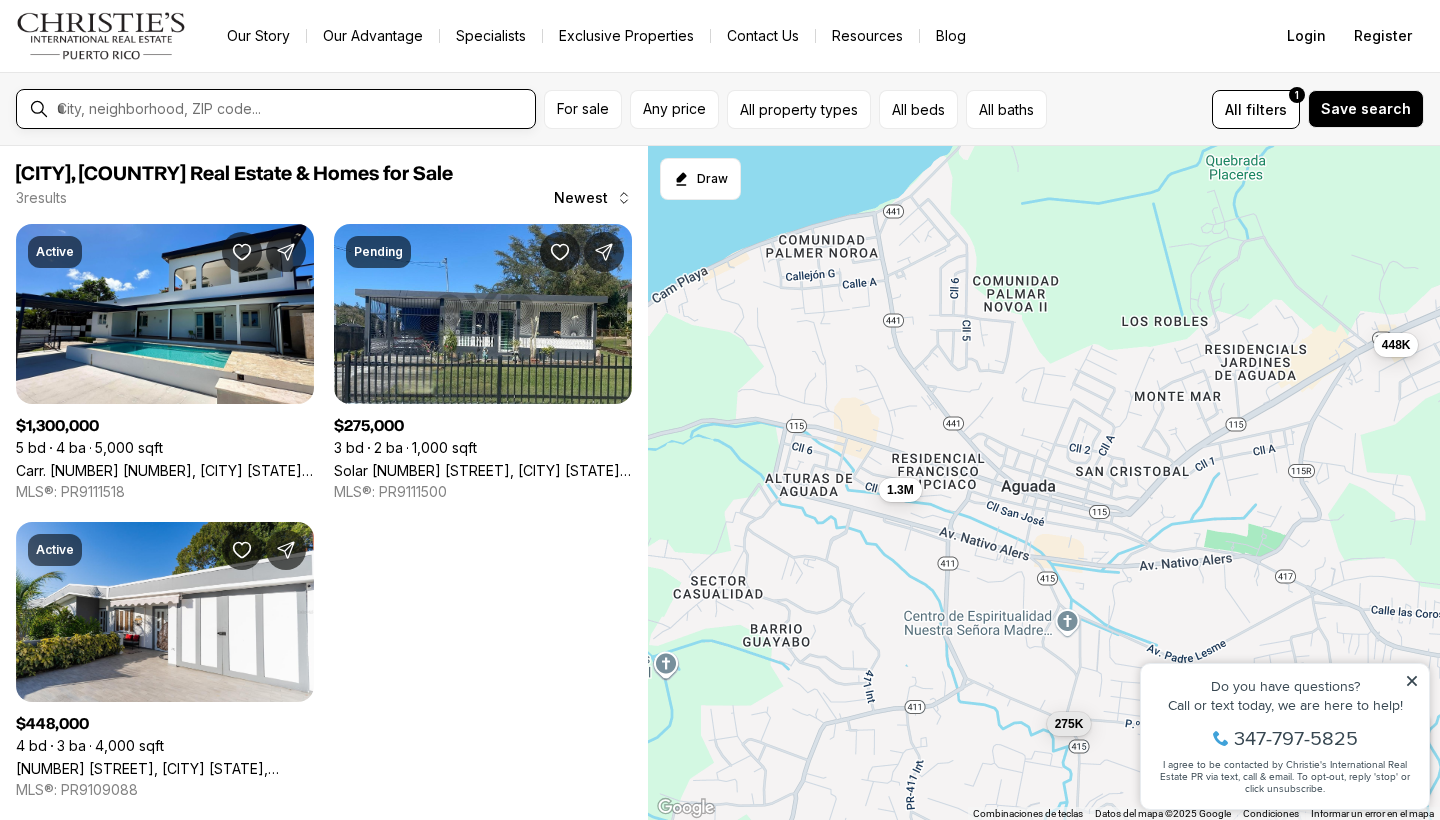 click at bounding box center [292, 109] 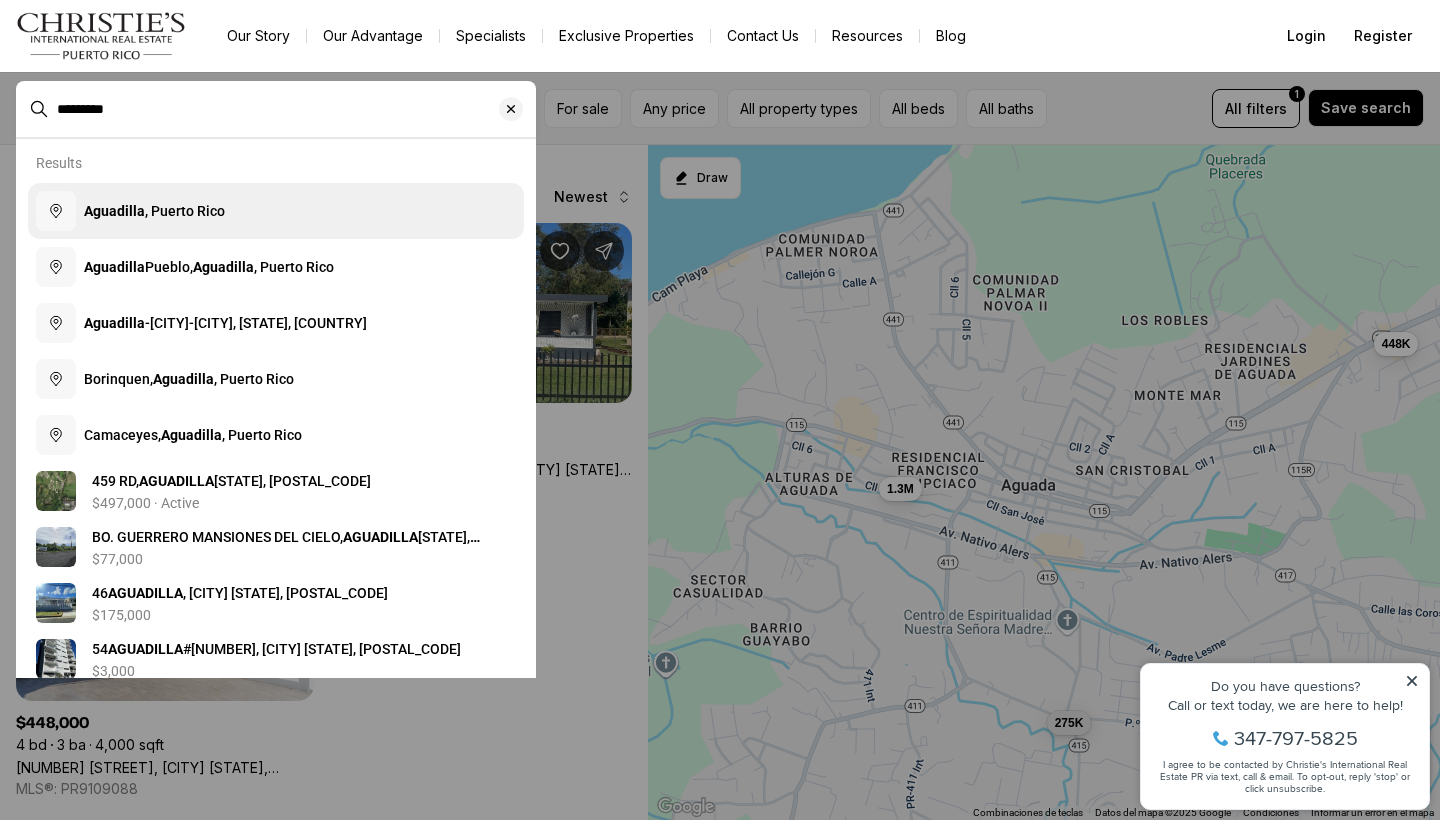 type on "*********" 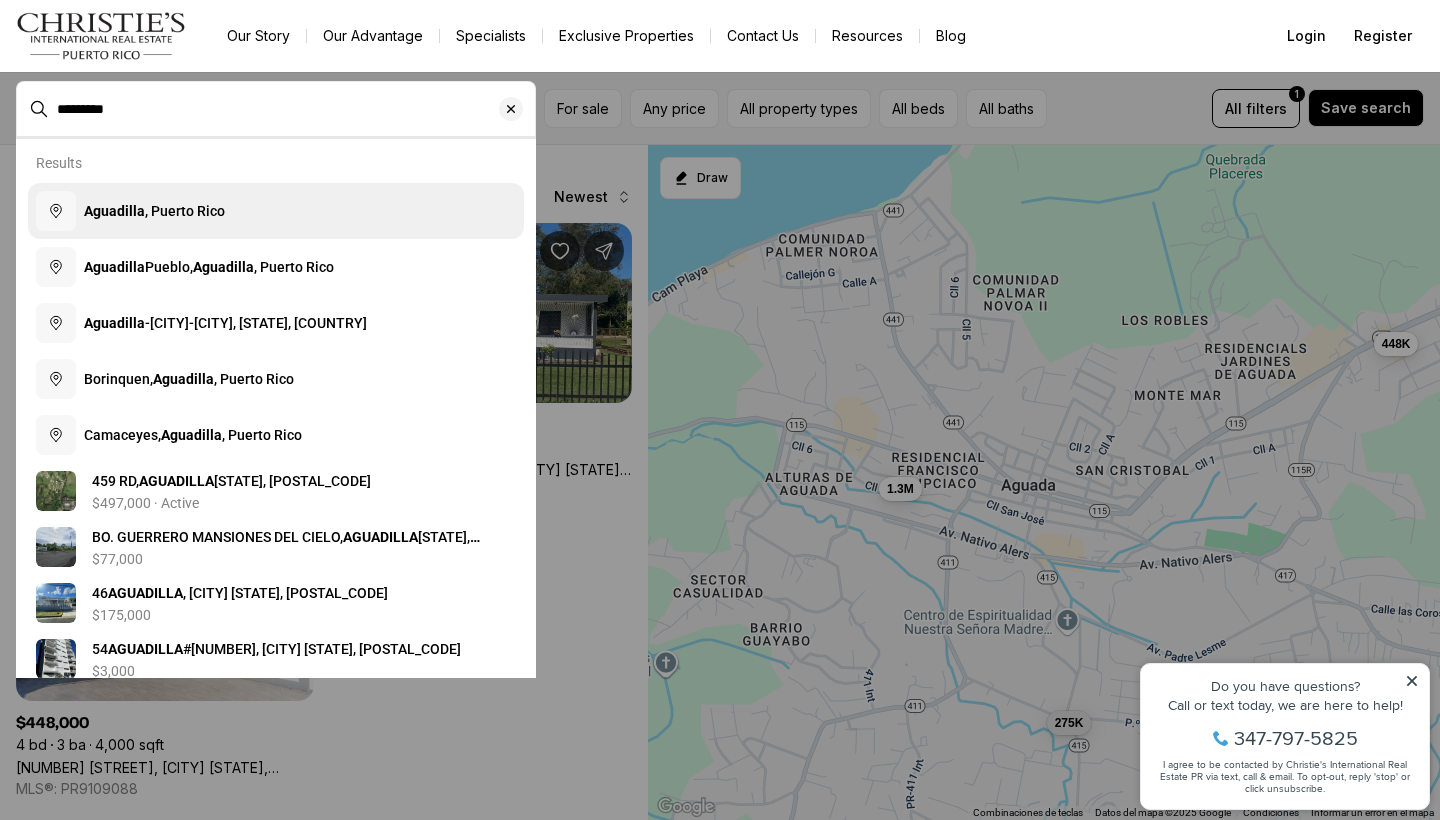 click on "Aguadilla , Puerto Rico" at bounding box center (154, 211) 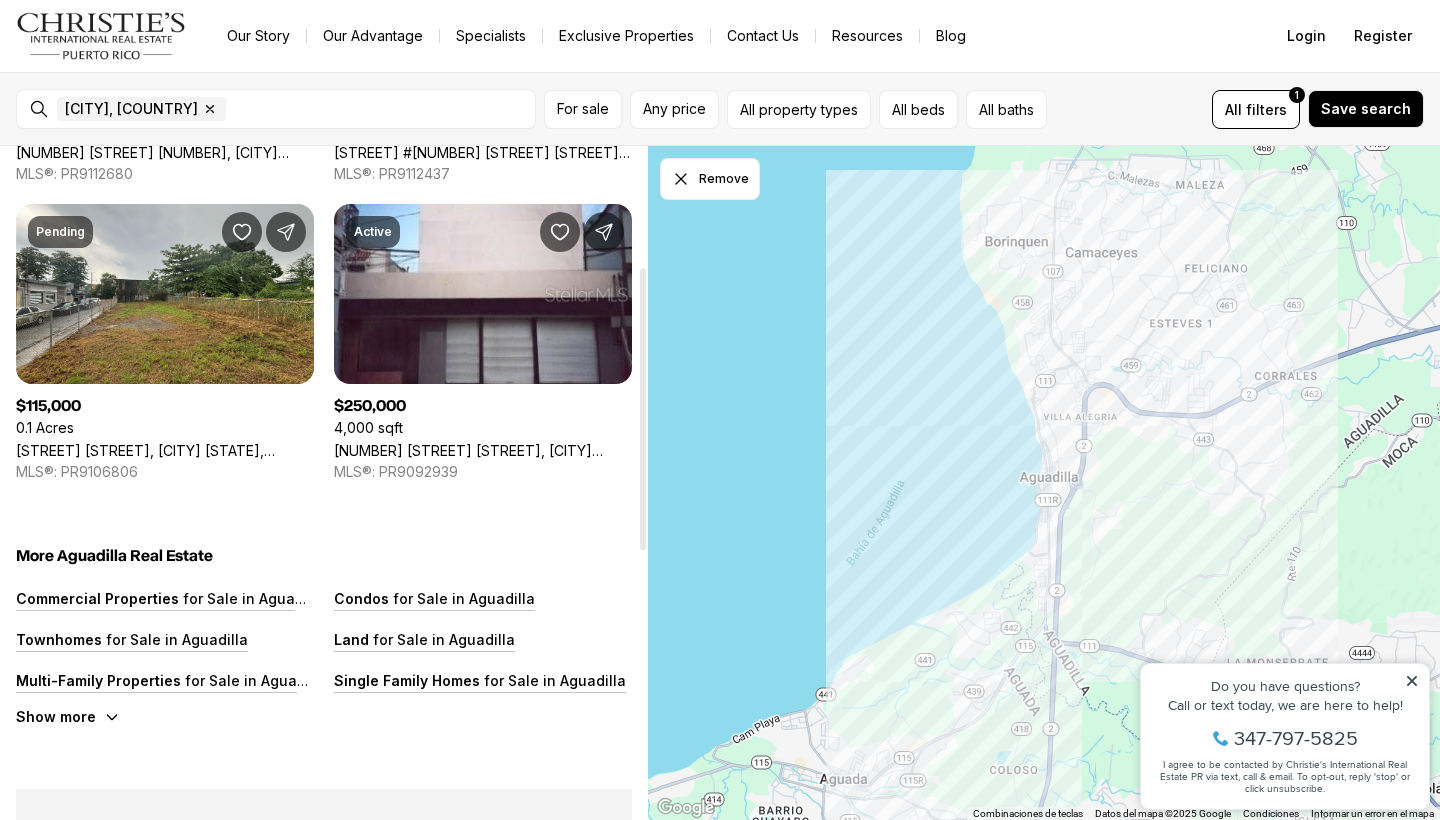 scroll, scrollTop: 0, scrollLeft: 0, axis: both 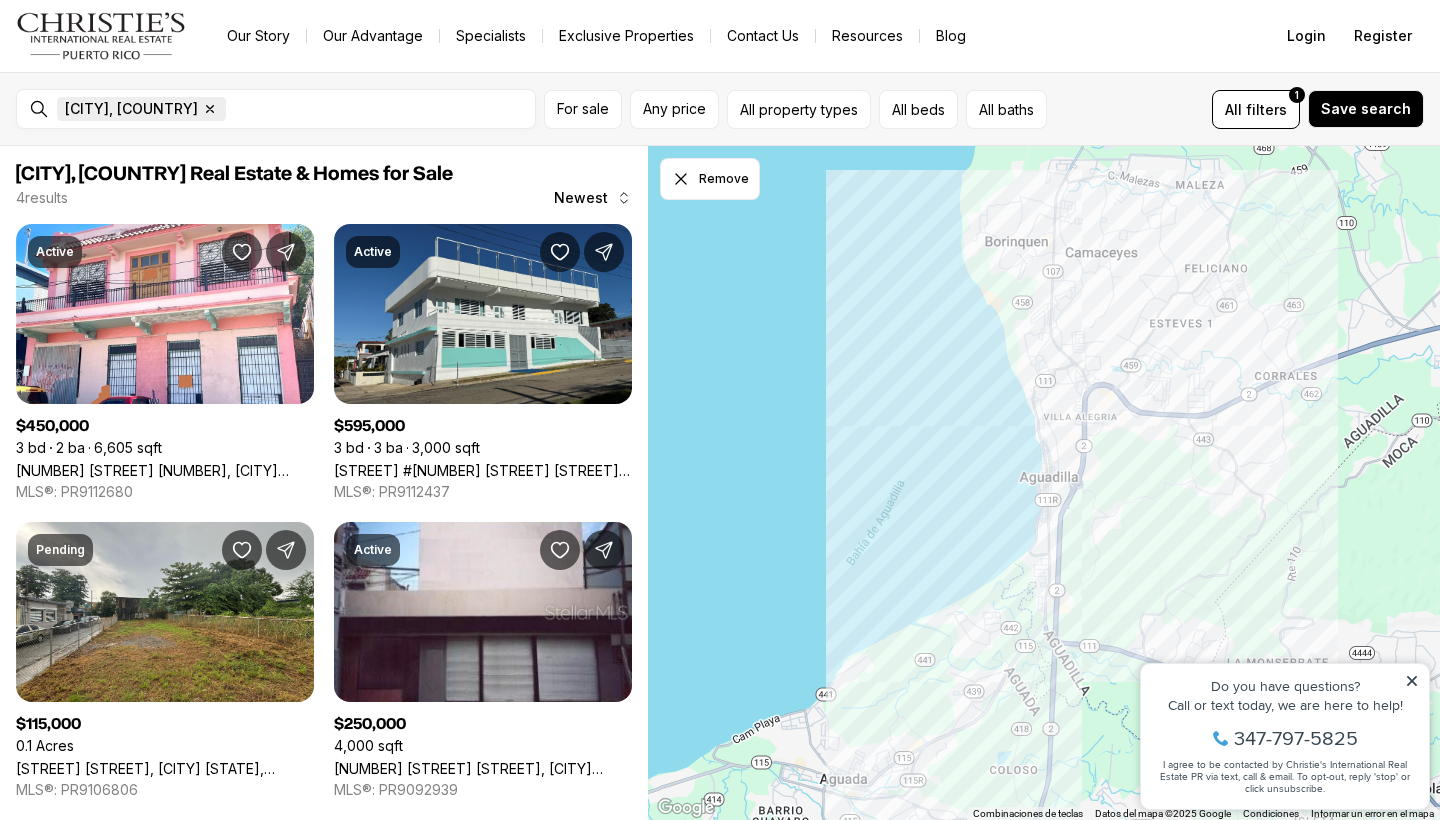 click 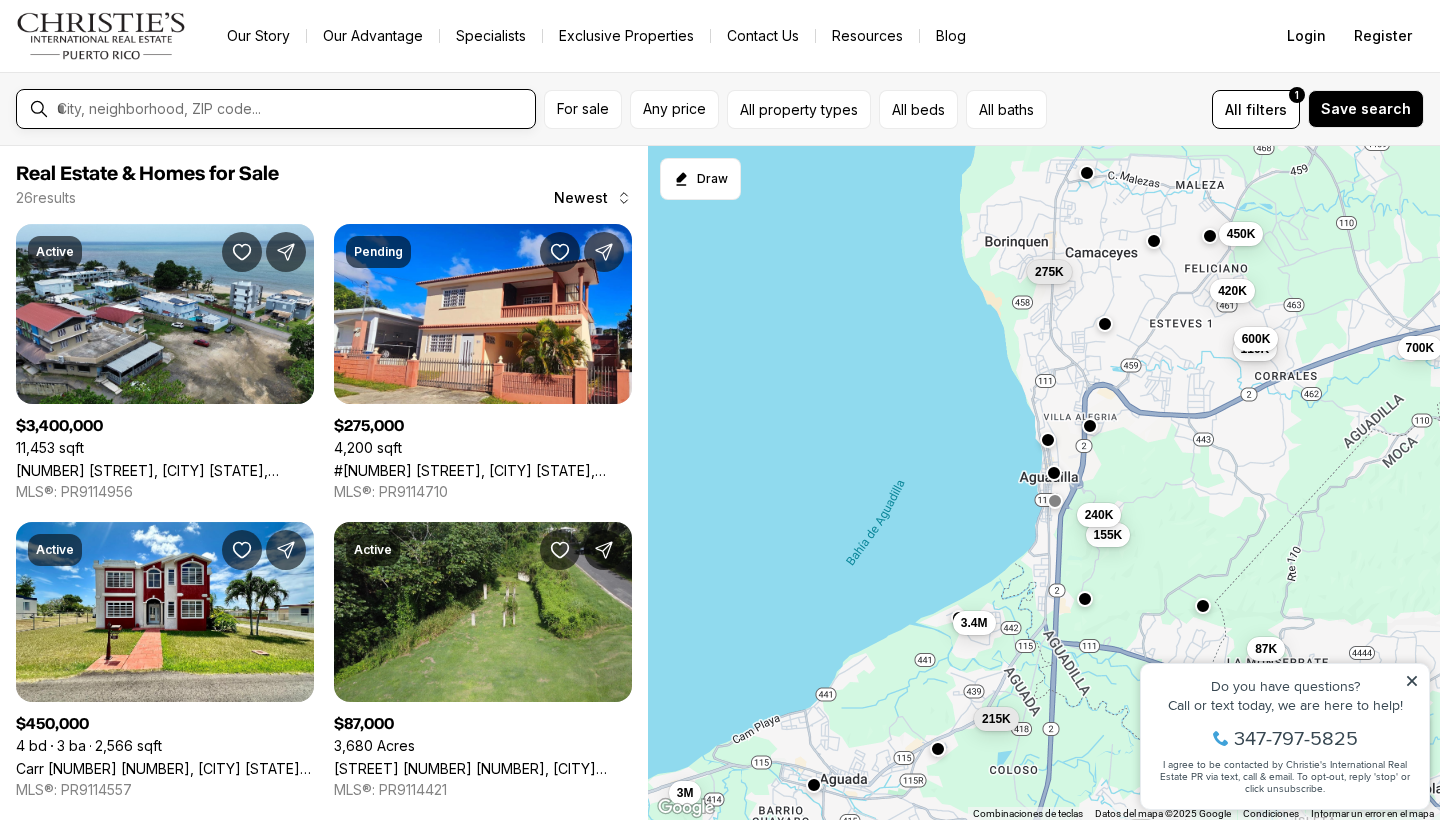 click at bounding box center [292, 109] 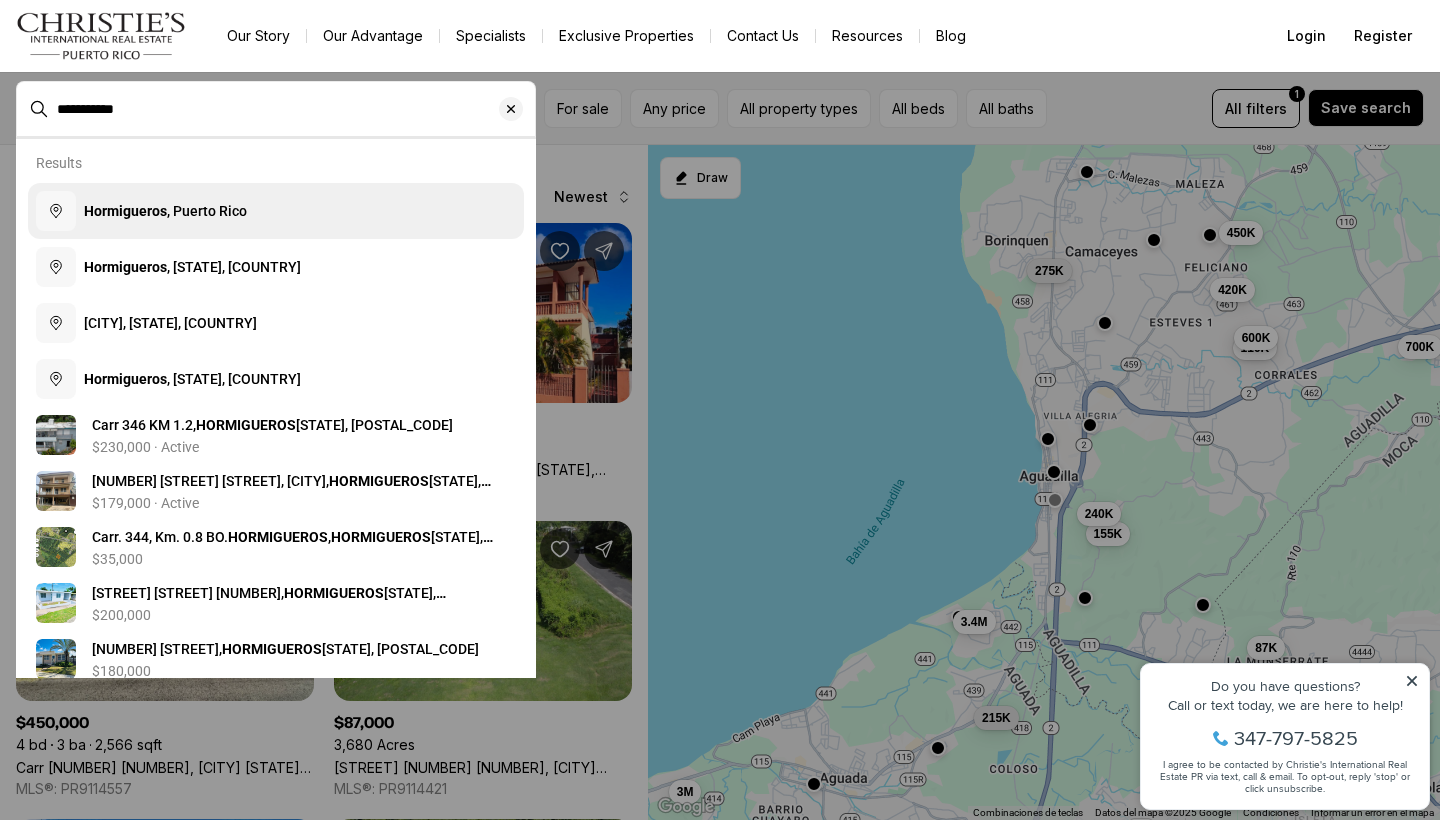 click on "Hormigueros , Puerto Rico" at bounding box center (165, 211) 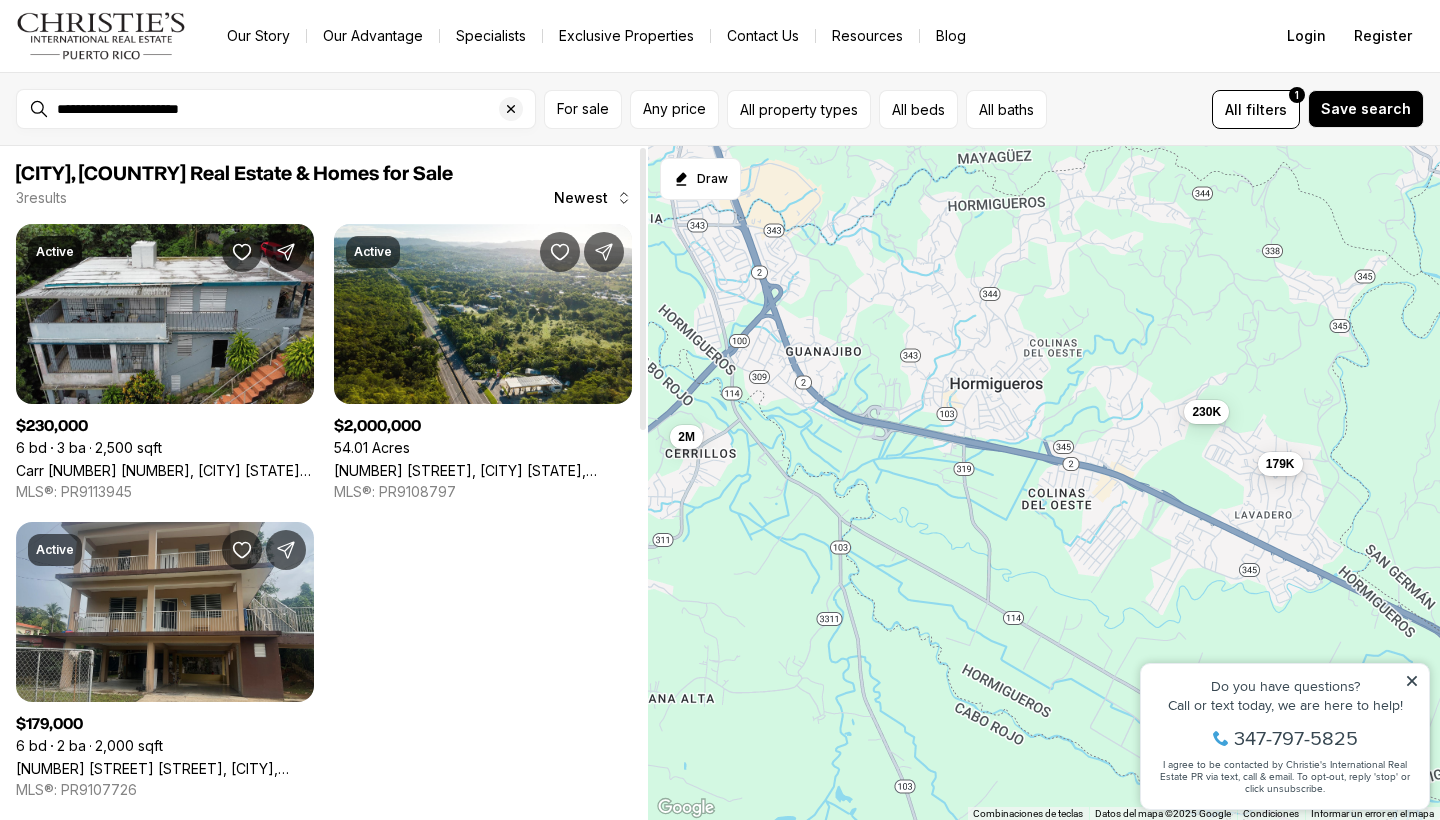 click on "[NUMBER] [STREET] [STREET], [CITY] [STREET], [STATE], [POSTAL_CODE]" at bounding box center [165, 768] 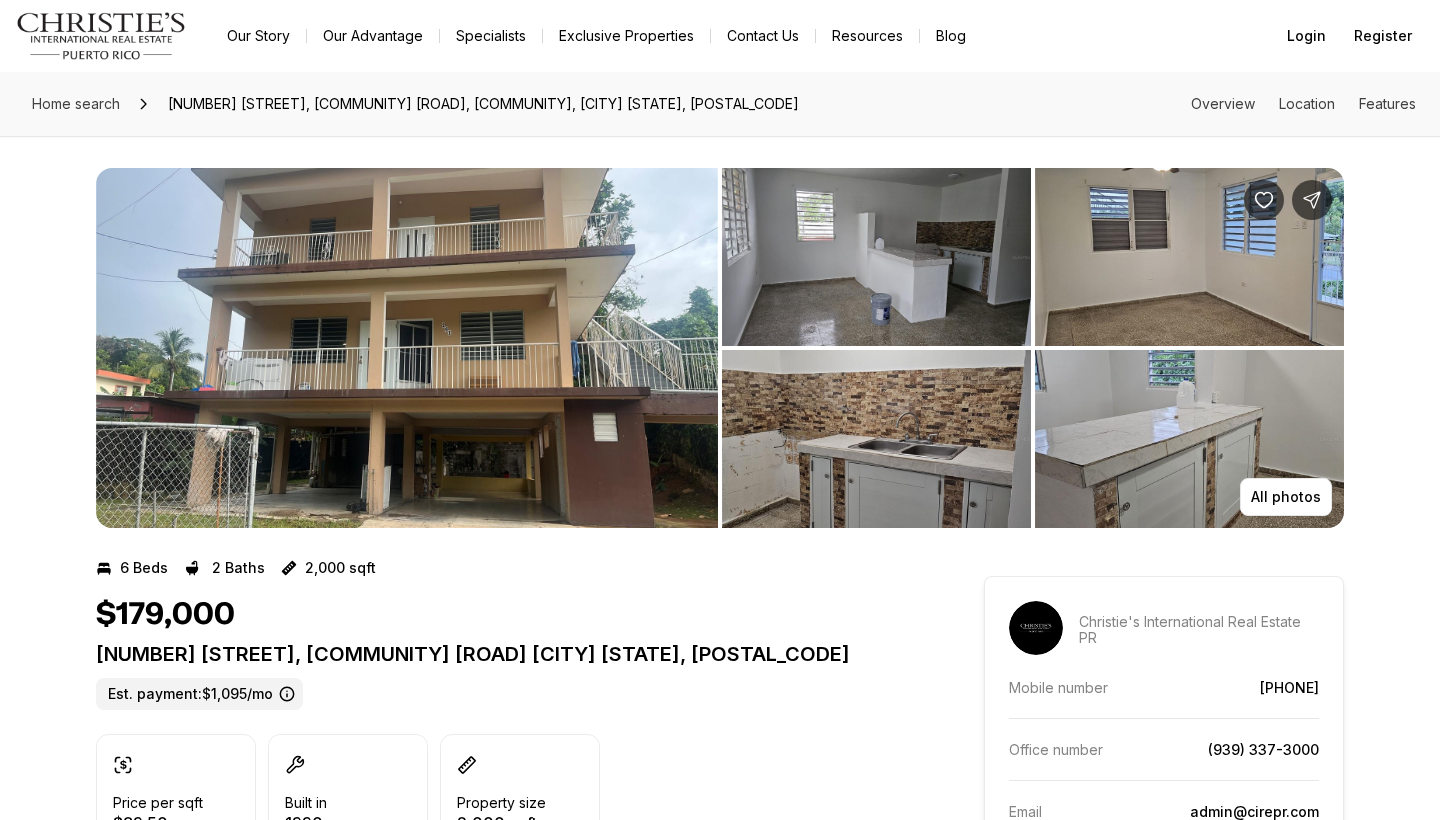 scroll, scrollTop: 0, scrollLeft: 0, axis: both 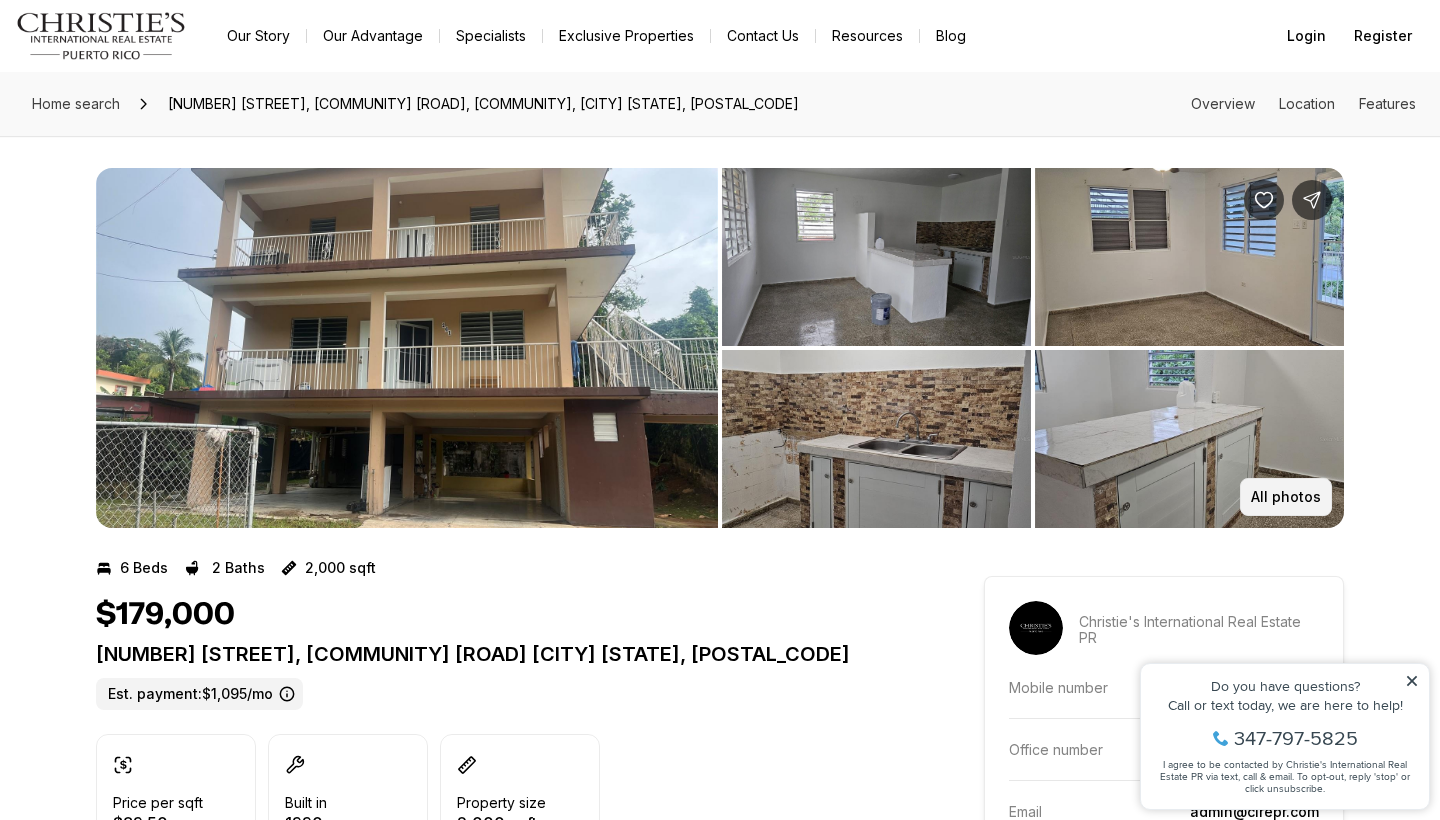 click on "All photos" at bounding box center (1286, 497) 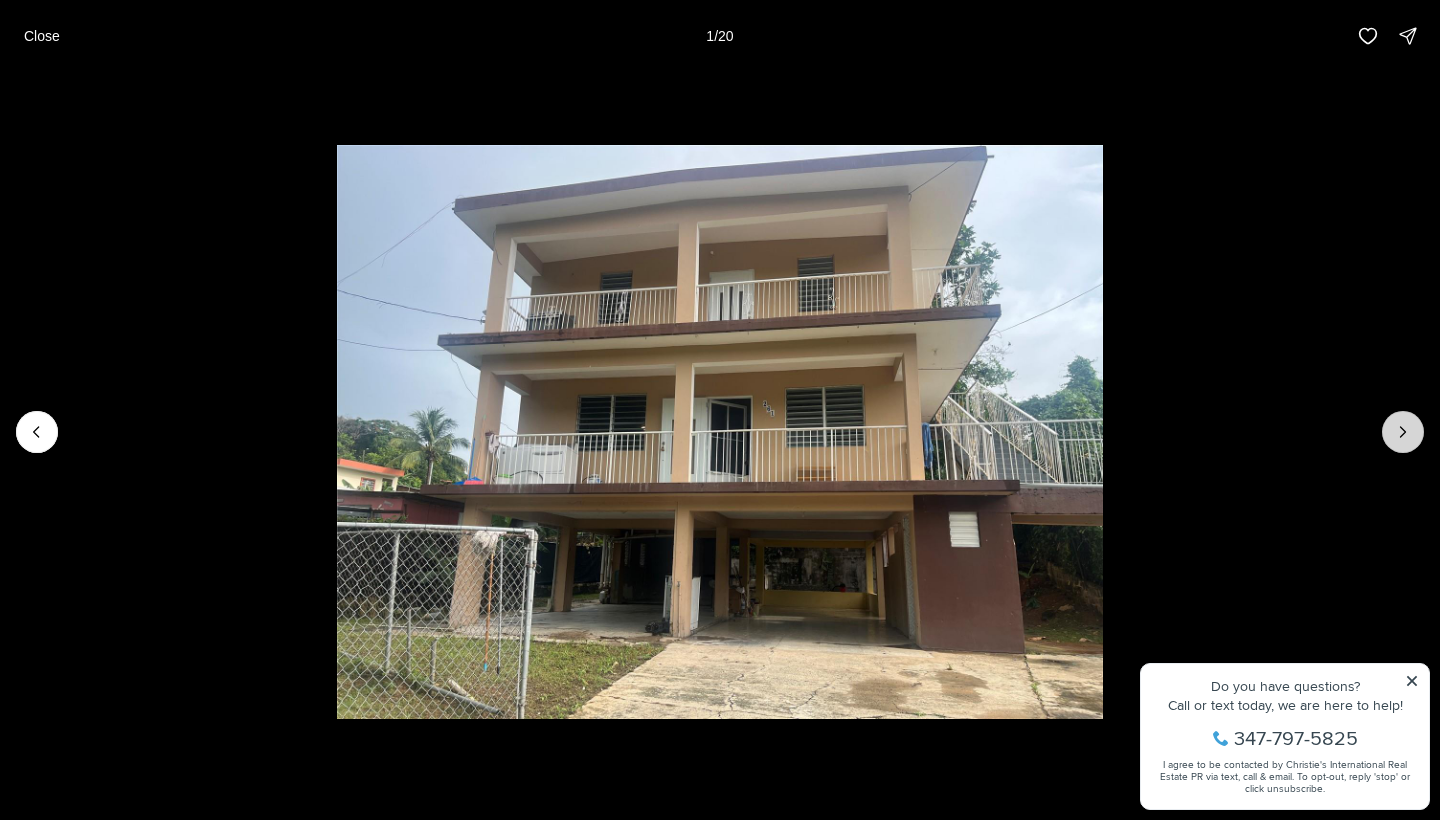 click 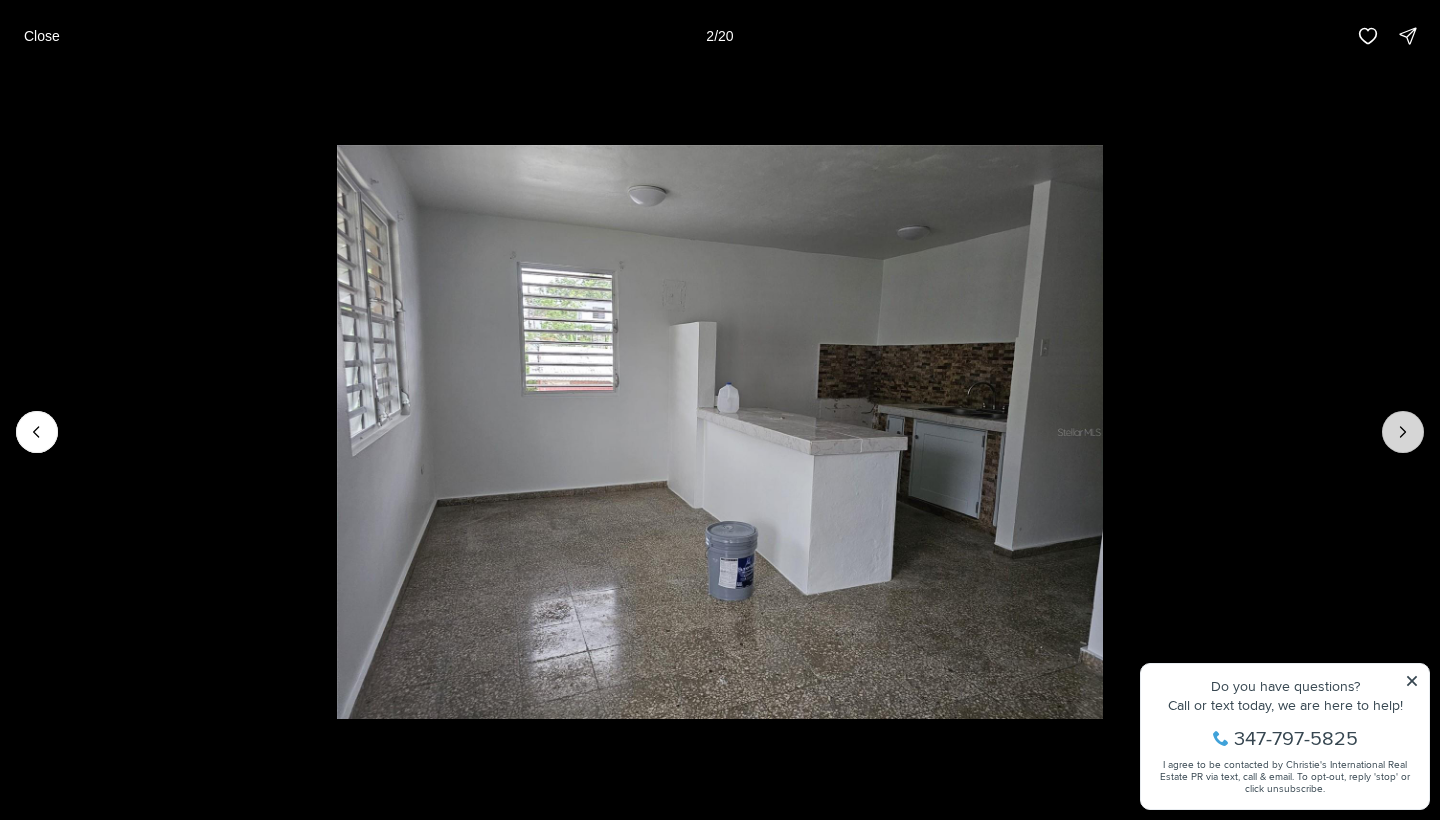click 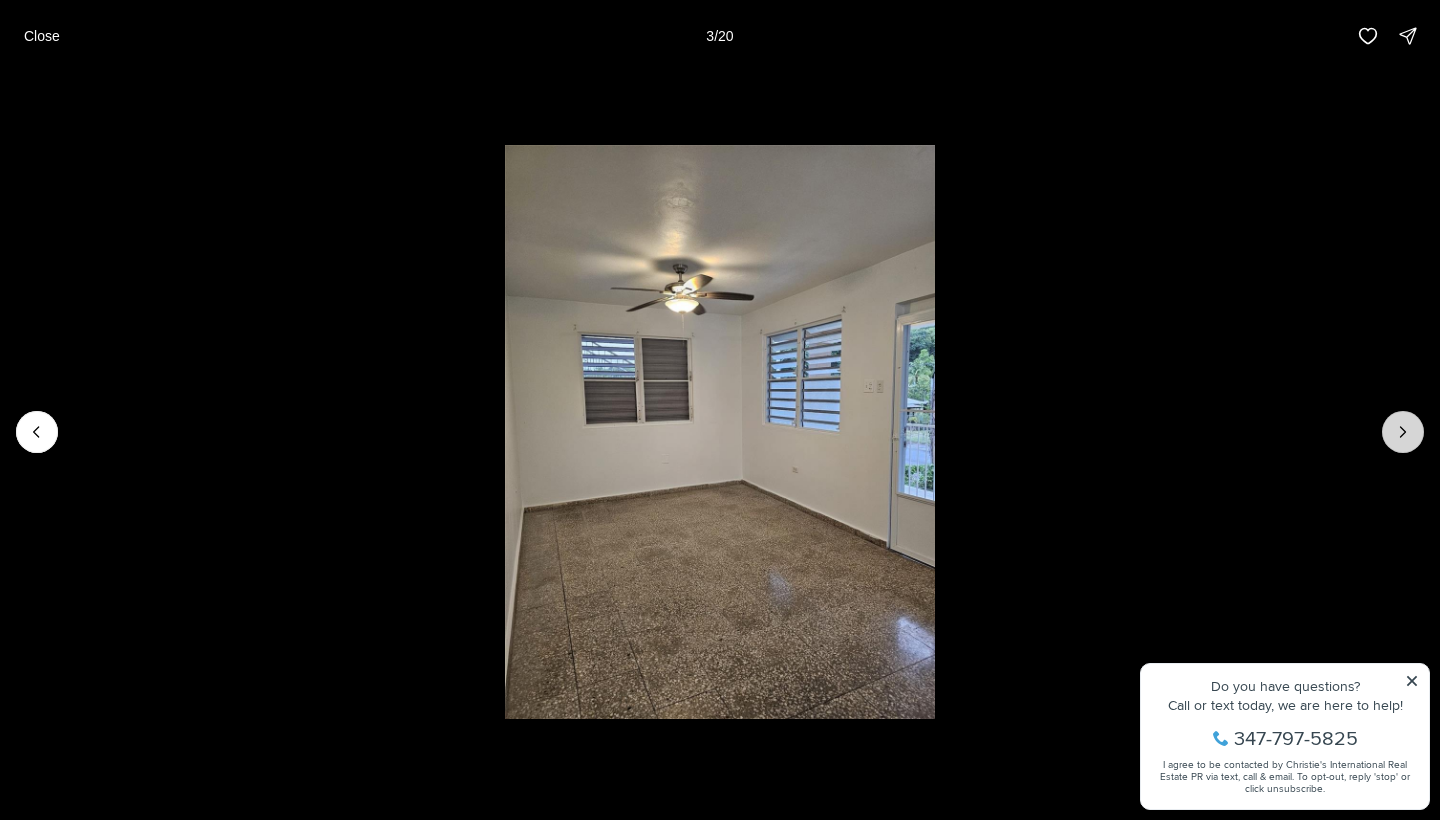 click 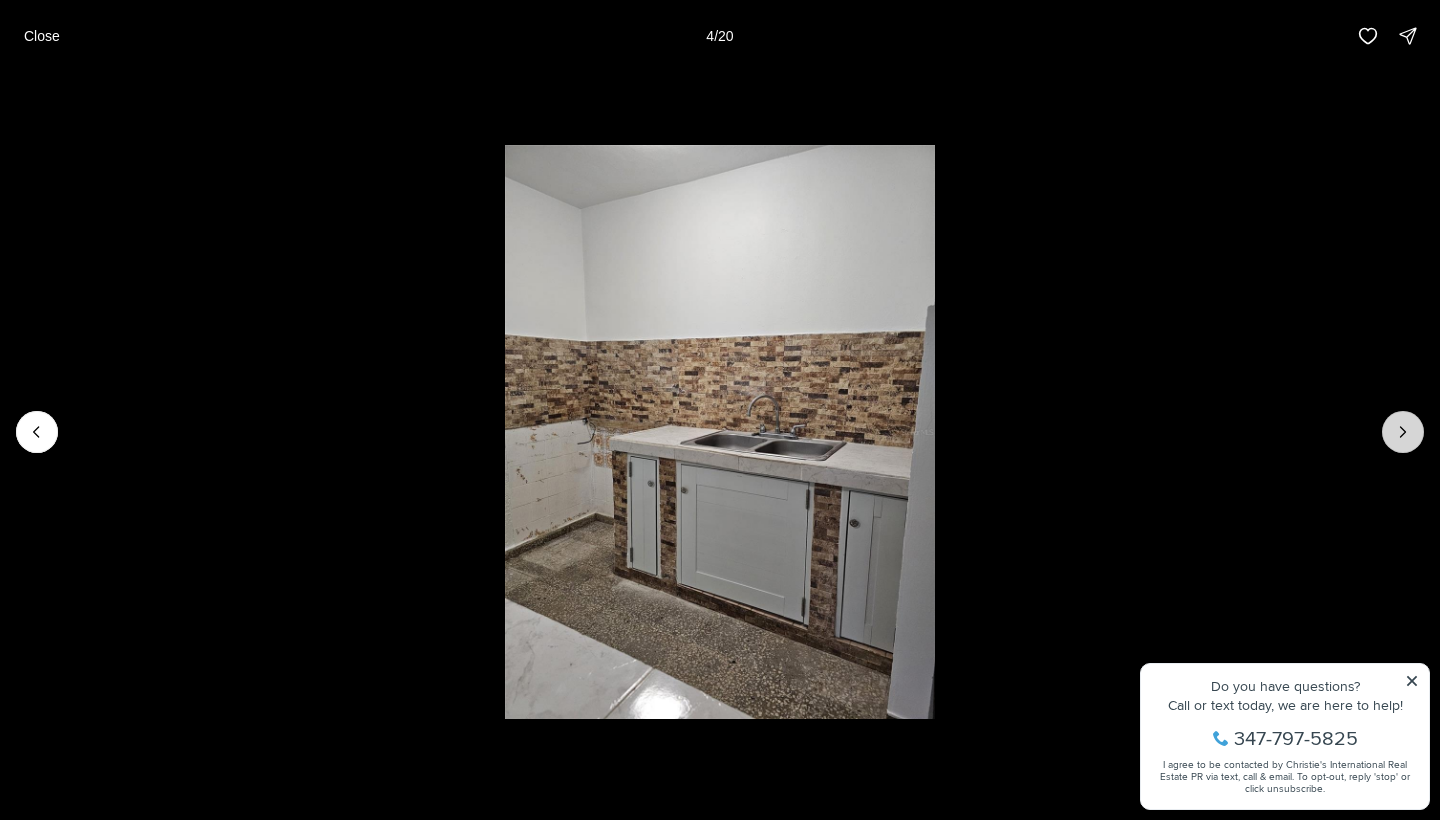 click 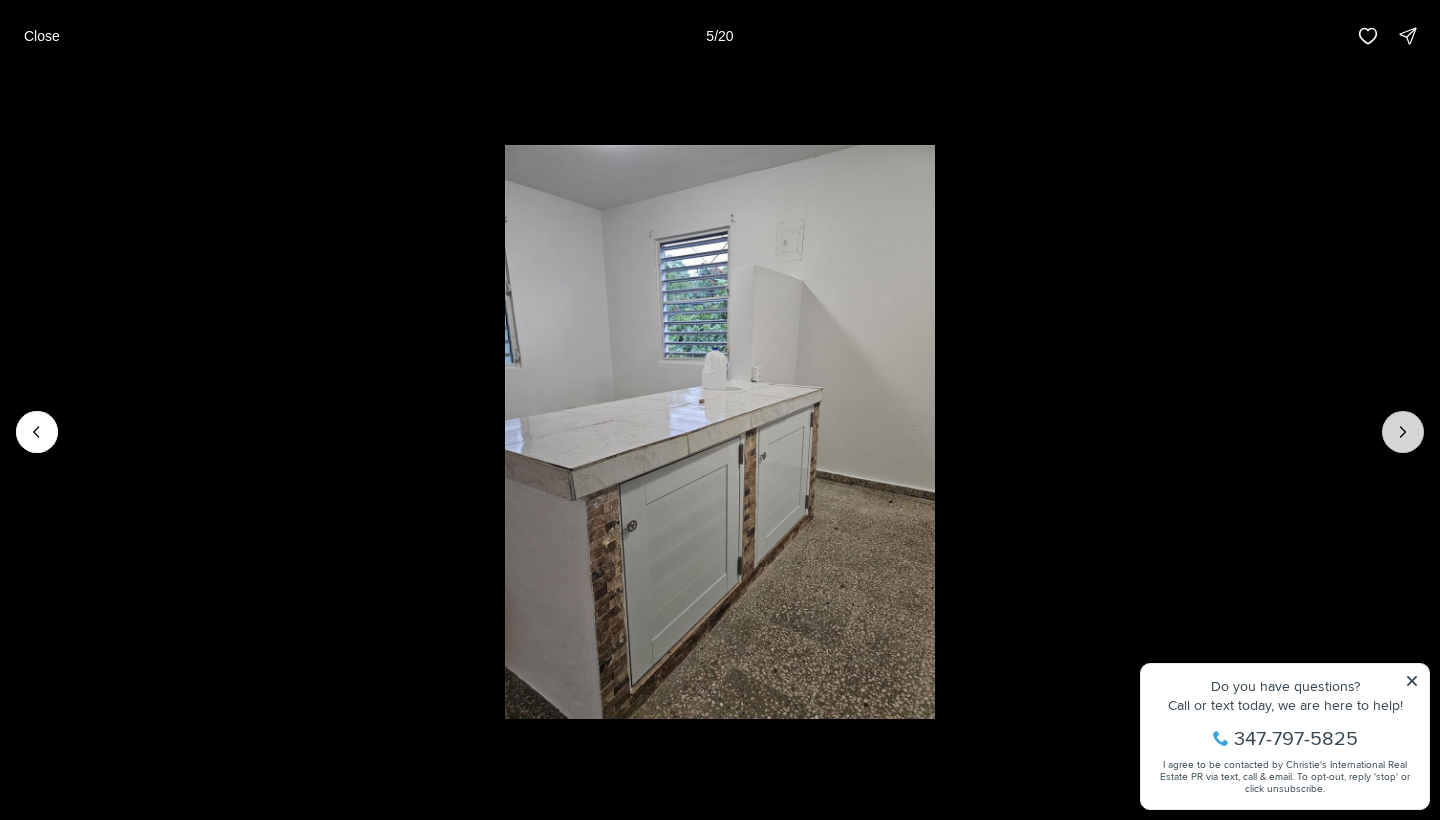 click 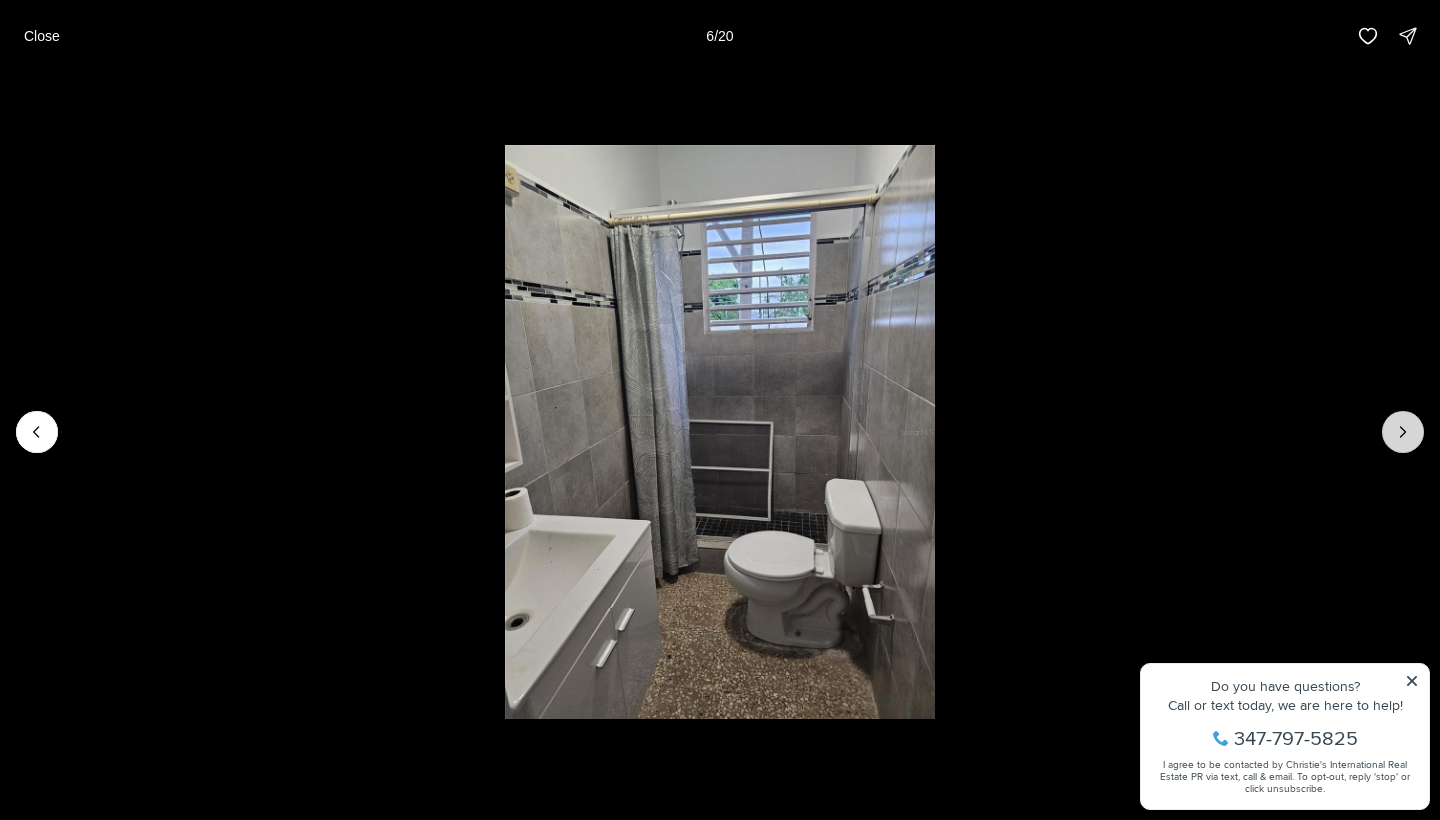click 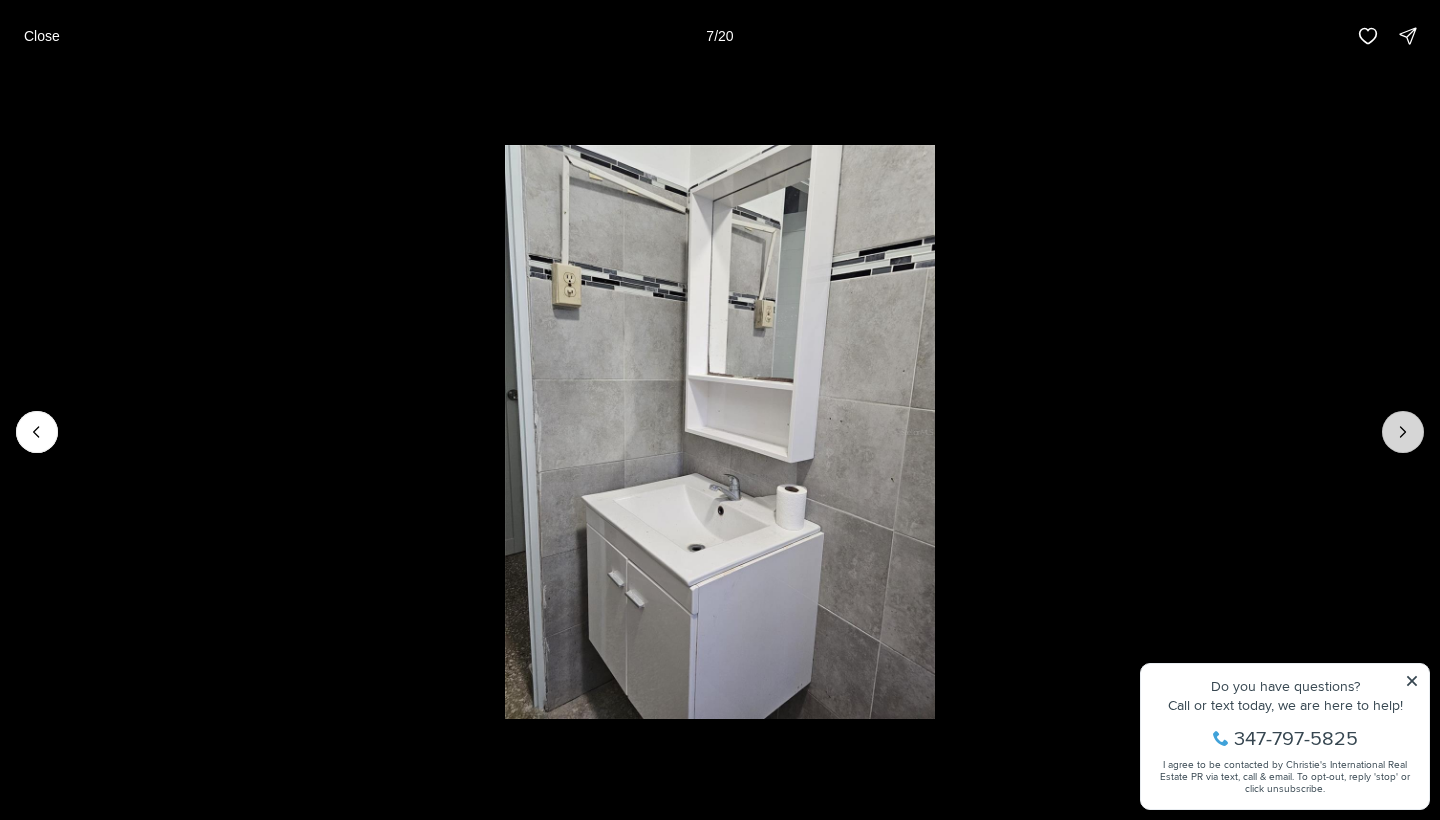 click 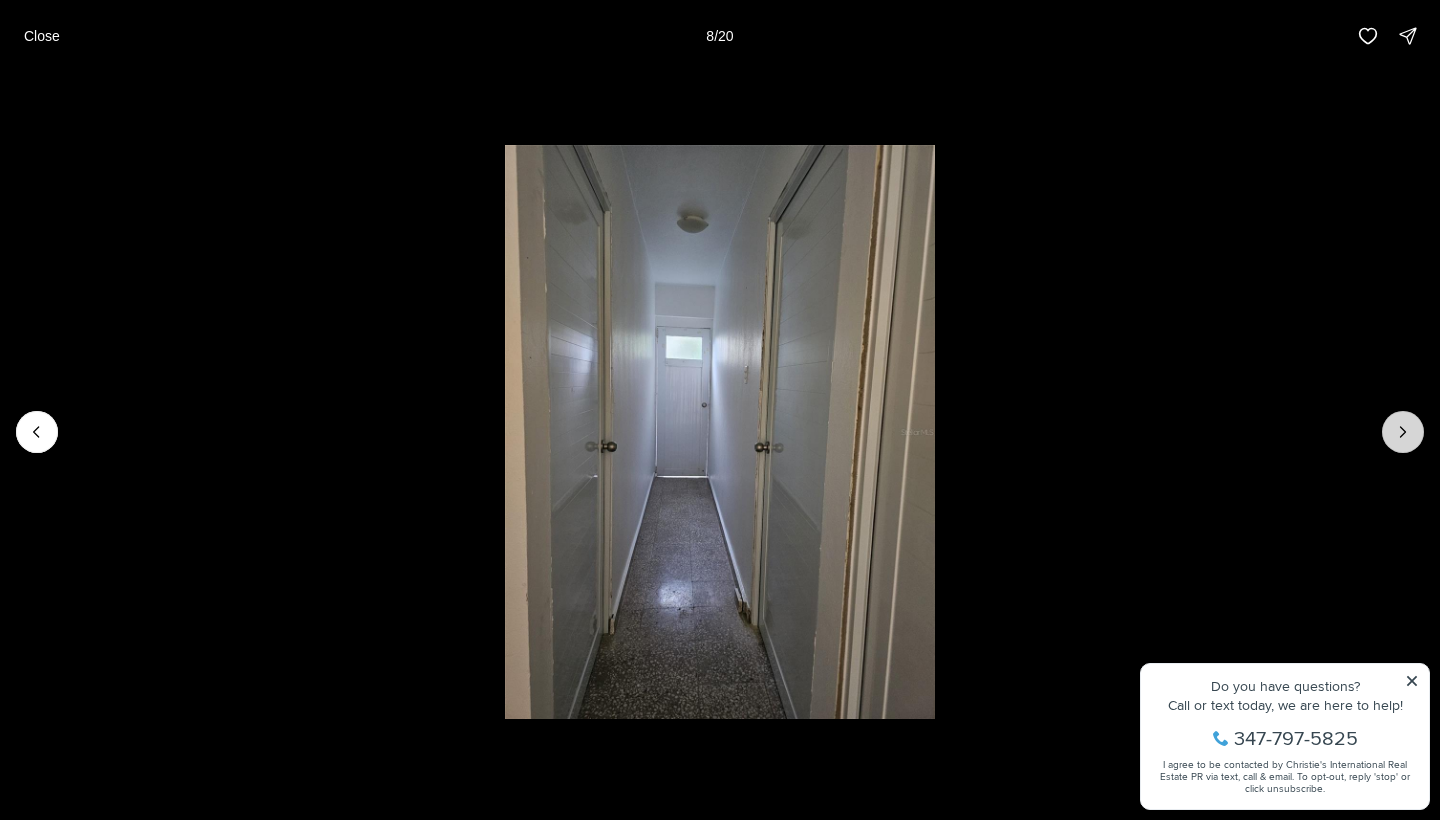 click 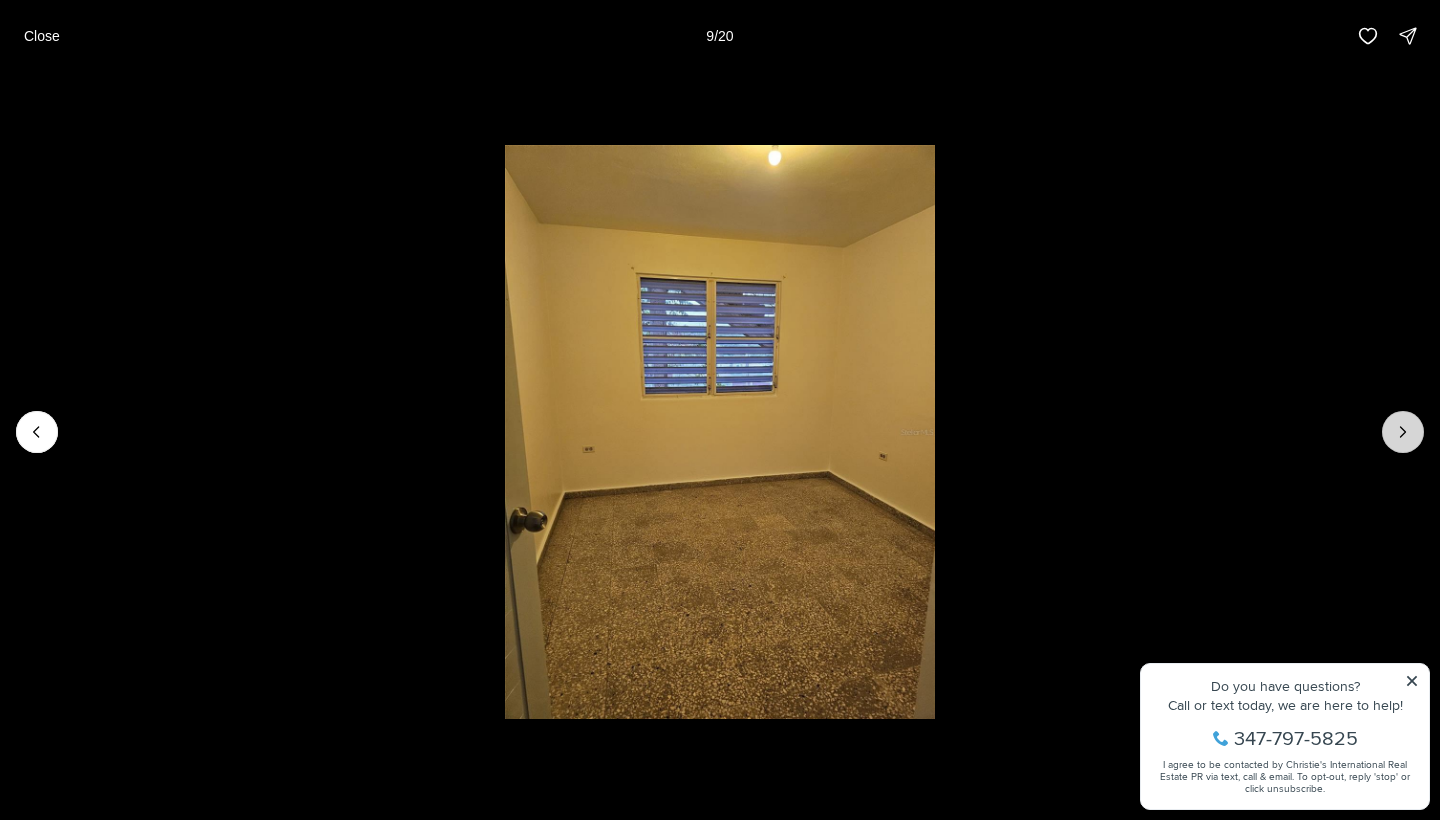 click 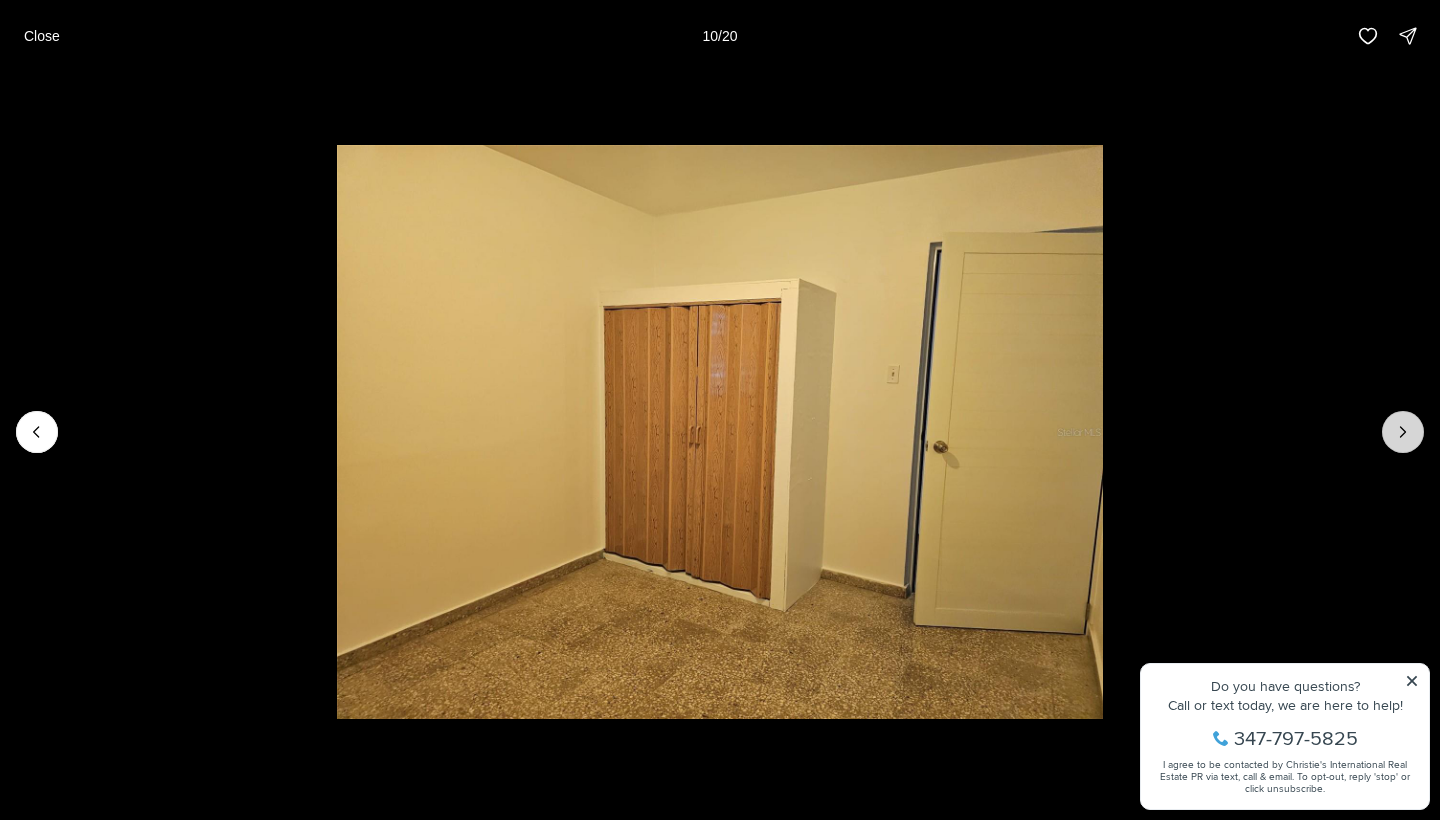 click 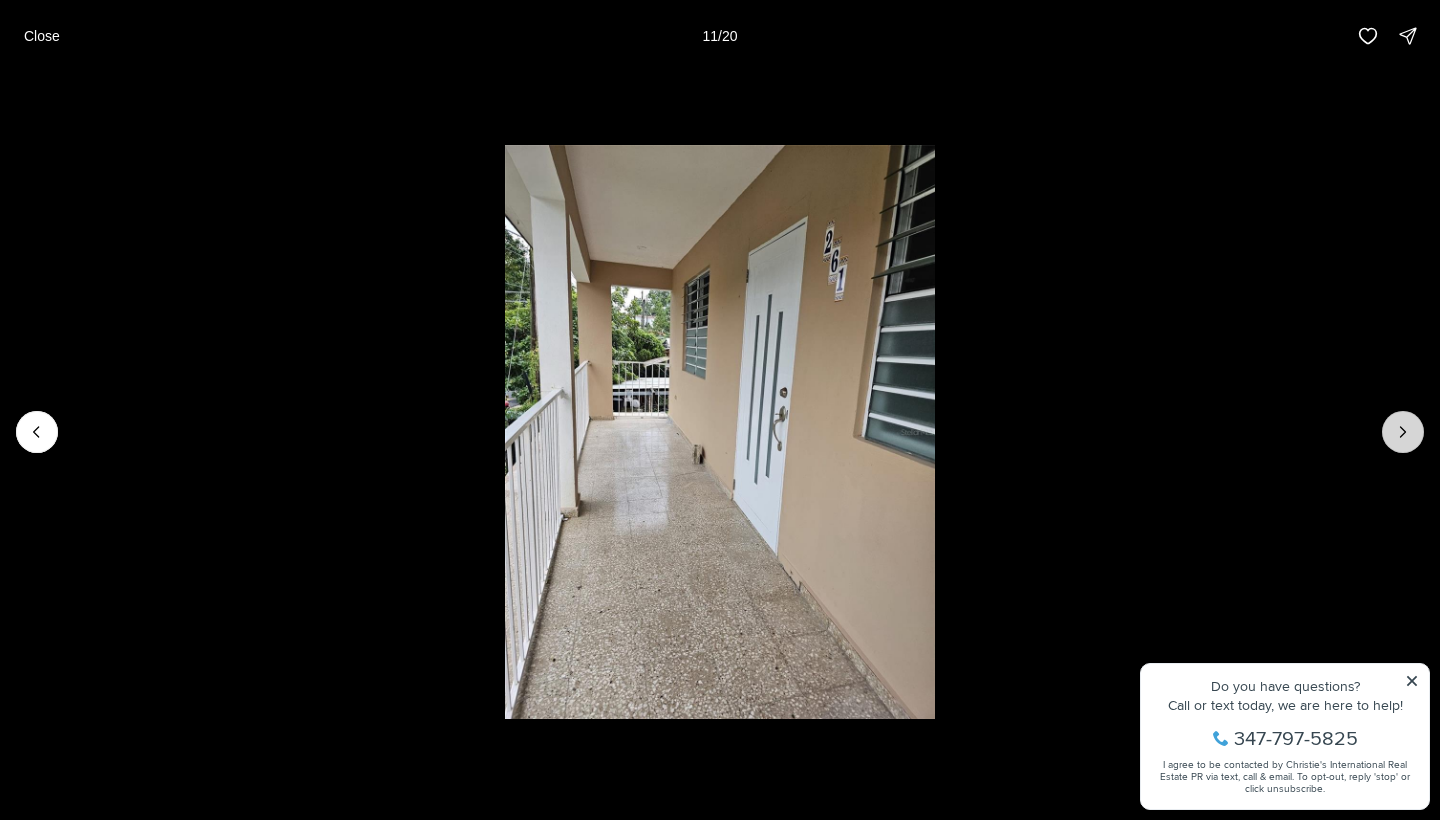 click 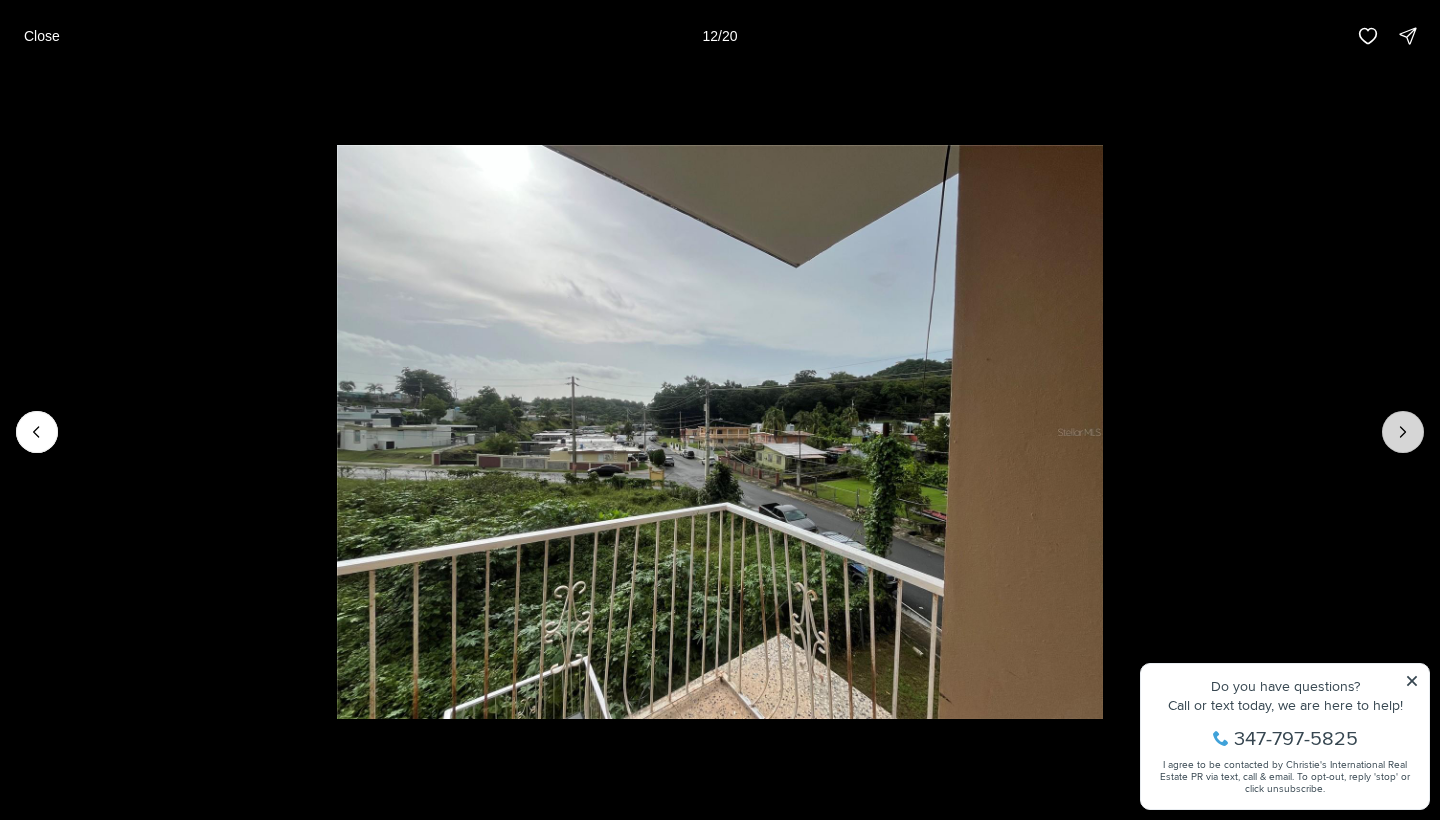 click 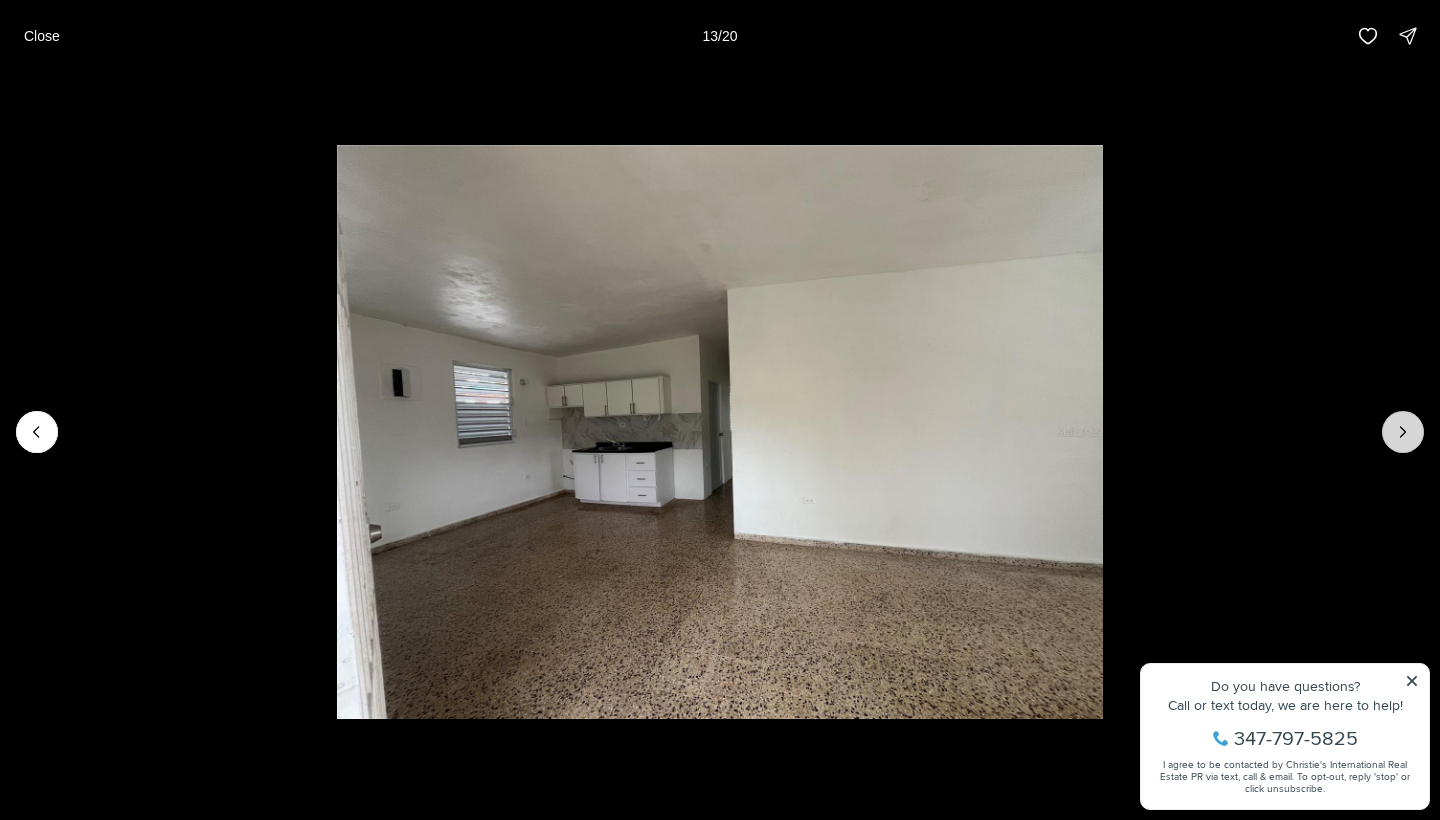 click 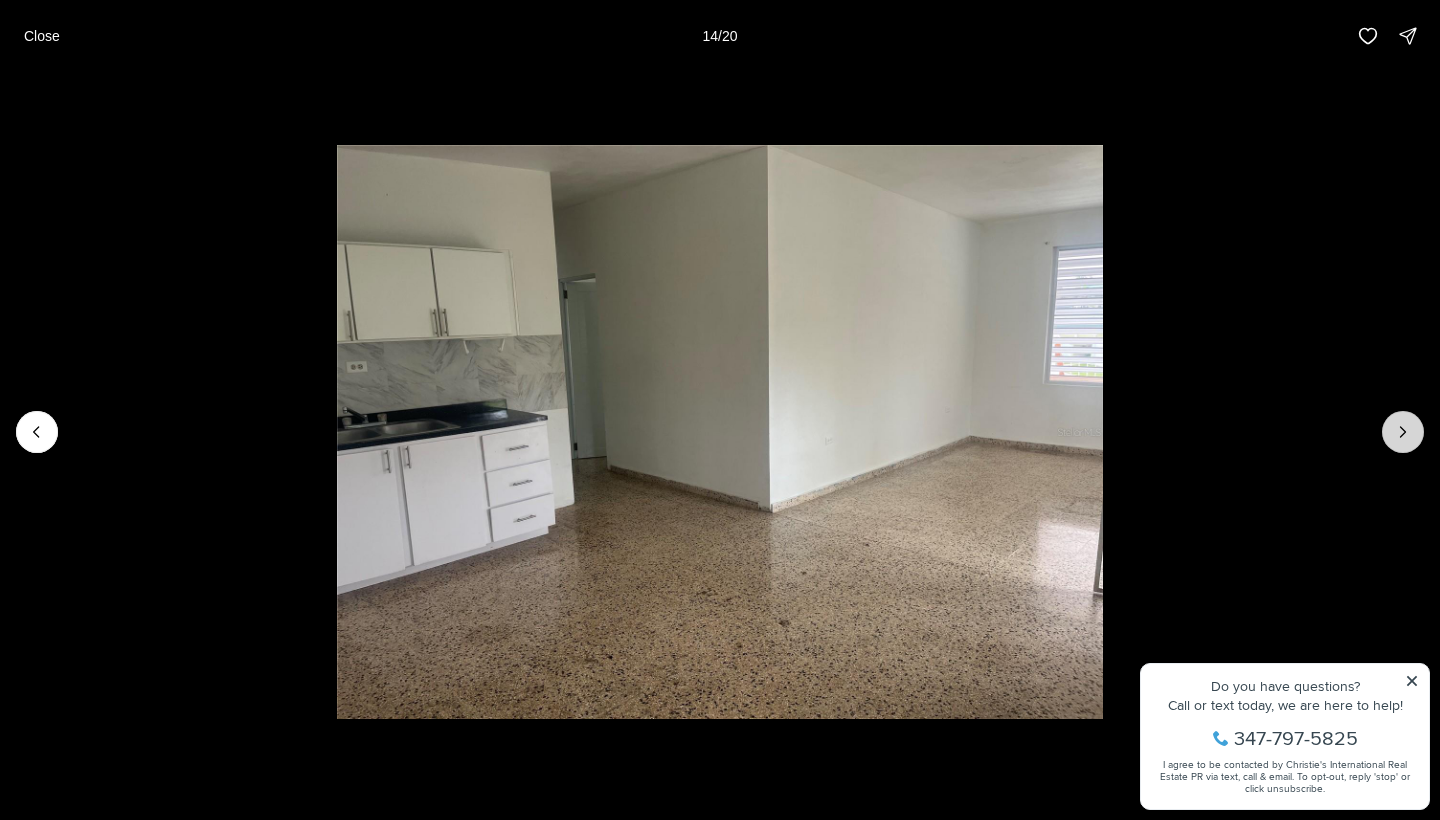 click 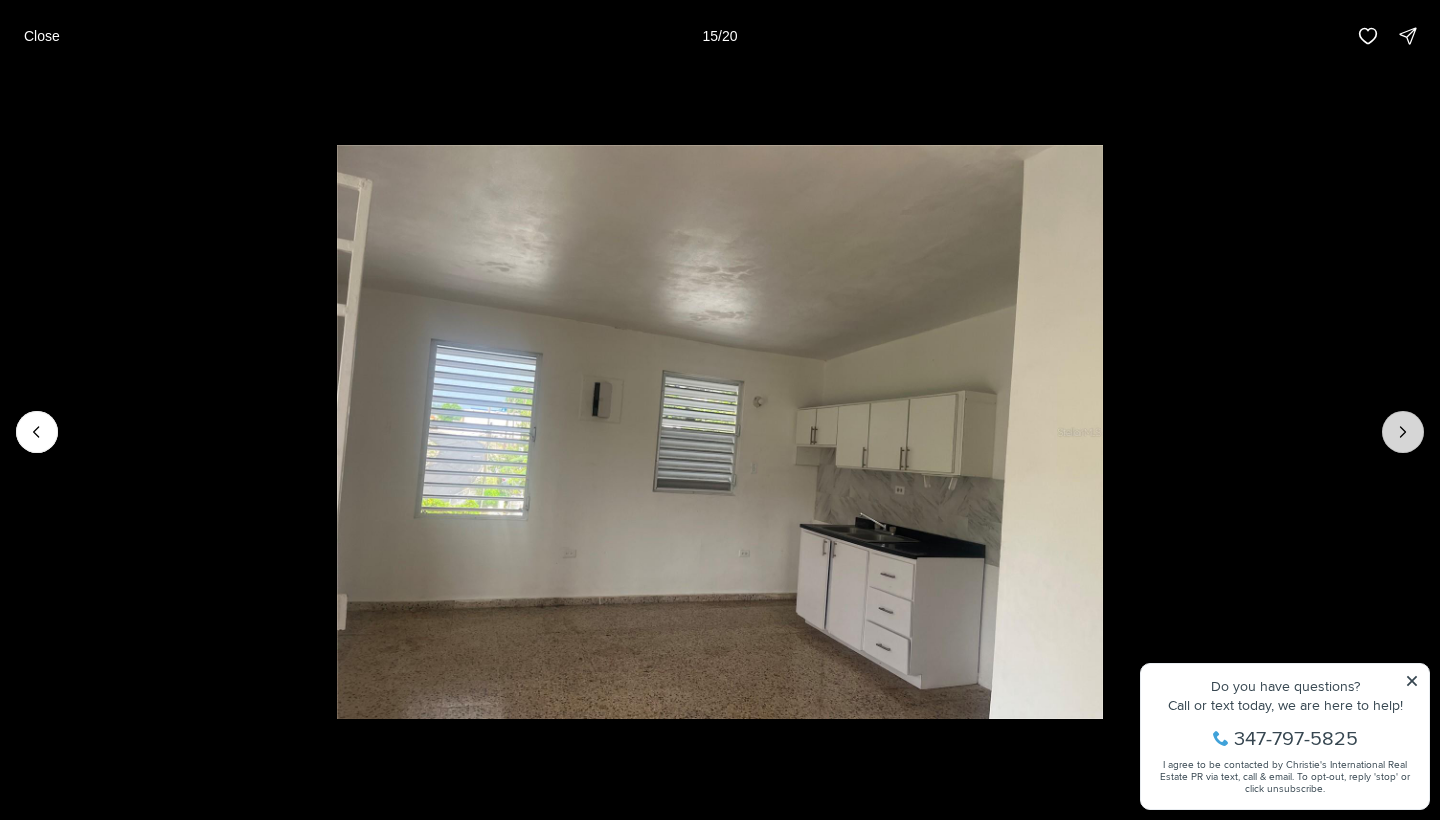 click 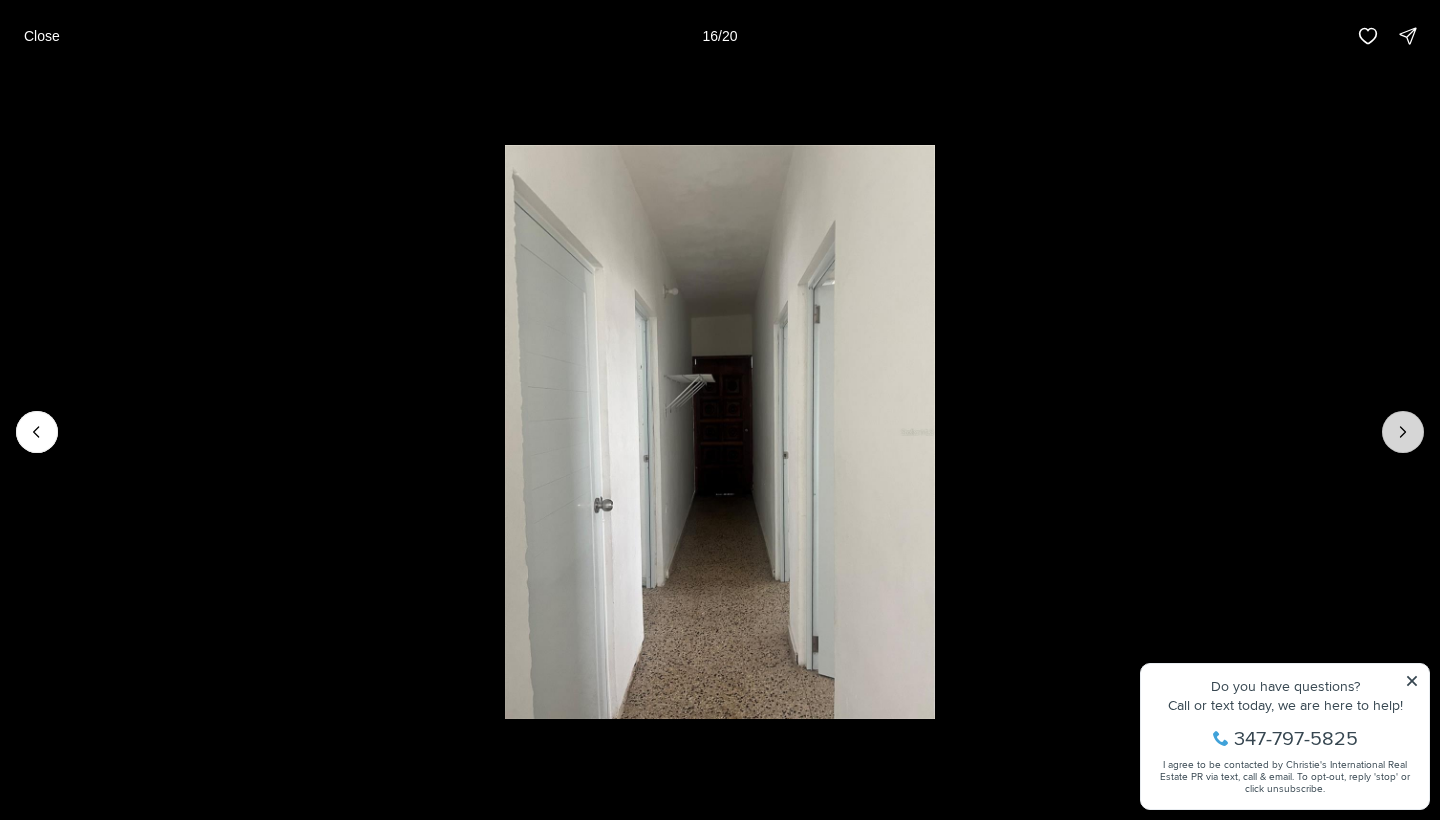 click 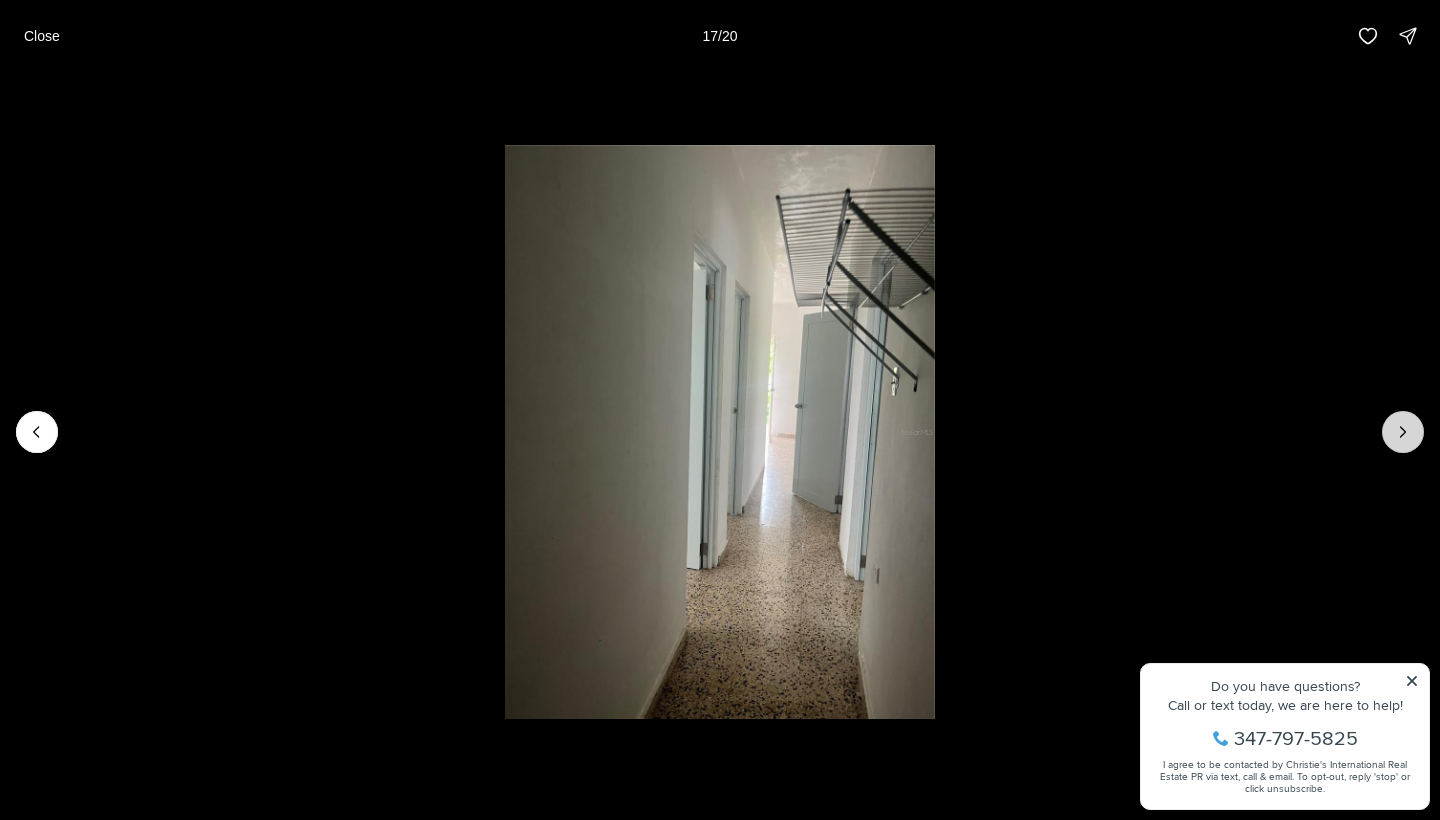 click 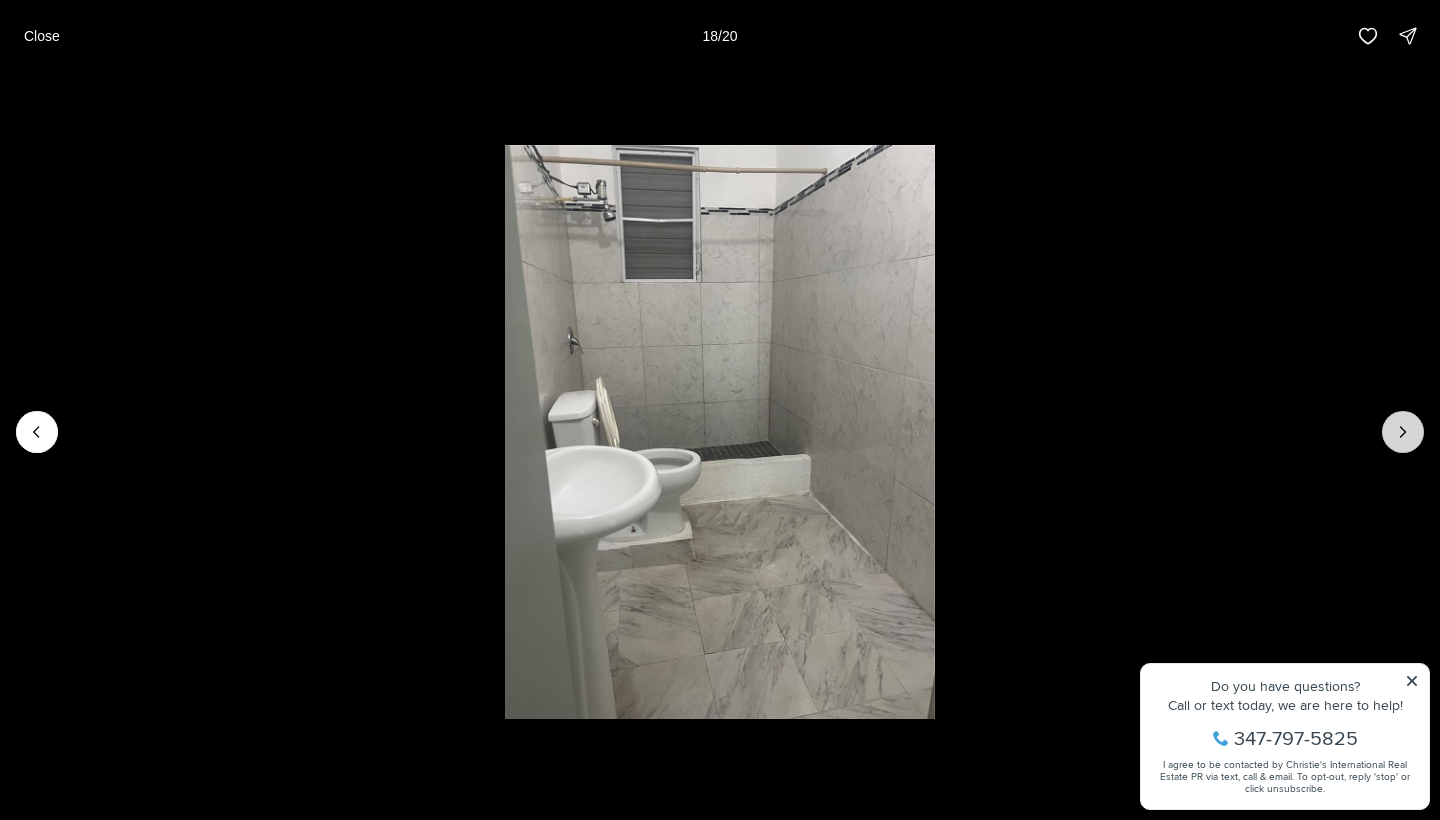 click 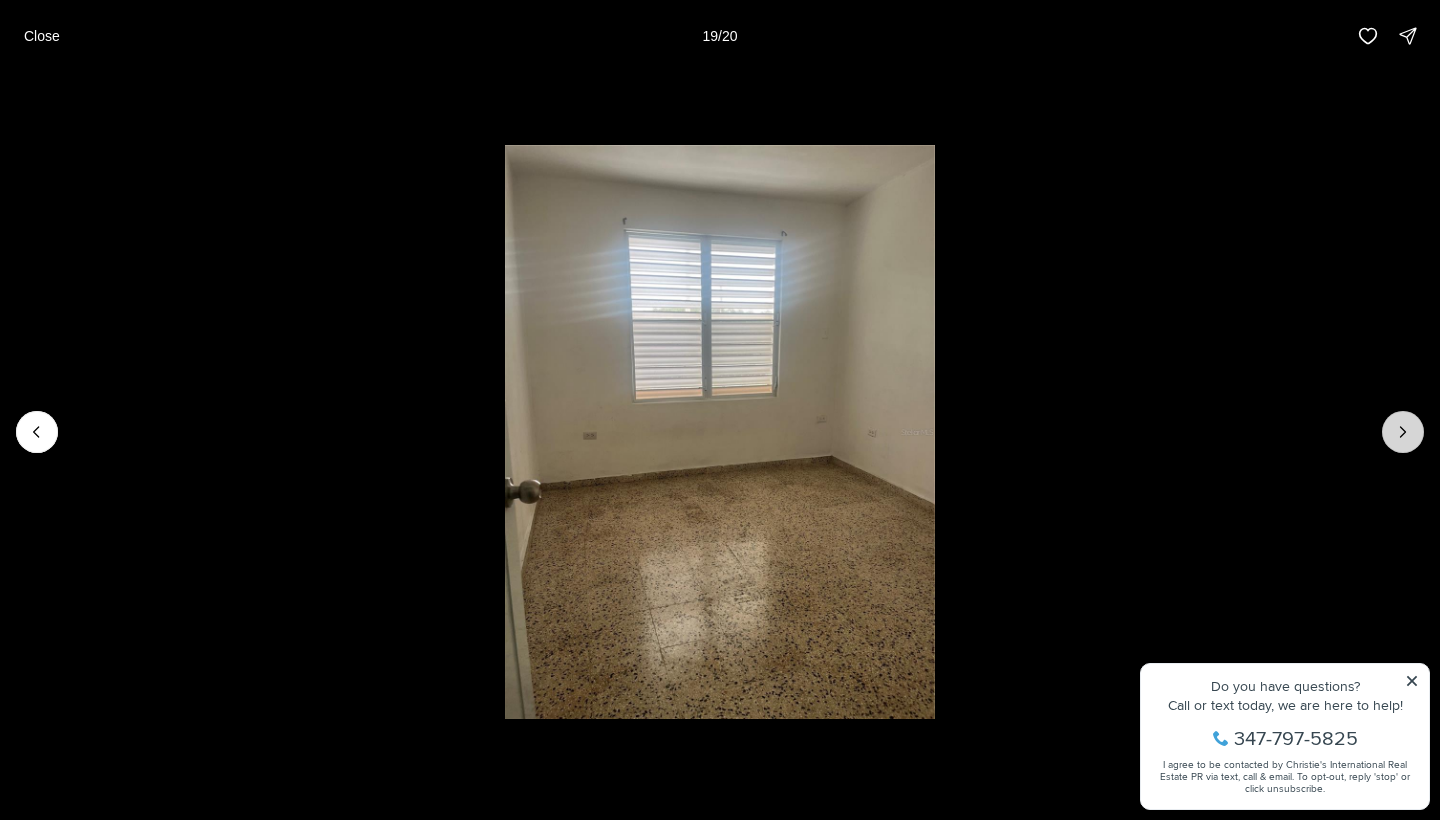click 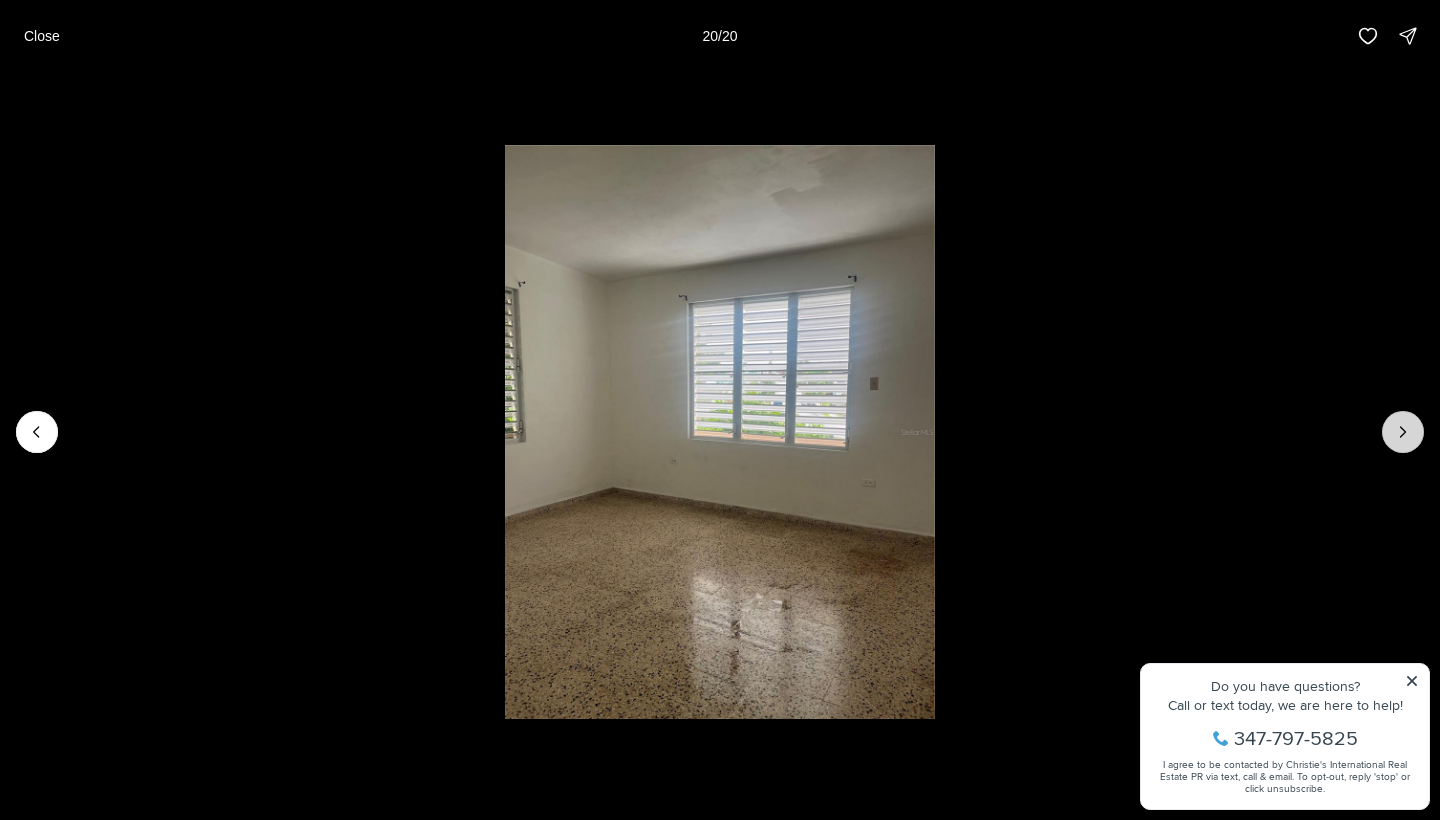 click at bounding box center (1403, 432) 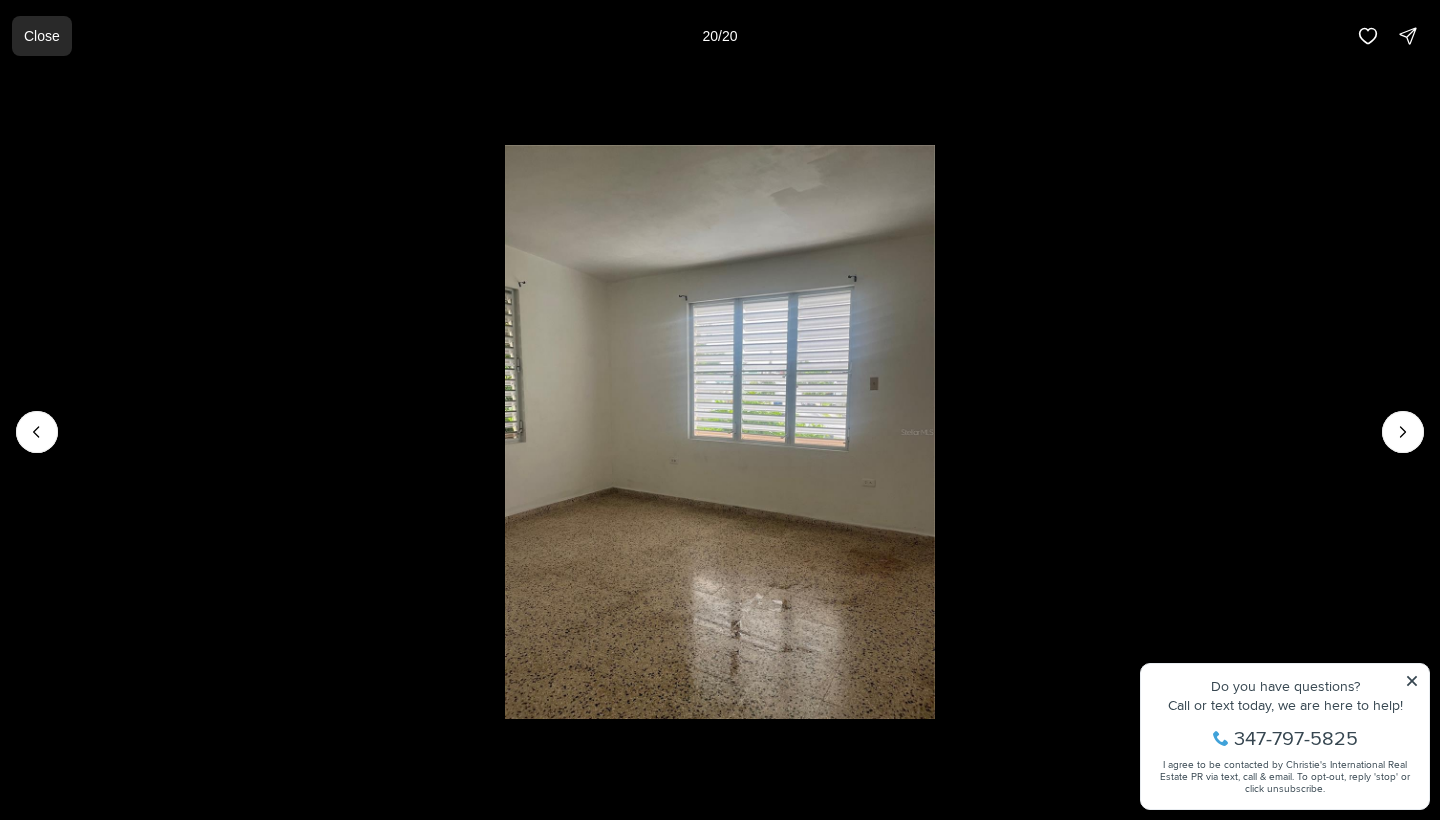 click on "Close" at bounding box center [42, 36] 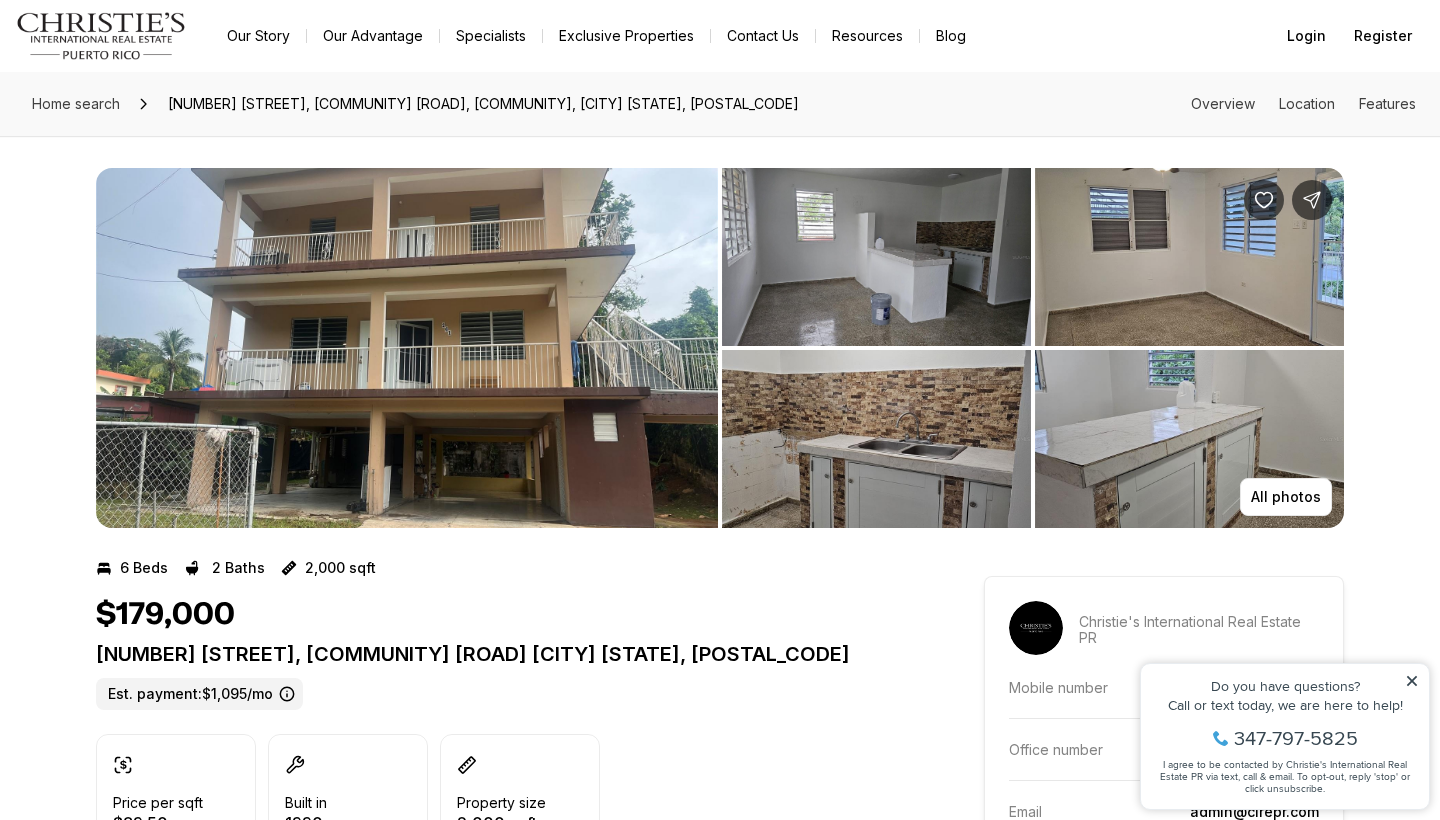 scroll, scrollTop: 0, scrollLeft: 0, axis: both 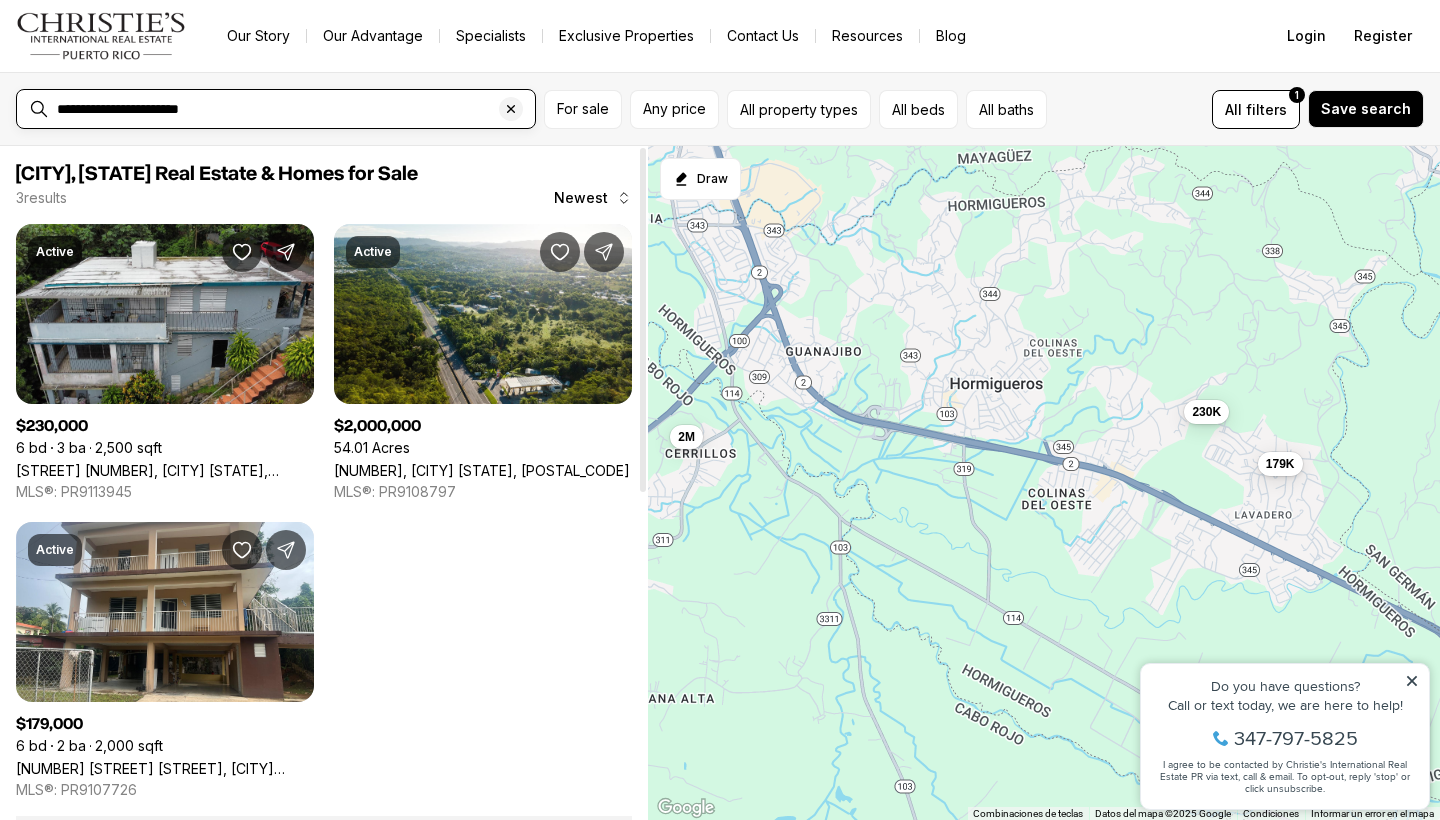 click on "**********" at bounding box center (292, 109) 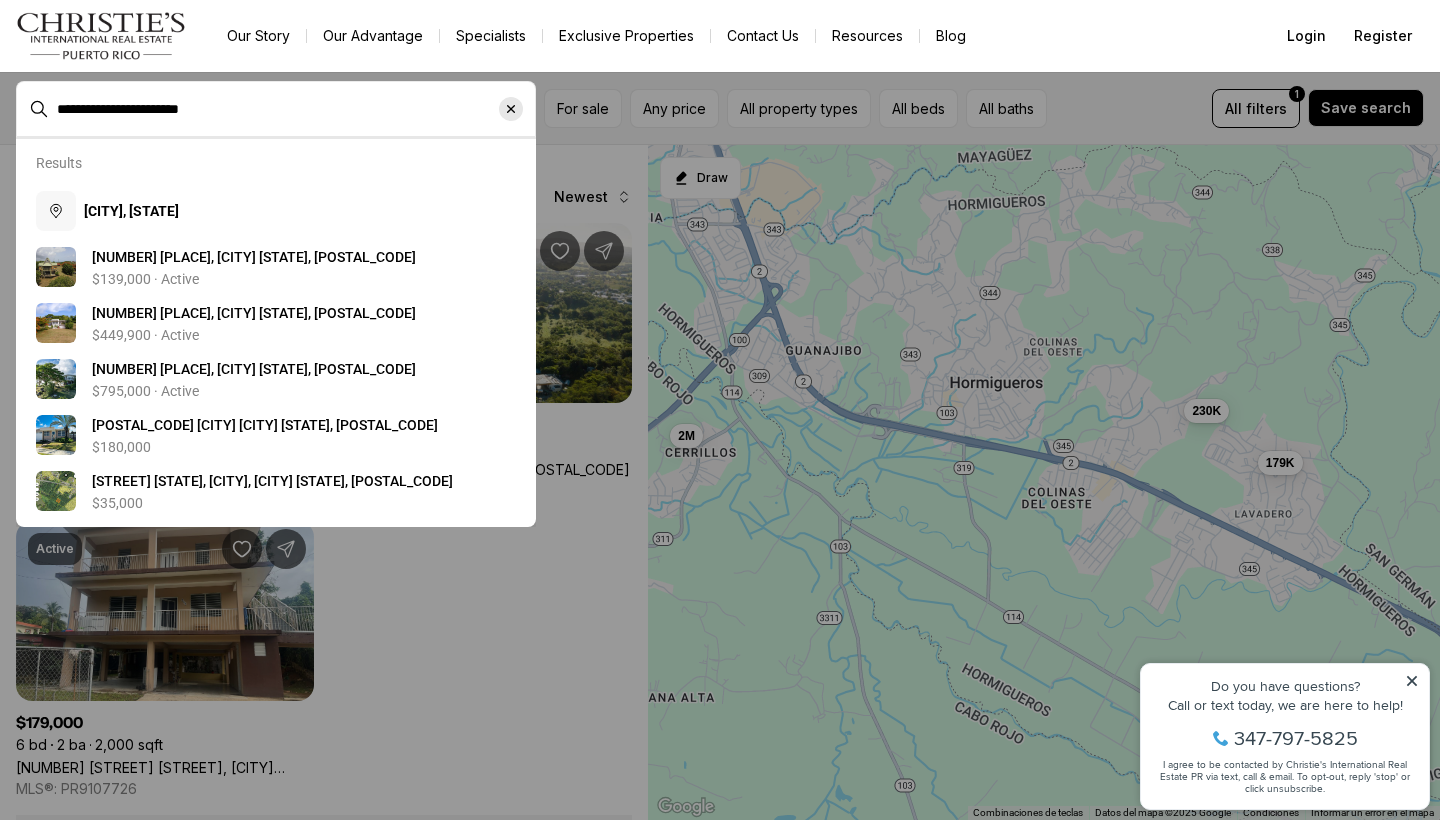 click at bounding box center (511, 109) 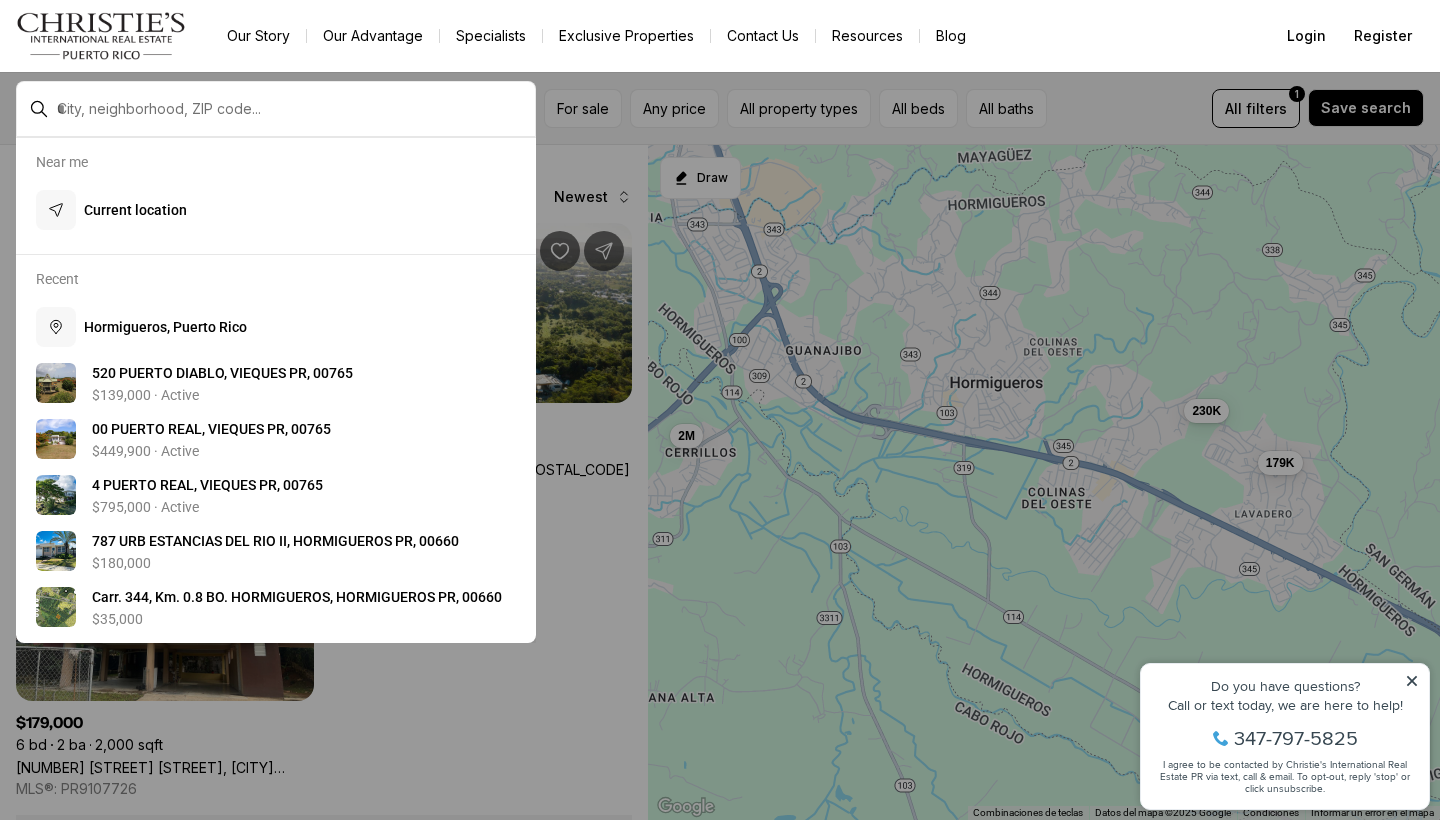 click at bounding box center (292, 109) 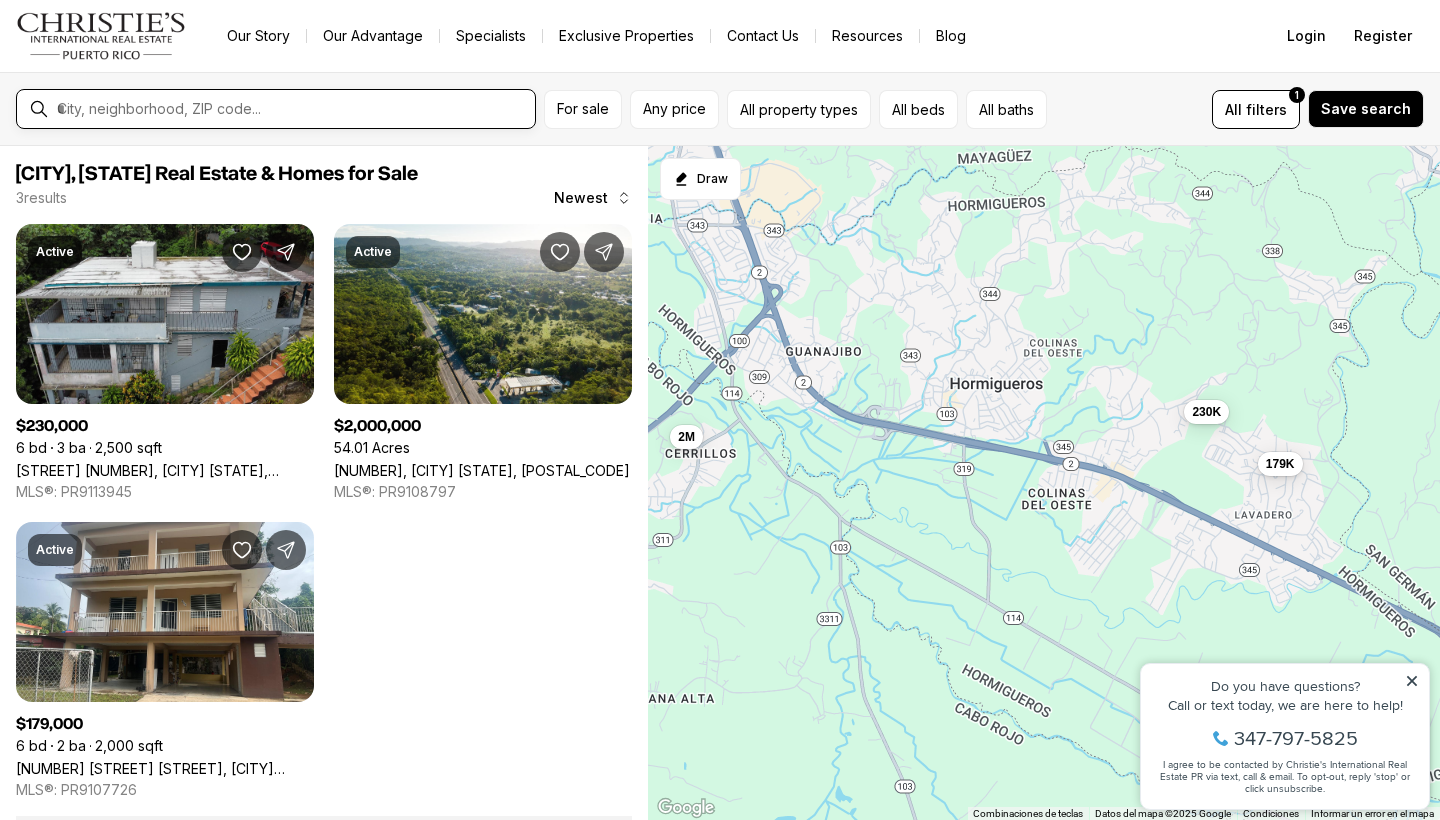 click at bounding box center (292, 109) 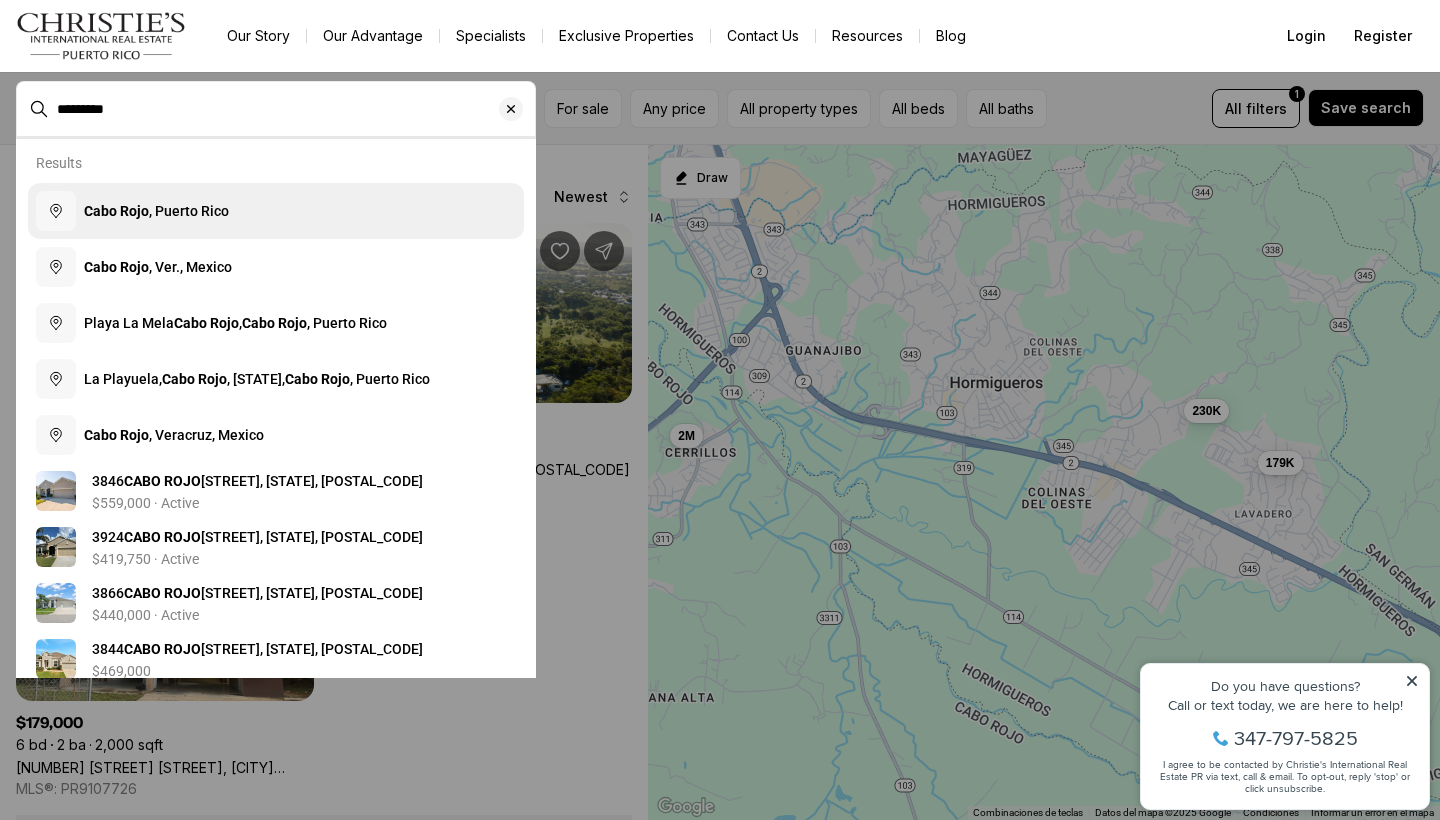 click on "[CITY] , [STATE]" at bounding box center (276, 211) 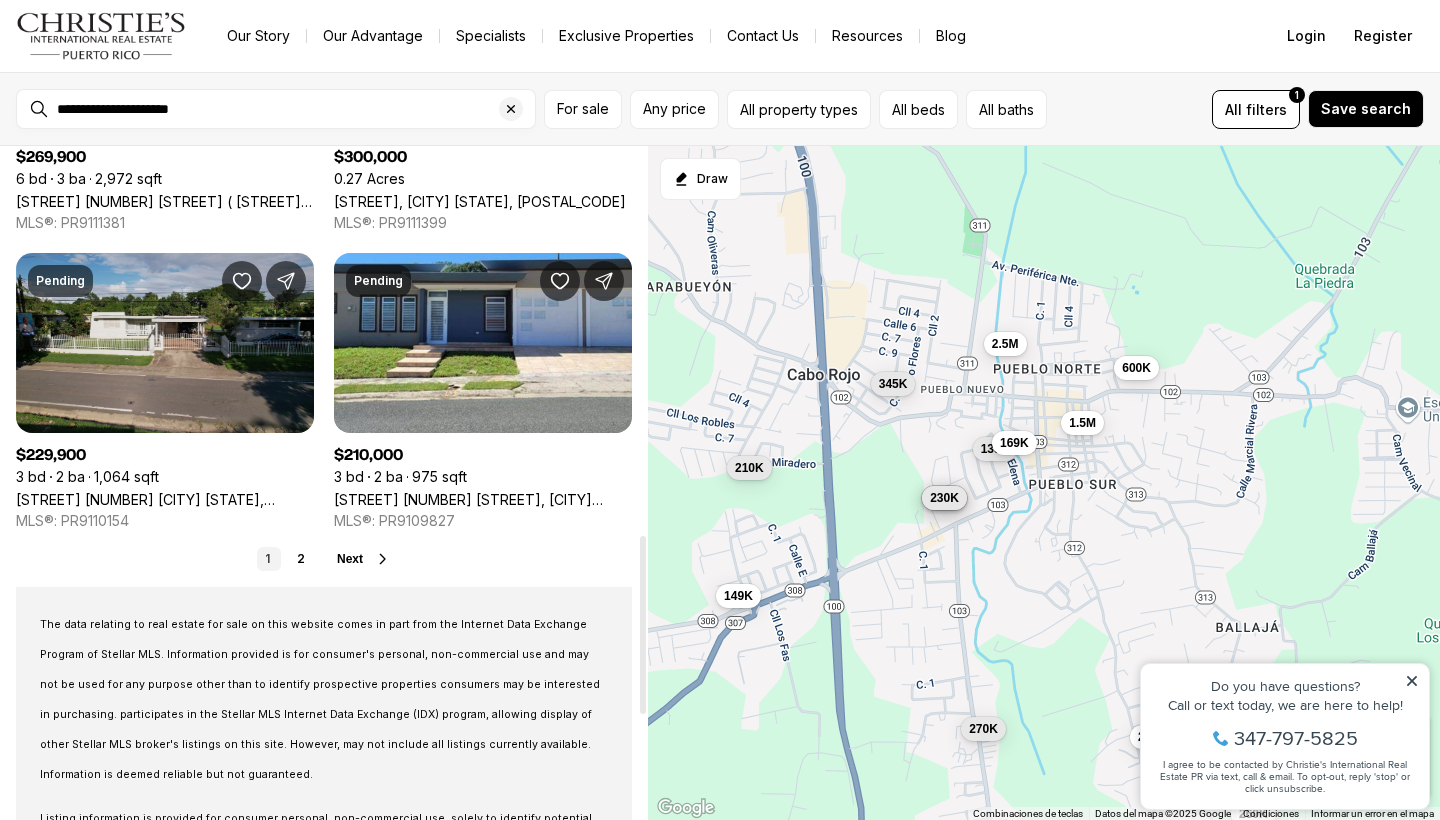 scroll, scrollTop: 1479, scrollLeft: 0, axis: vertical 